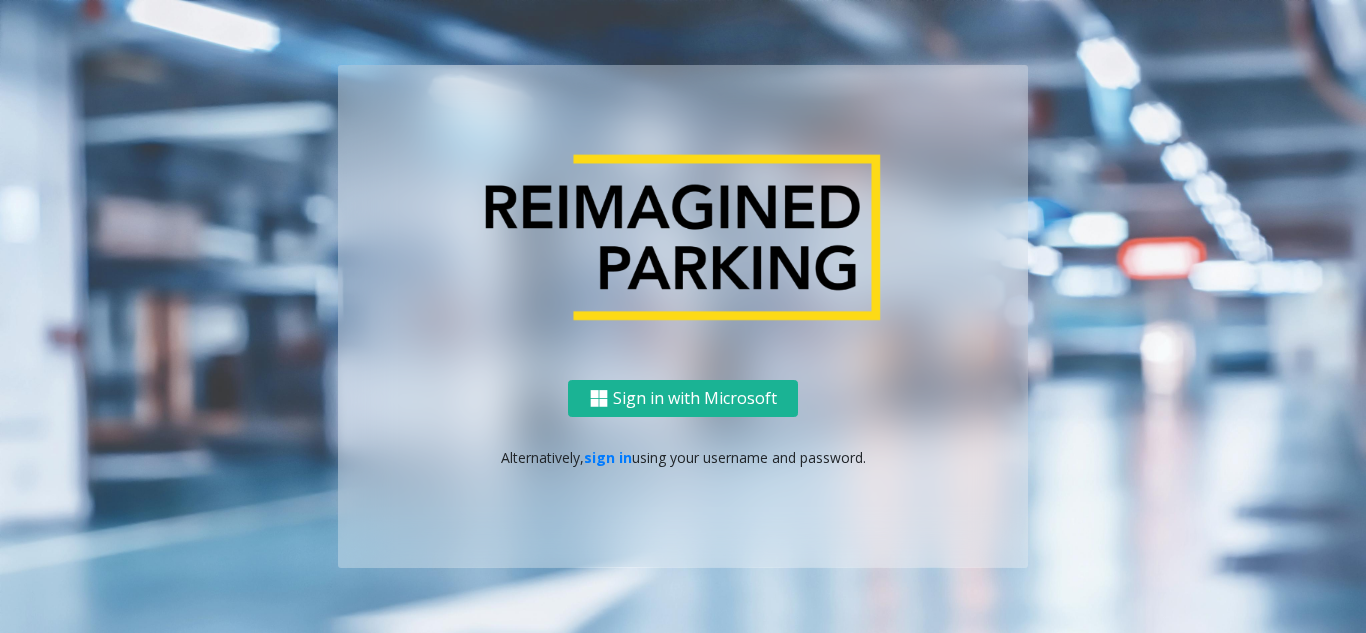 scroll, scrollTop: 0, scrollLeft: 0, axis: both 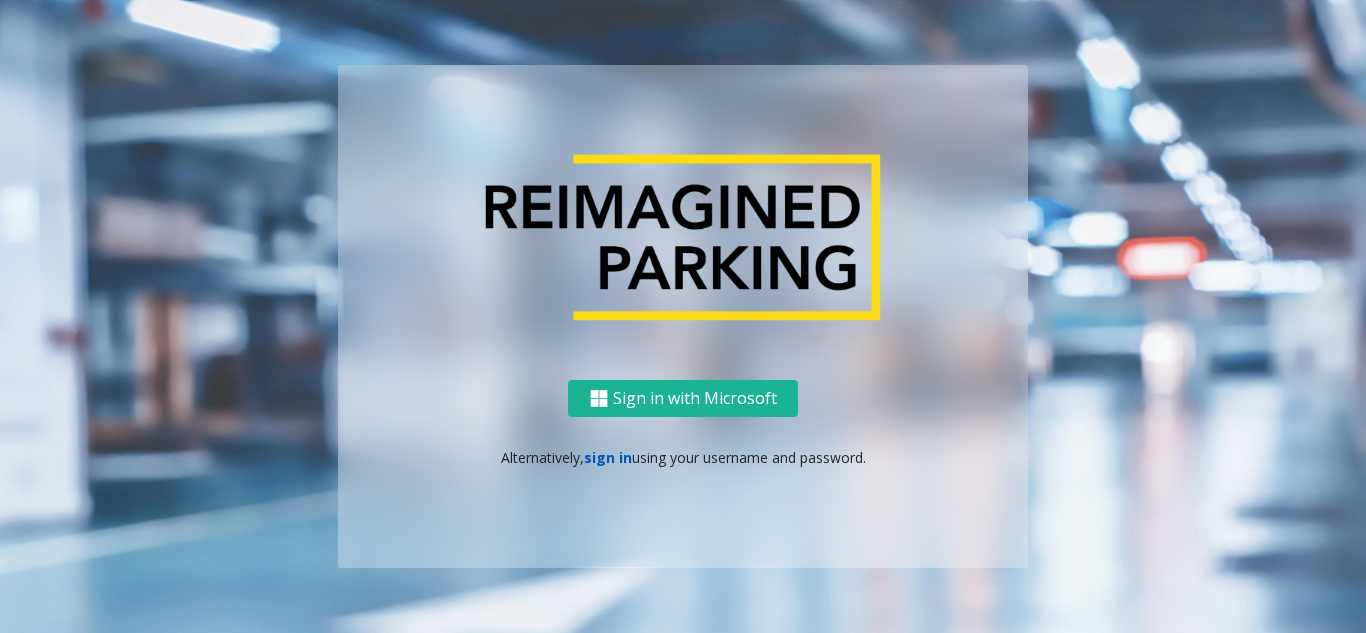 click on "sign in" 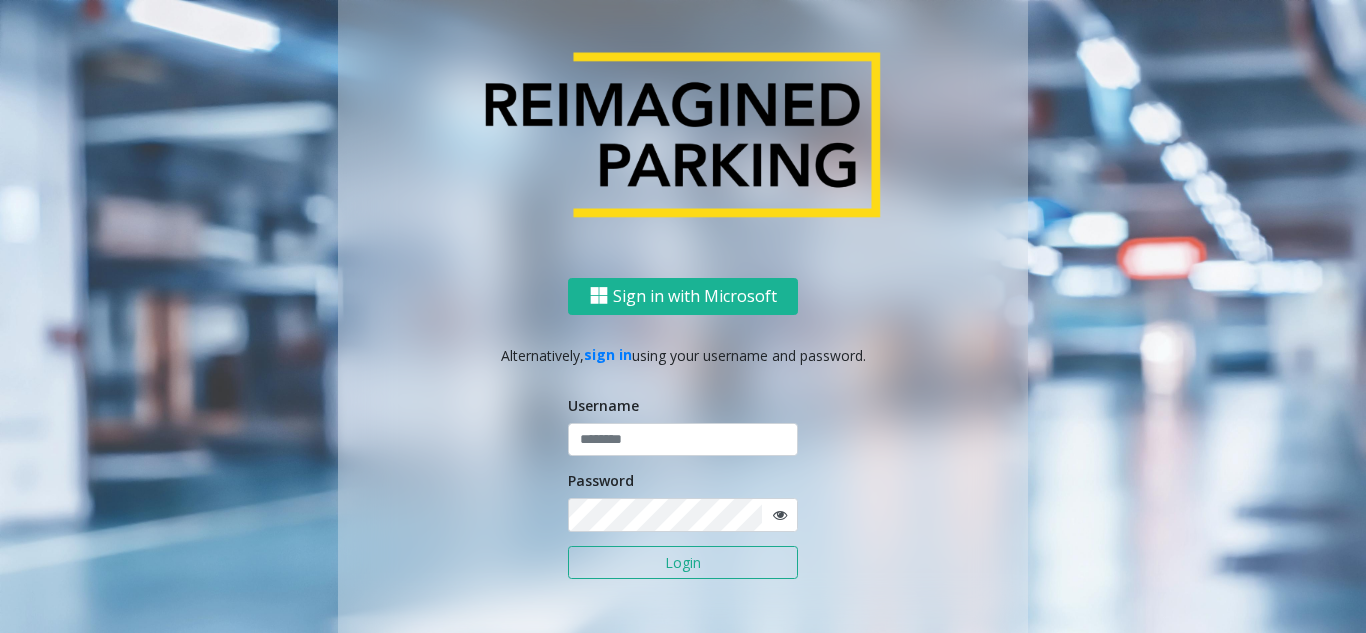 click on "Username" 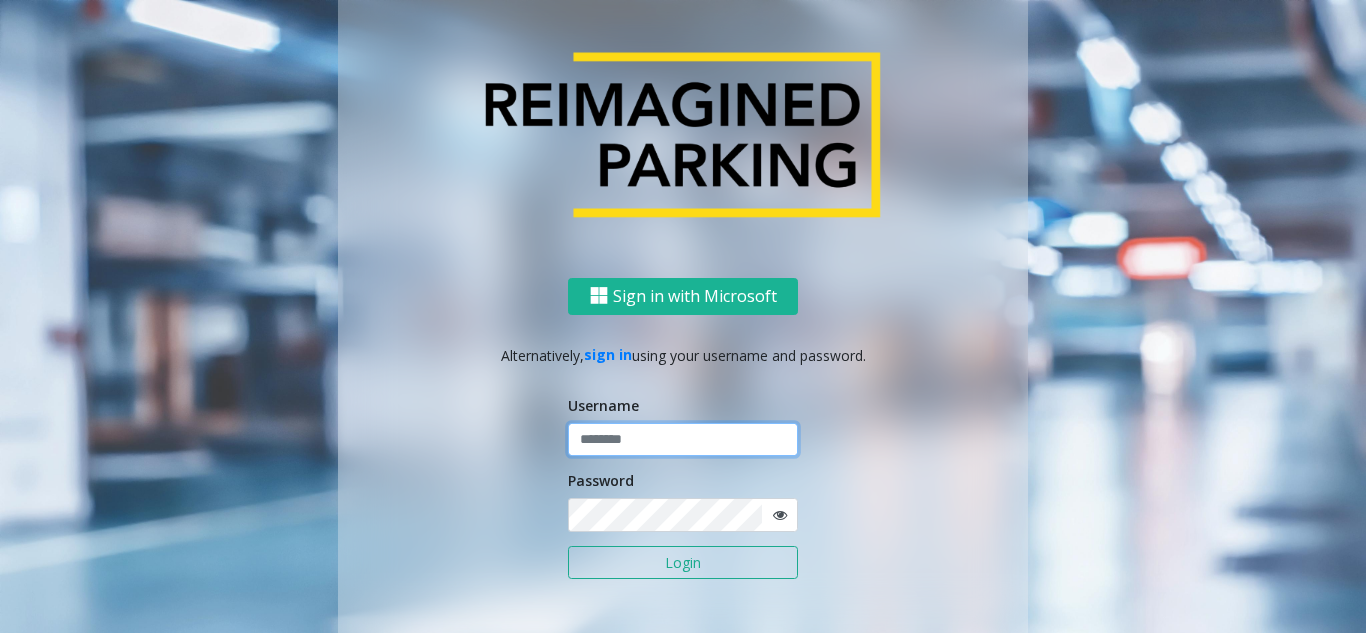 click 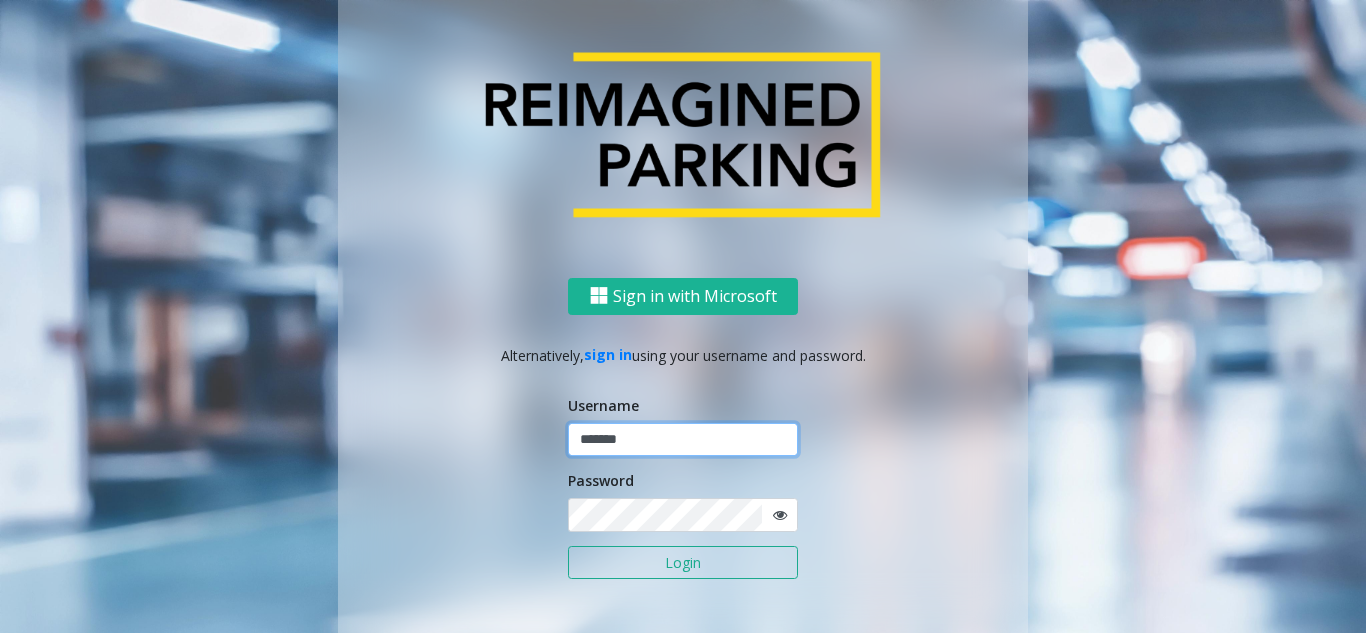type on "*******" 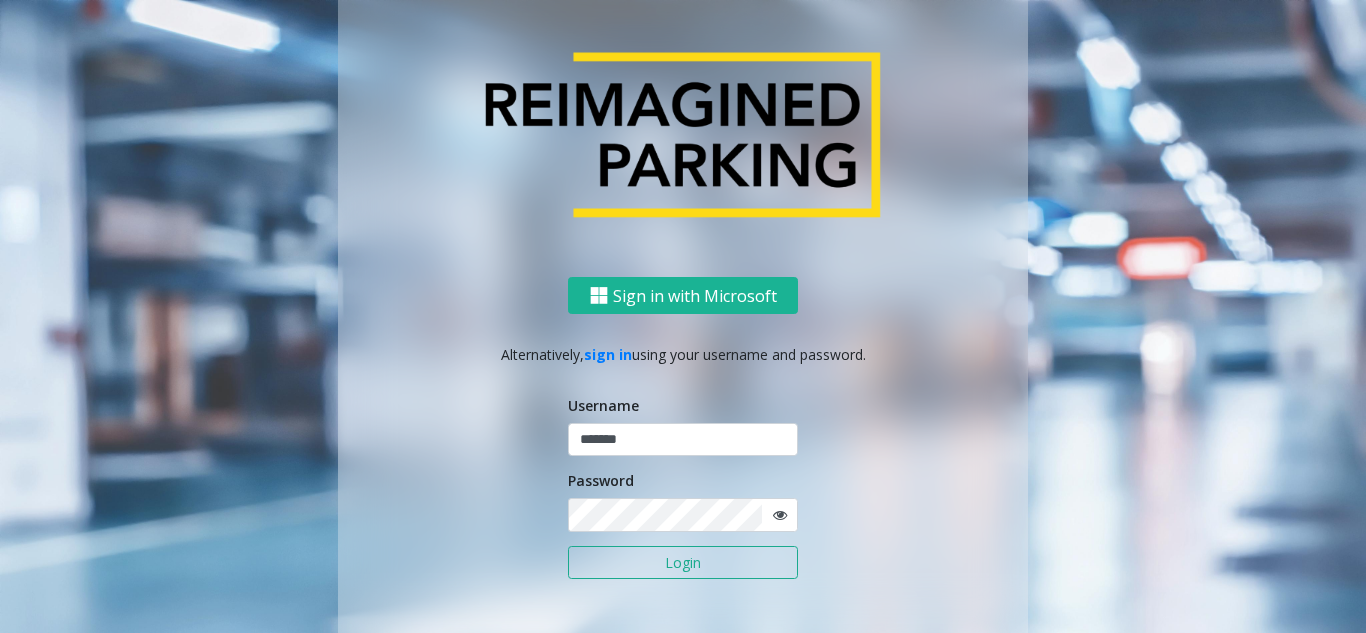 click on "Login" 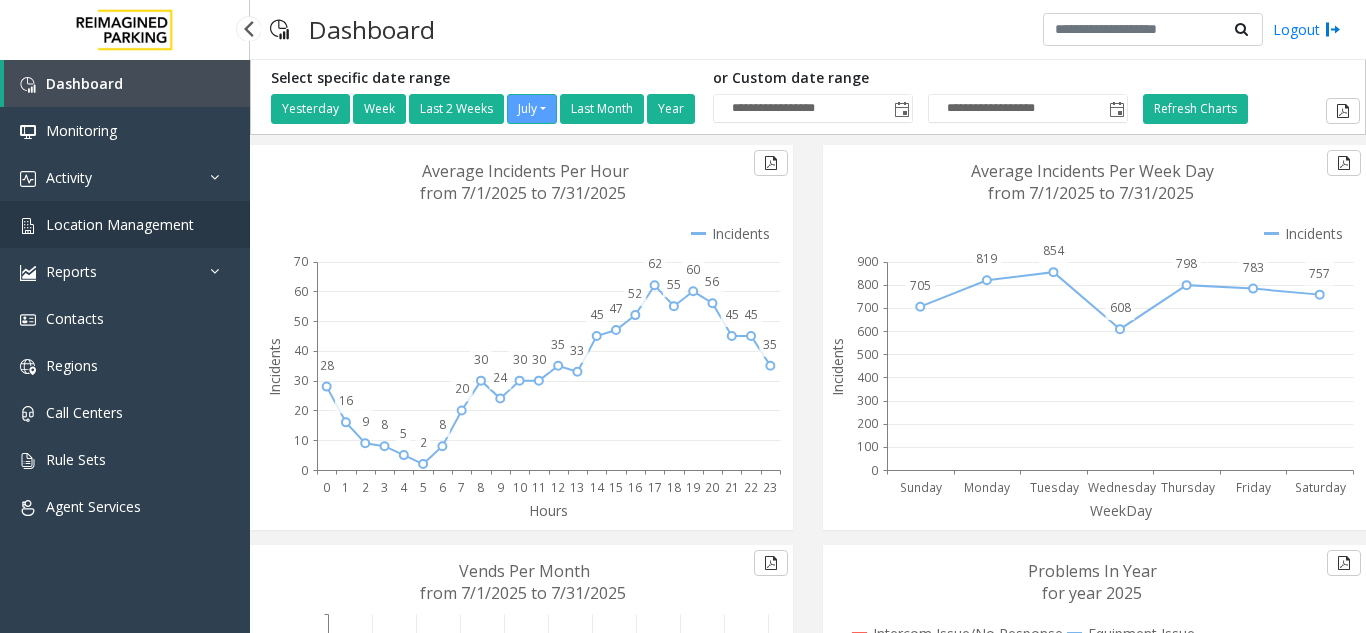 click on "Location Management" at bounding box center [120, 224] 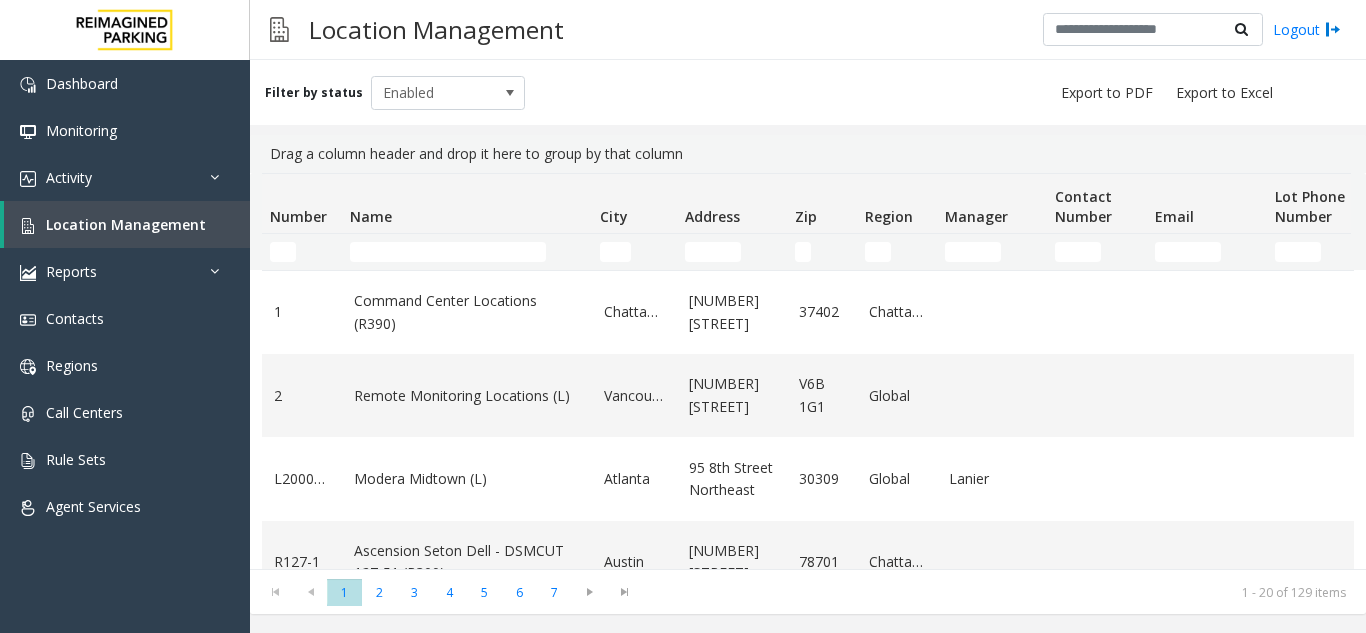 click 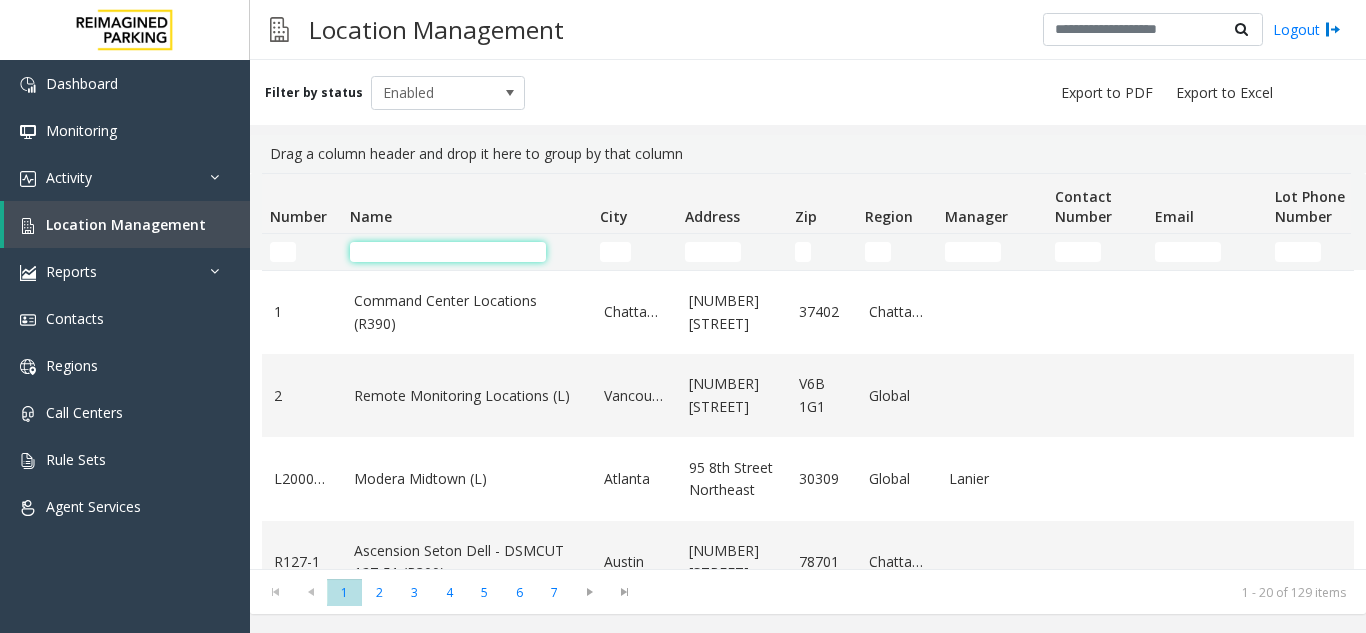 click 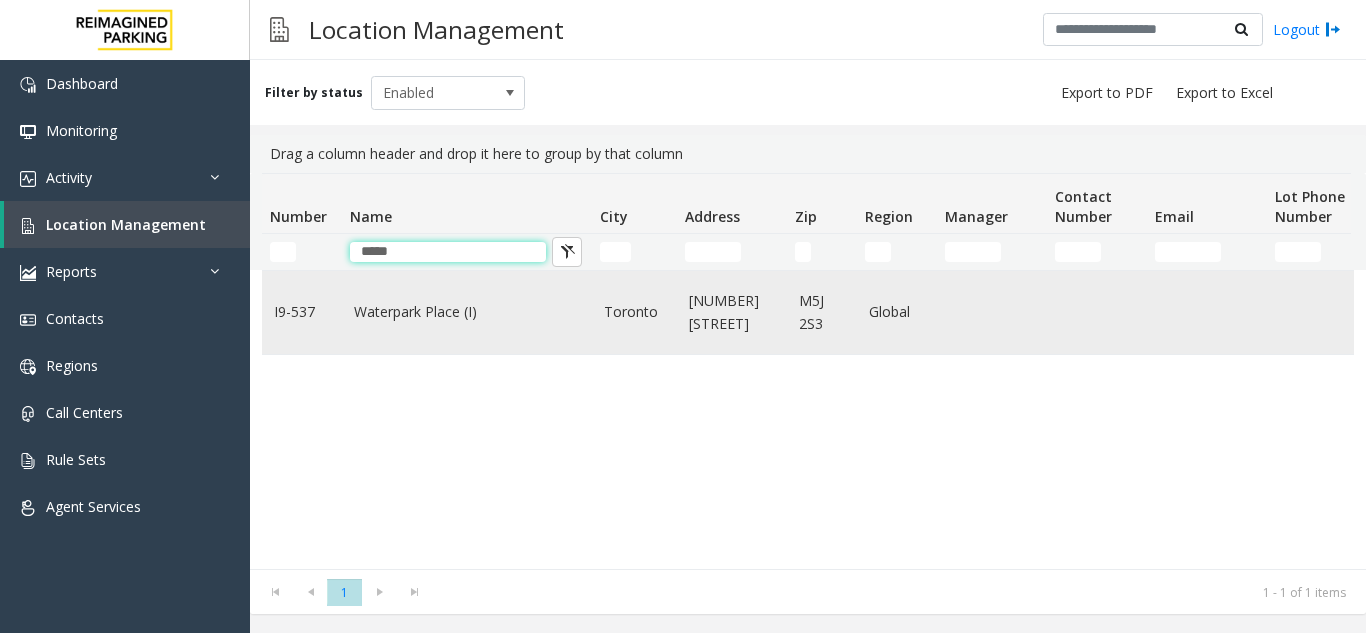 type on "*****" 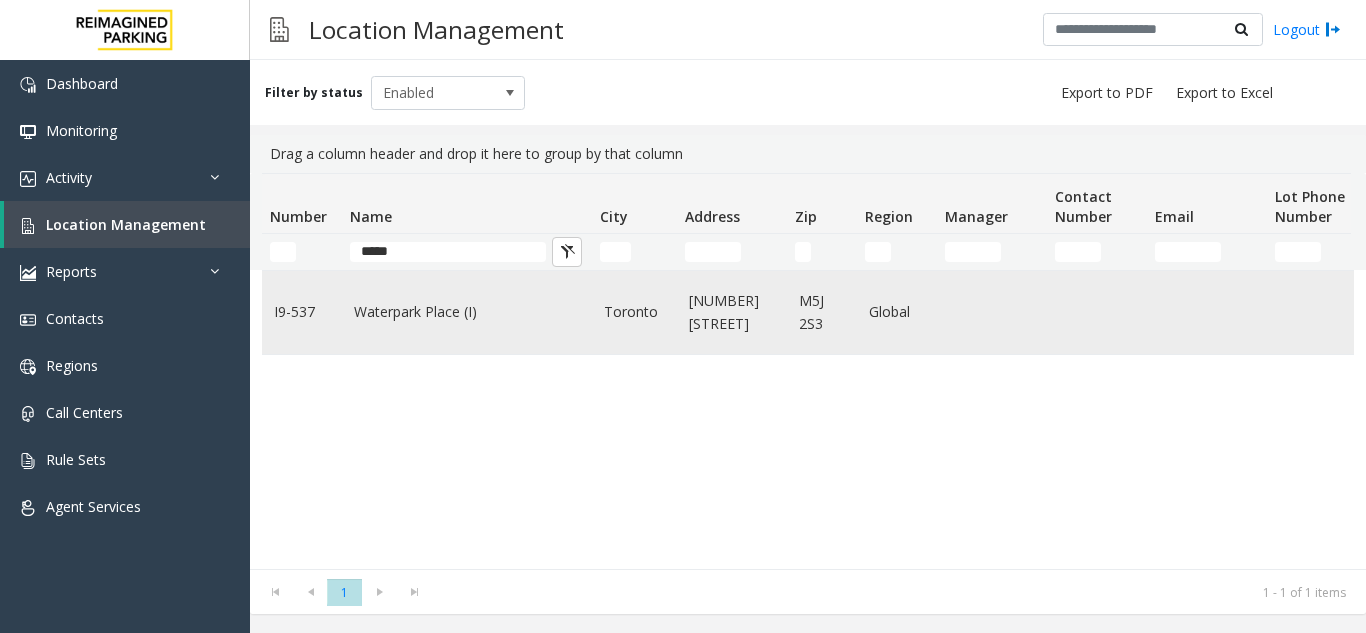 click on "Waterpark Place (I)" 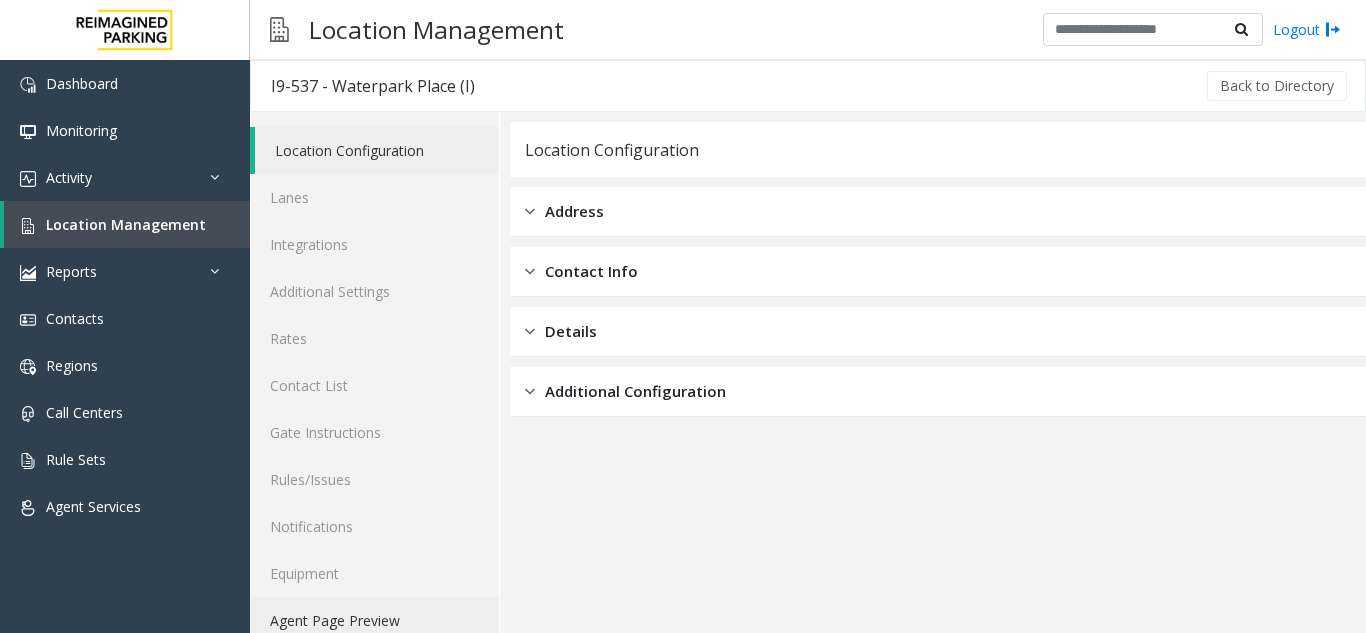 click on "Agent Page Preview" 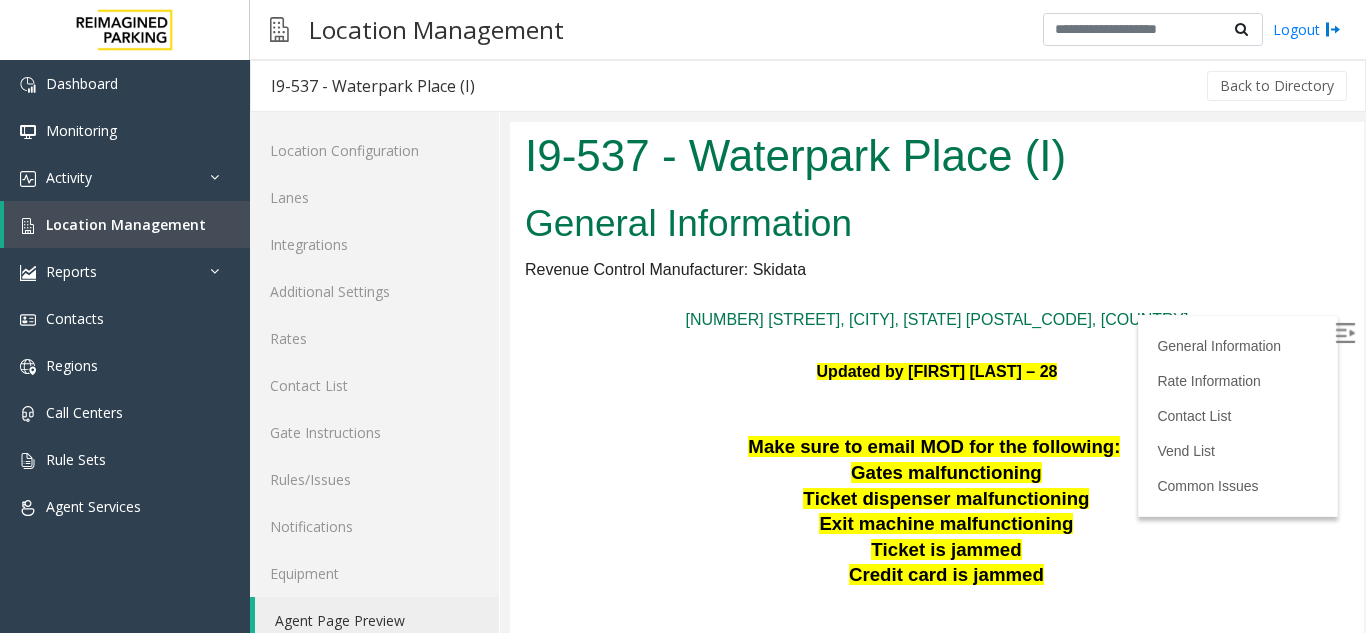 scroll, scrollTop: 0, scrollLeft: 0, axis: both 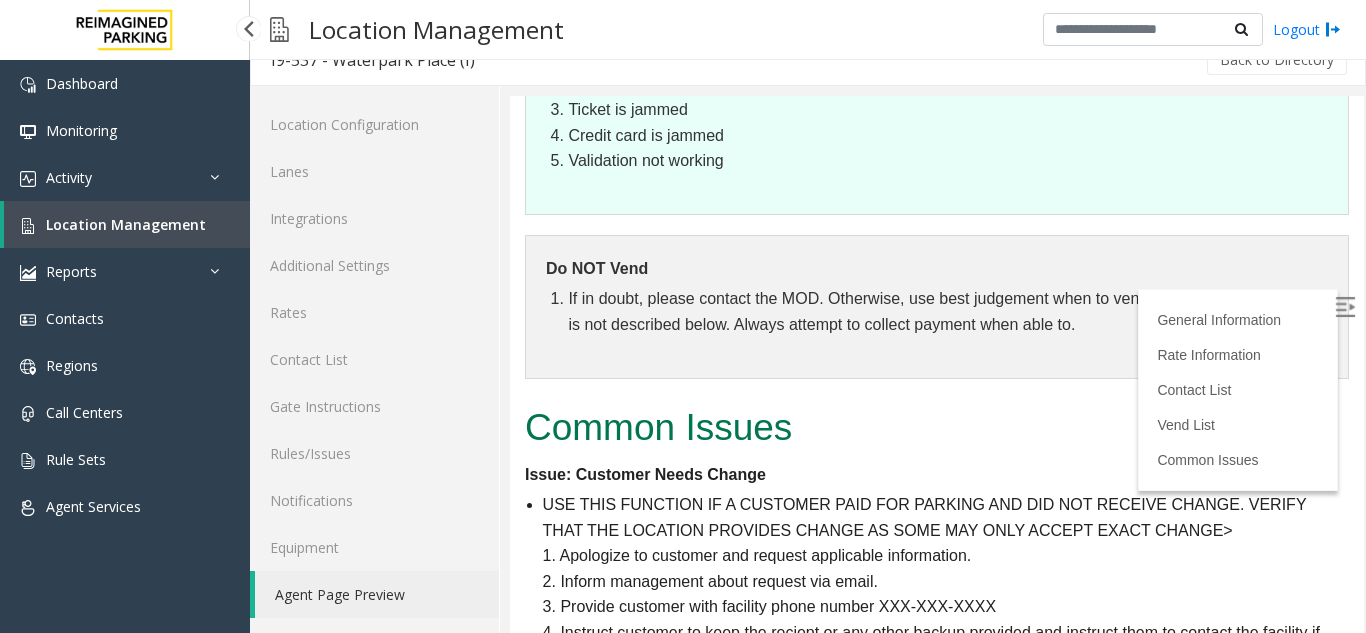 click on "Location Management" at bounding box center (127, 224) 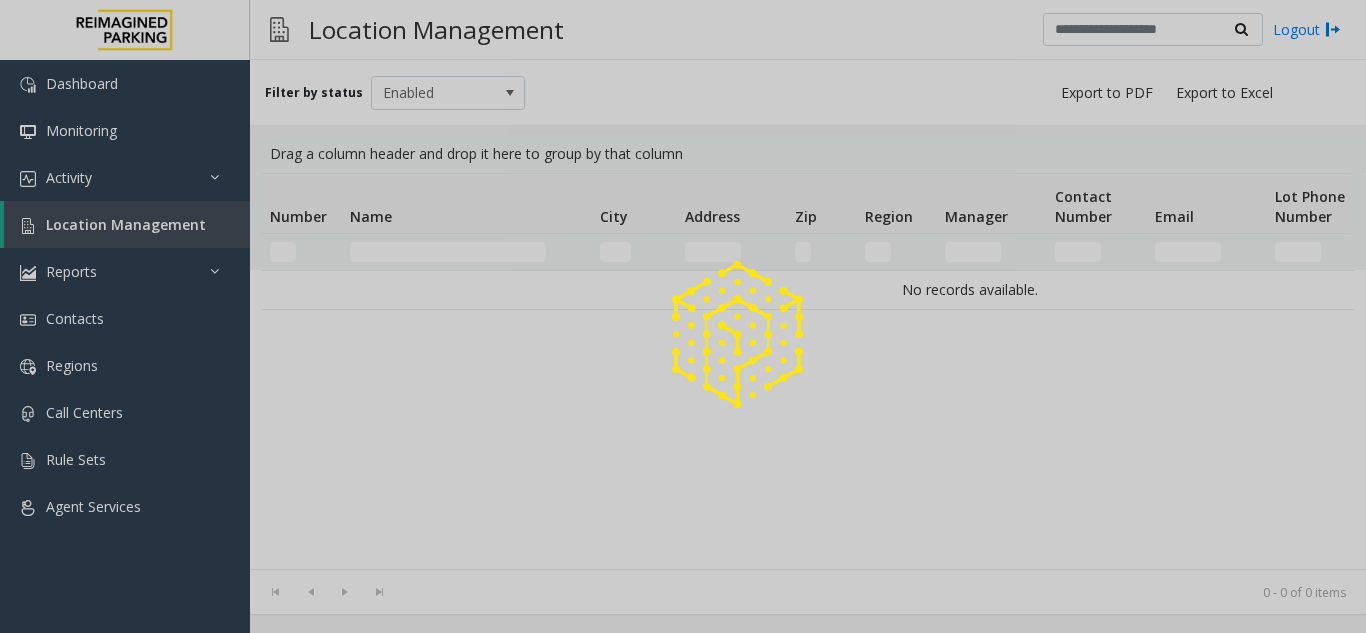 scroll, scrollTop: 0, scrollLeft: 0, axis: both 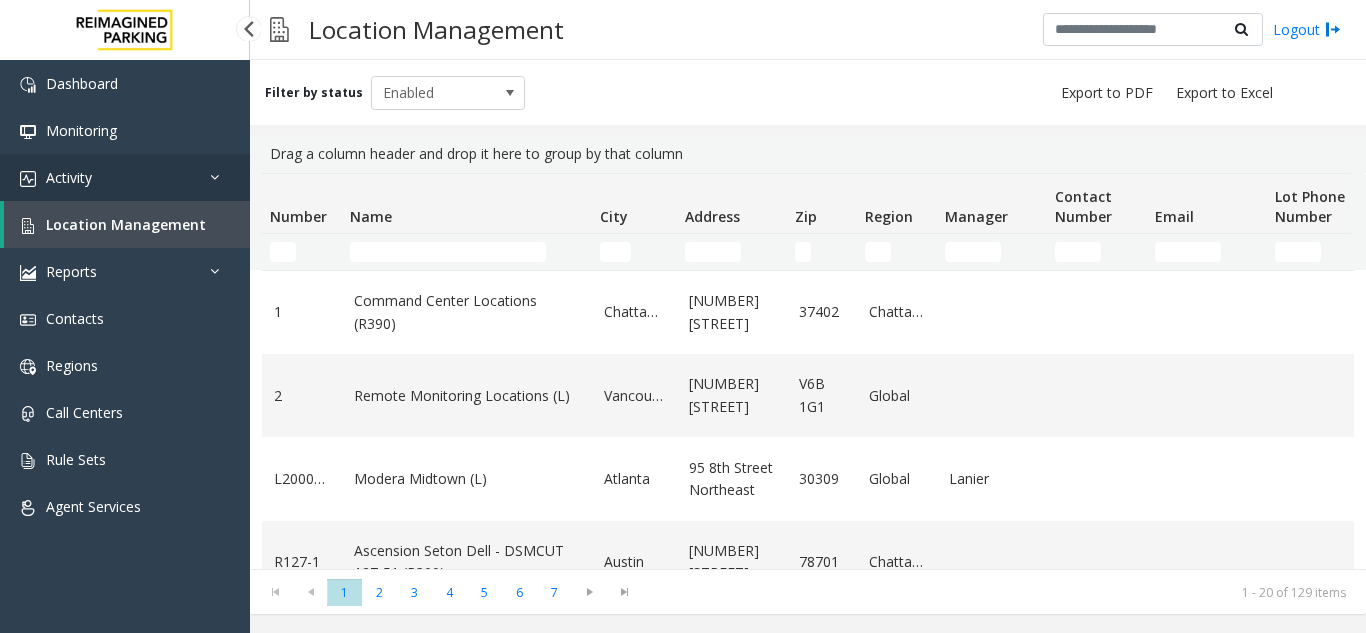 click on "Activity" at bounding box center (125, 177) 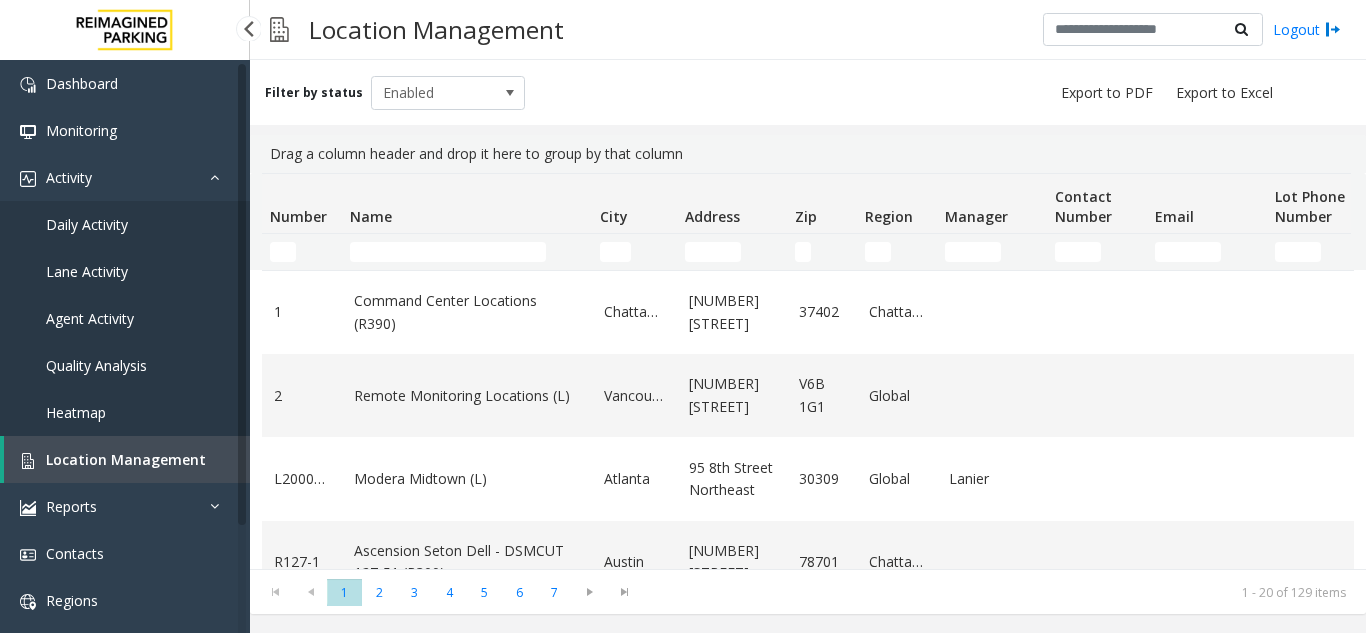 click on "Daily Activity" at bounding box center (125, 224) 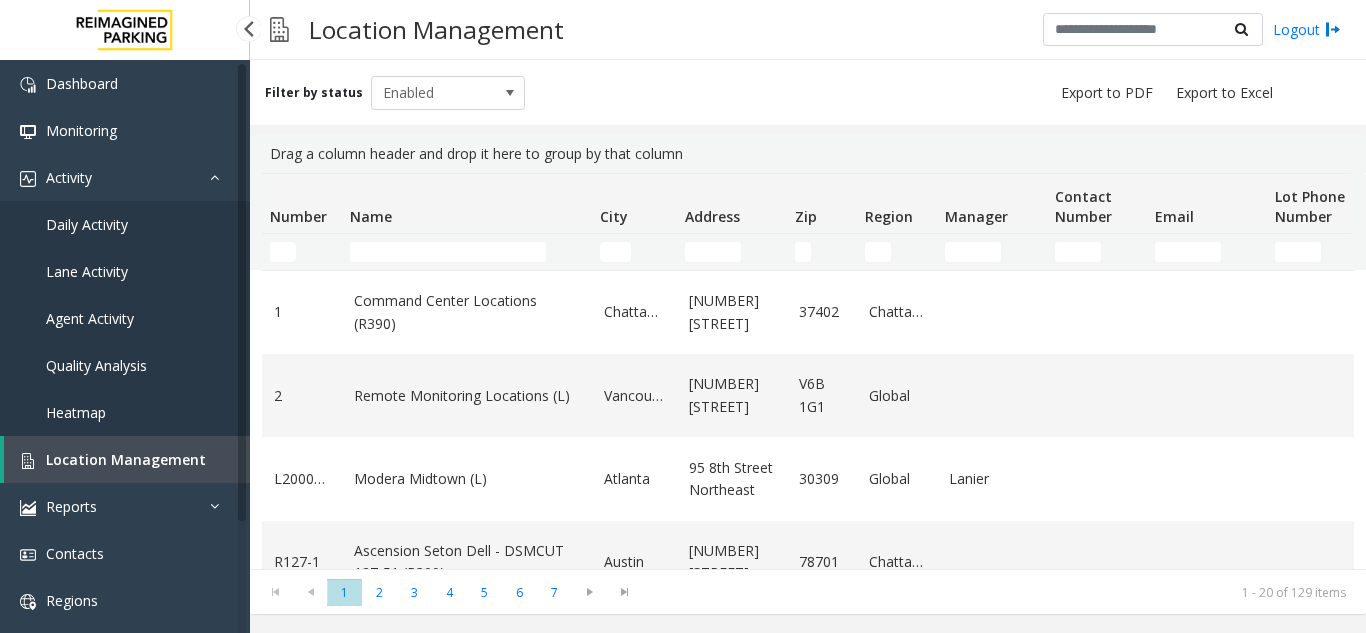 click on "Daily Activity" at bounding box center [125, 224] 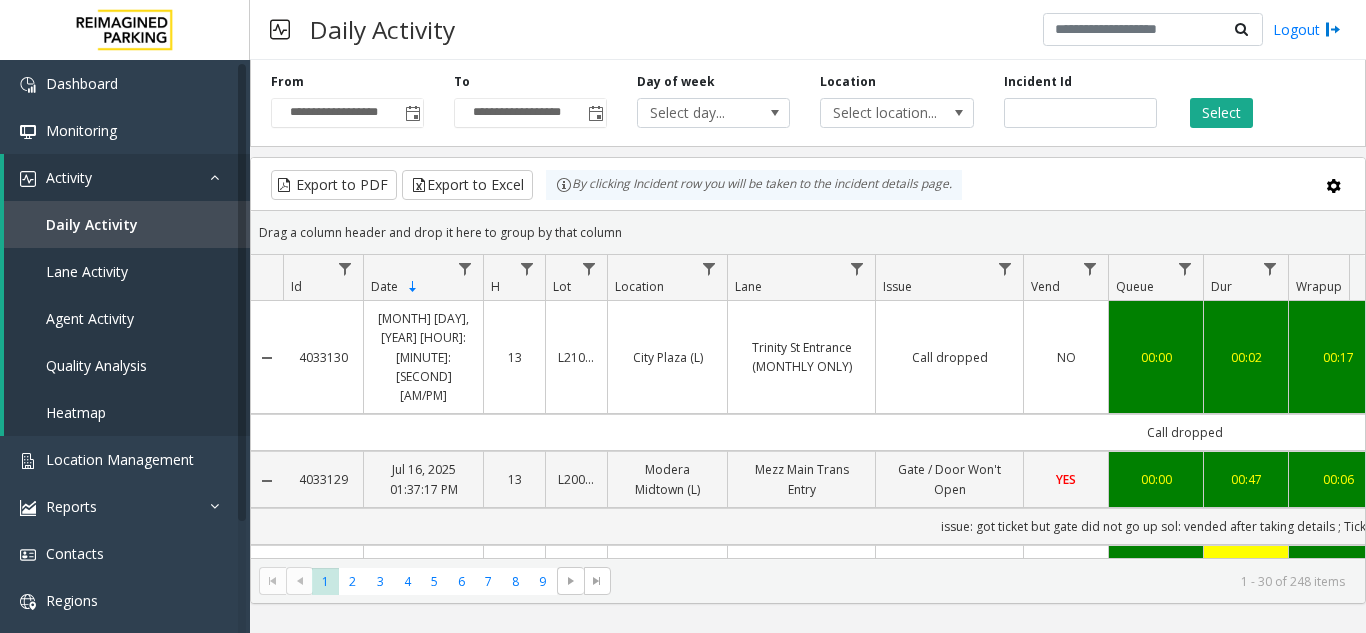 scroll, scrollTop: 0, scrollLeft: 147, axis: horizontal 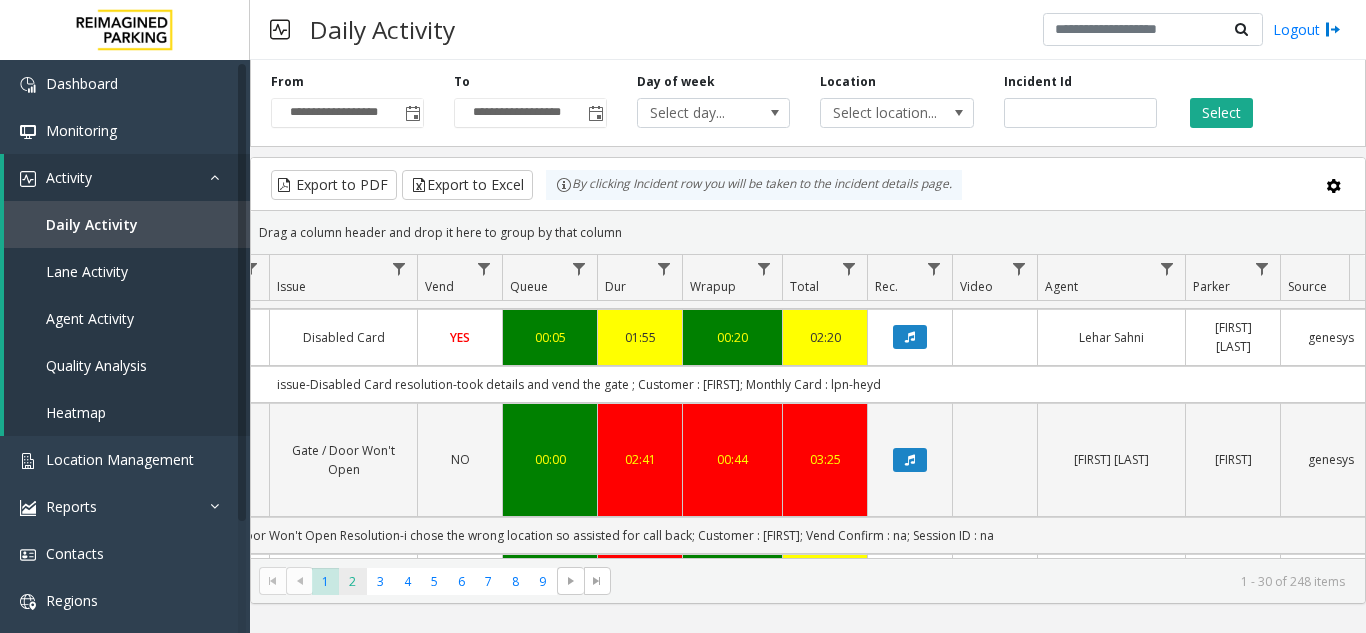 click on "2" 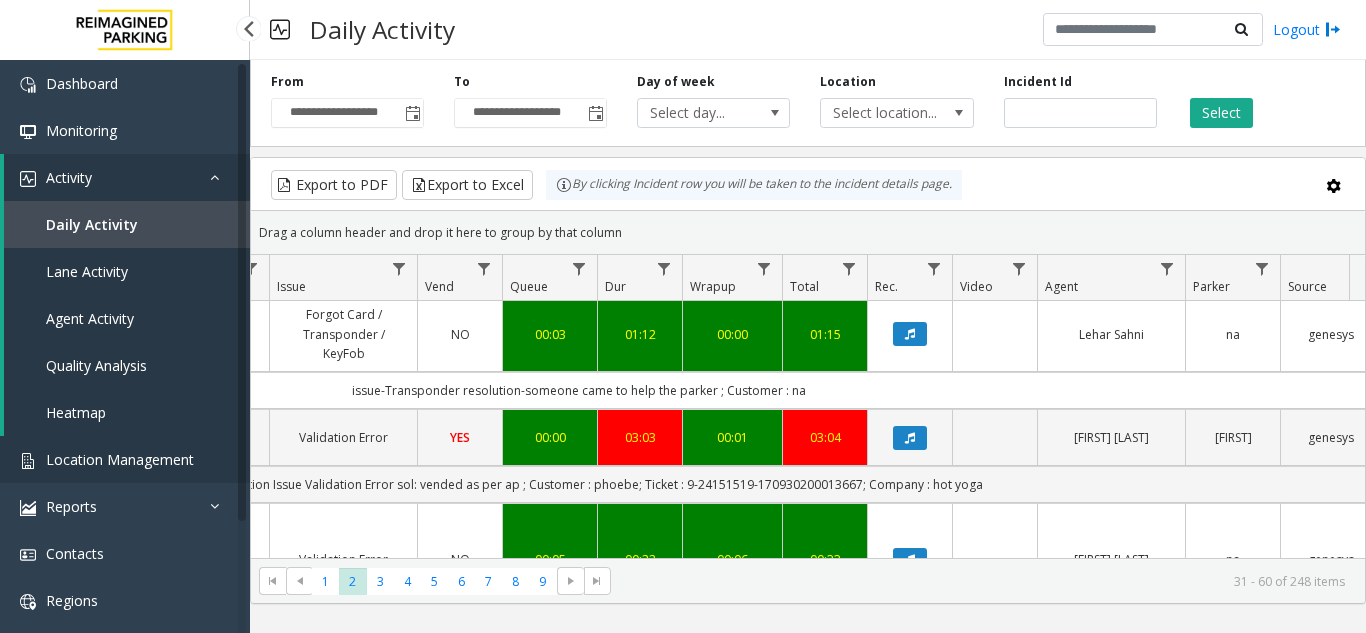 click on "Location Management" at bounding box center (125, 459) 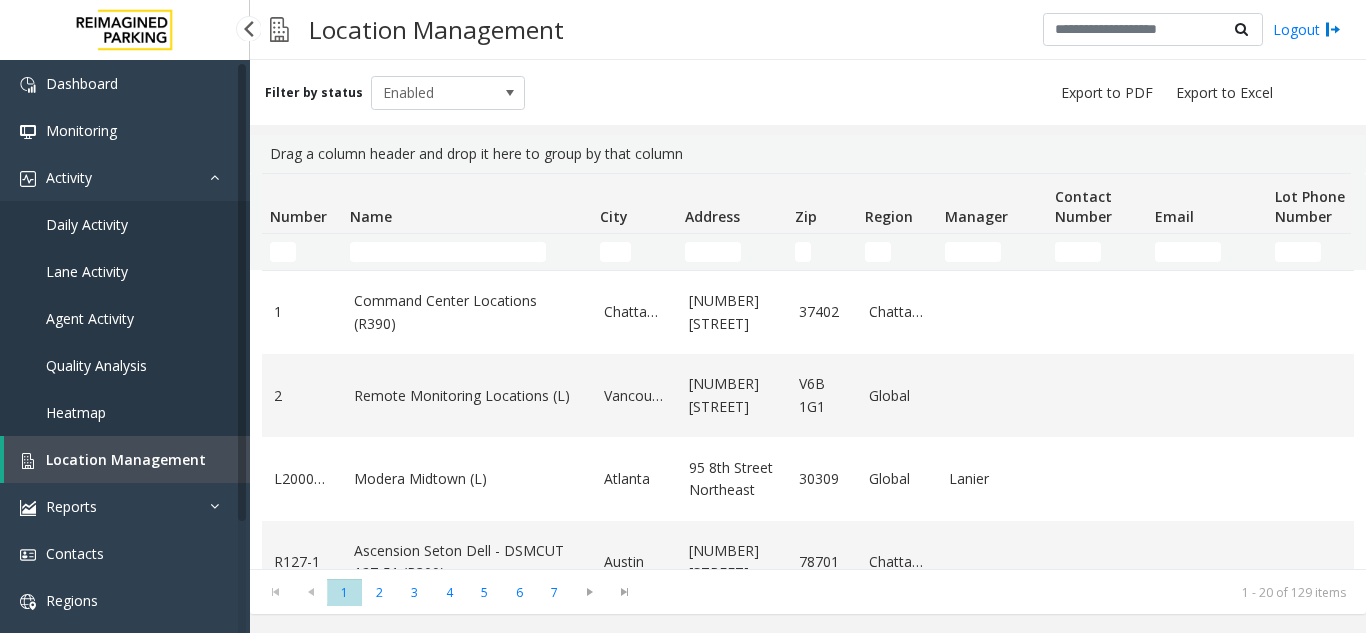 click on "Lane Activity" at bounding box center (125, 271) 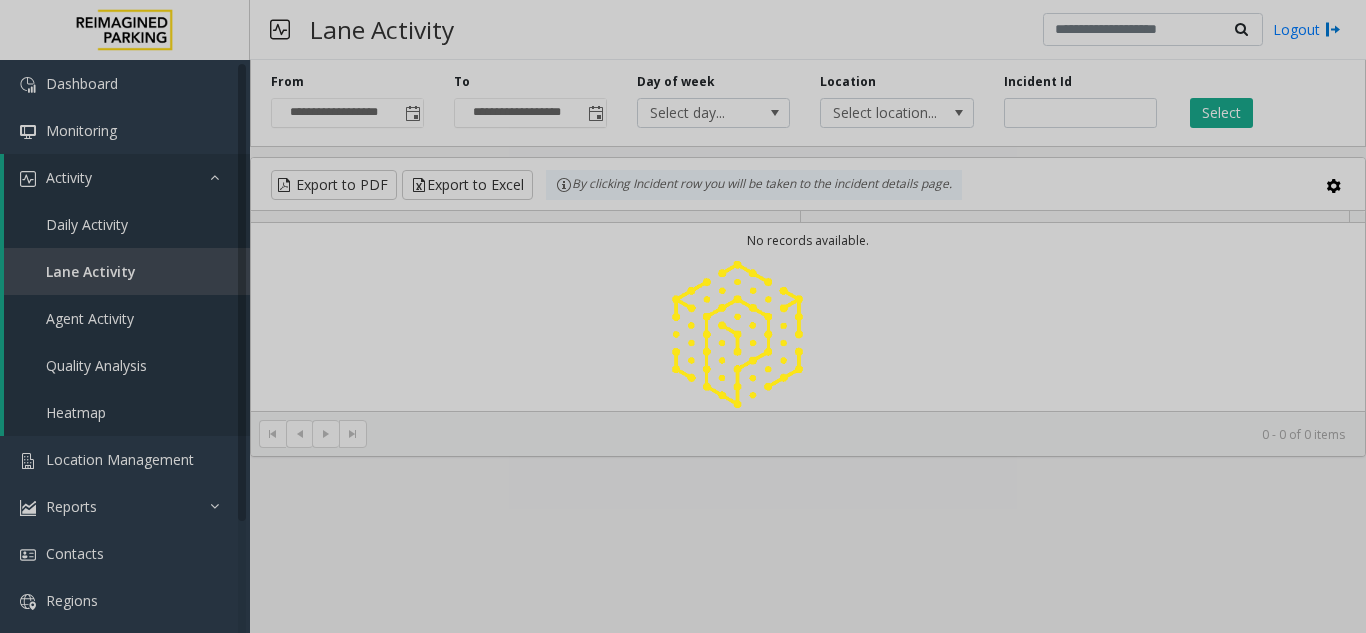click 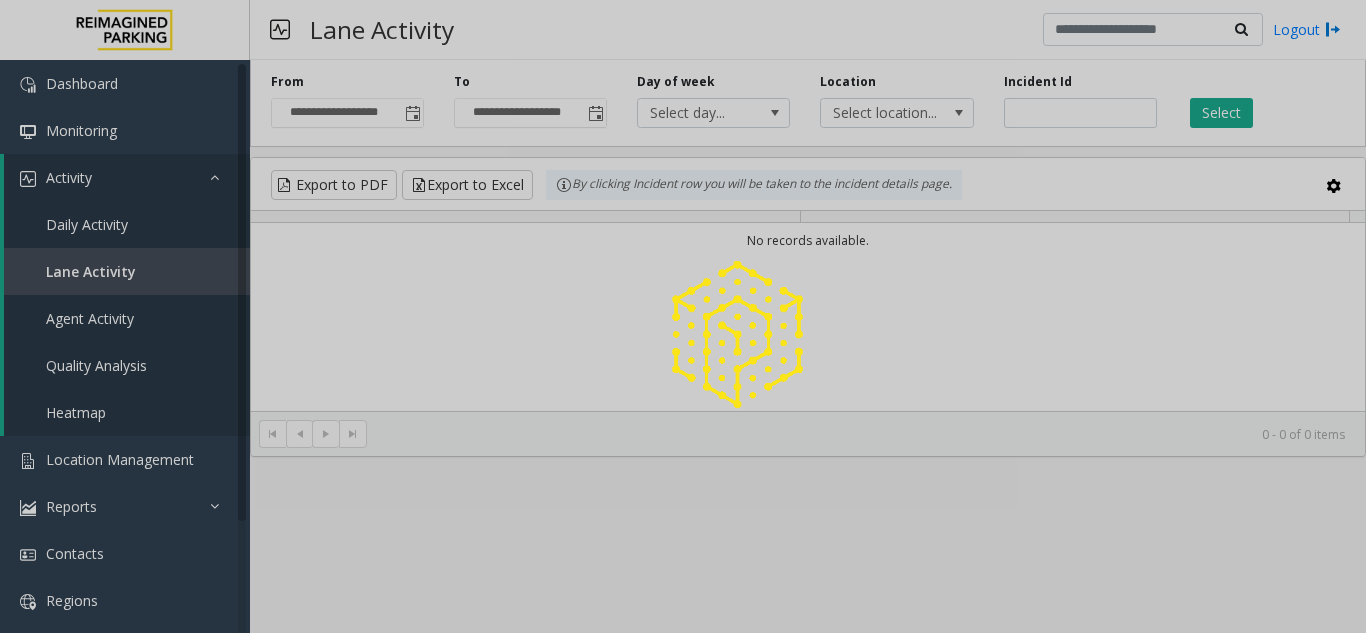 click 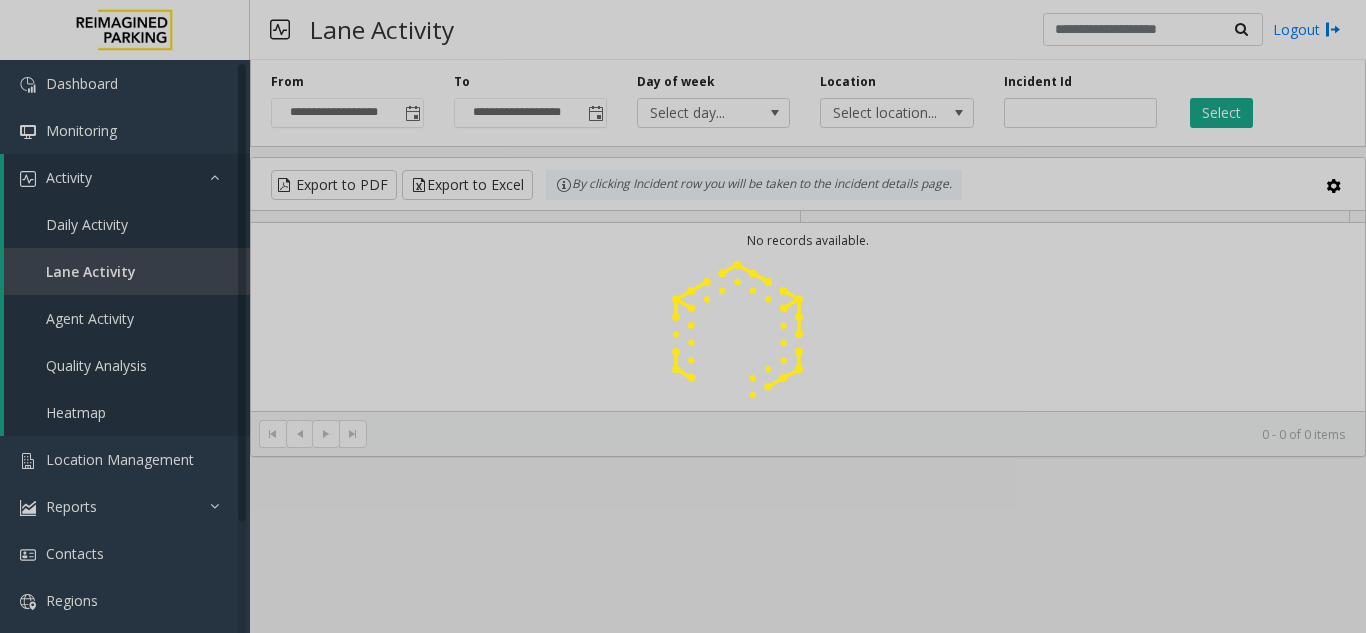click 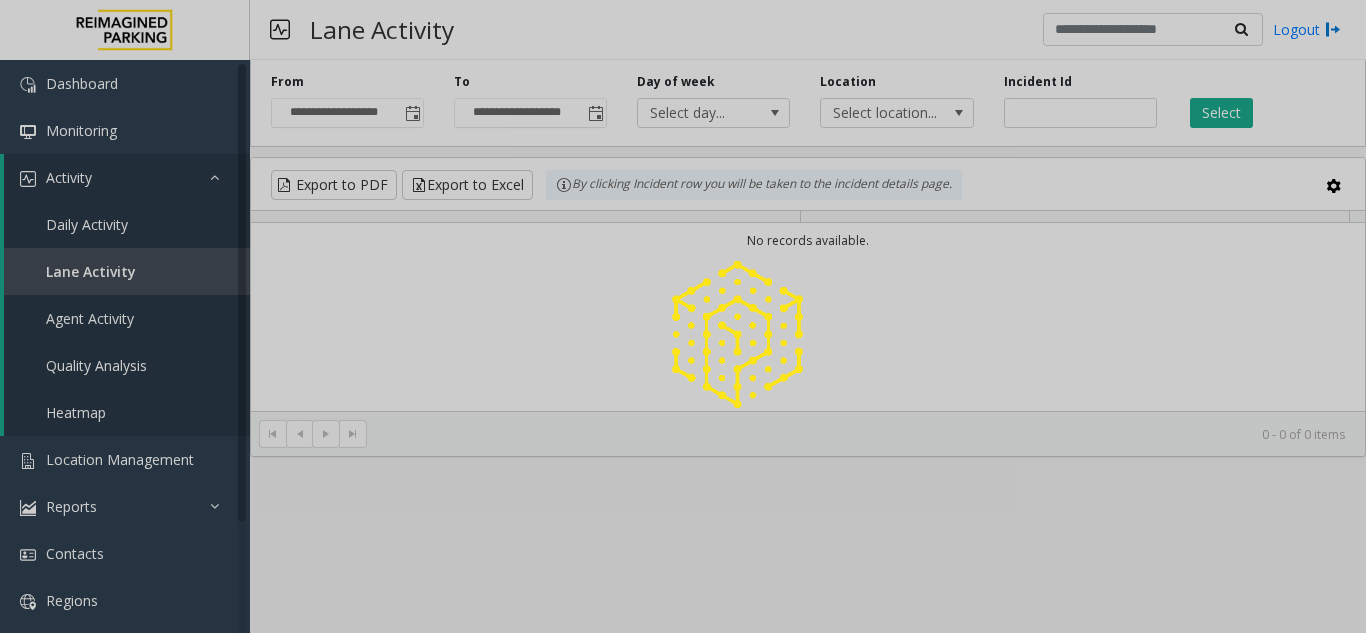 click 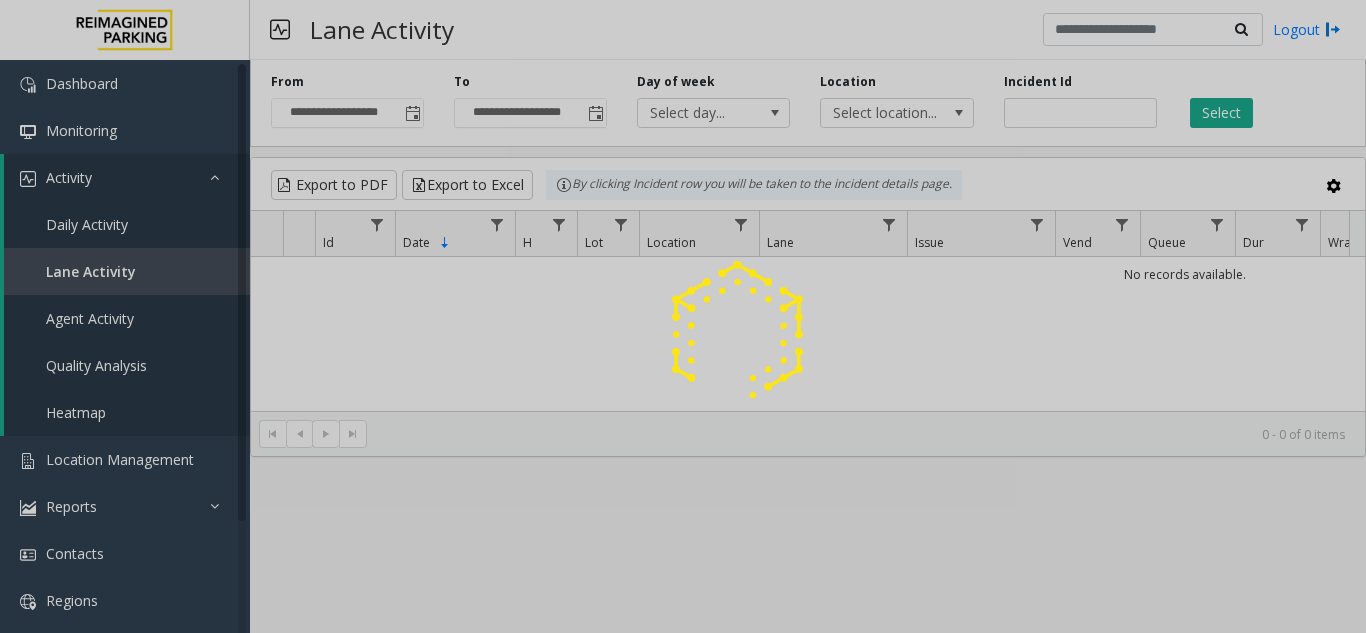 click 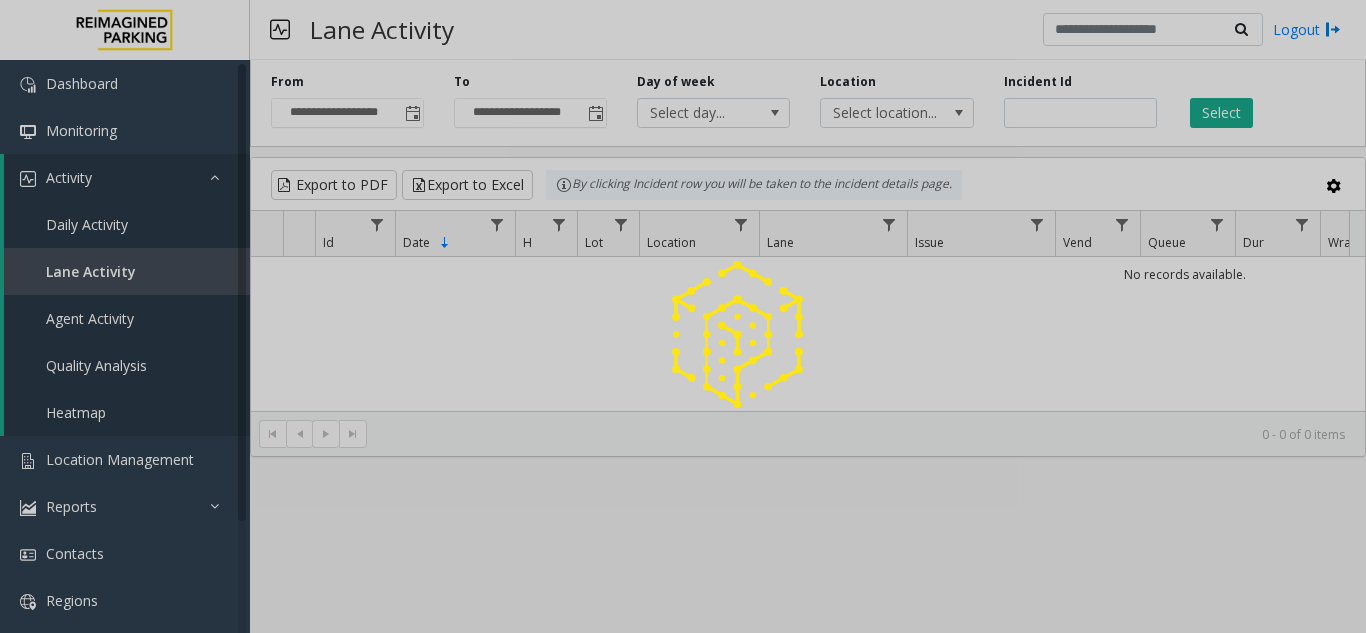 click on "Daily Activity" at bounding box center (87, 224) 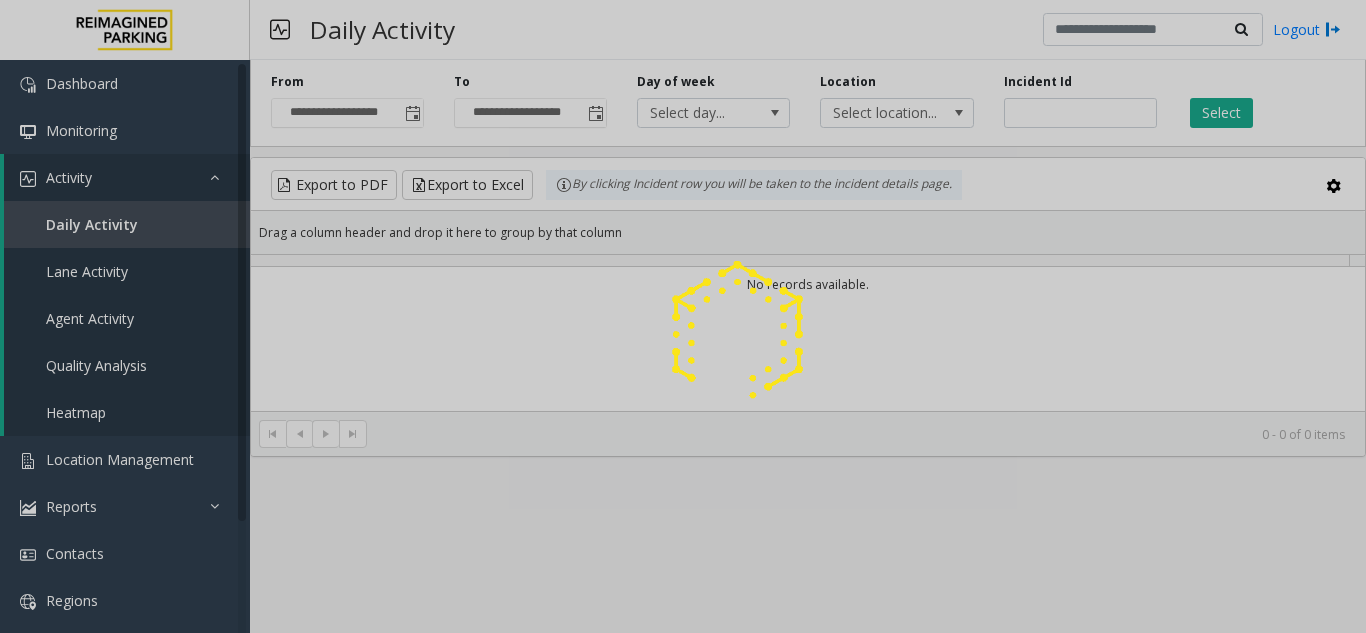 click 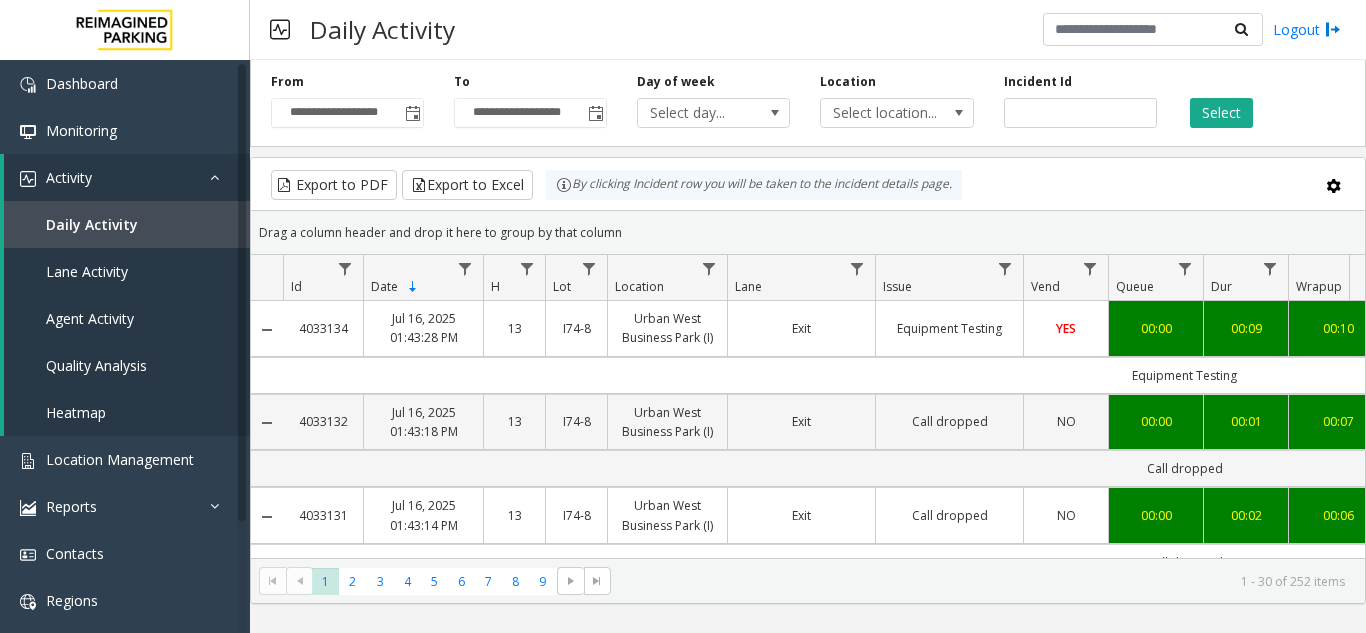 scroll, scrollTop: 0, scrollLeft: 422, axis: horizontal 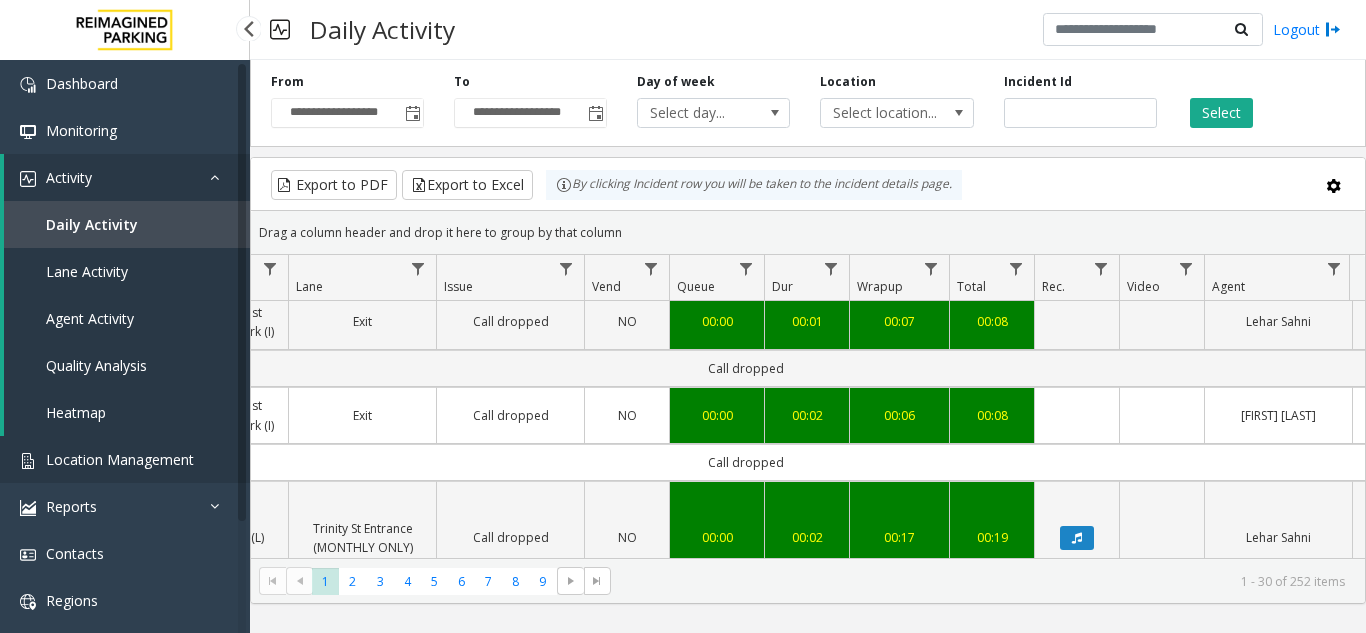 click on "Location Management" at bounding box center (120, 459) 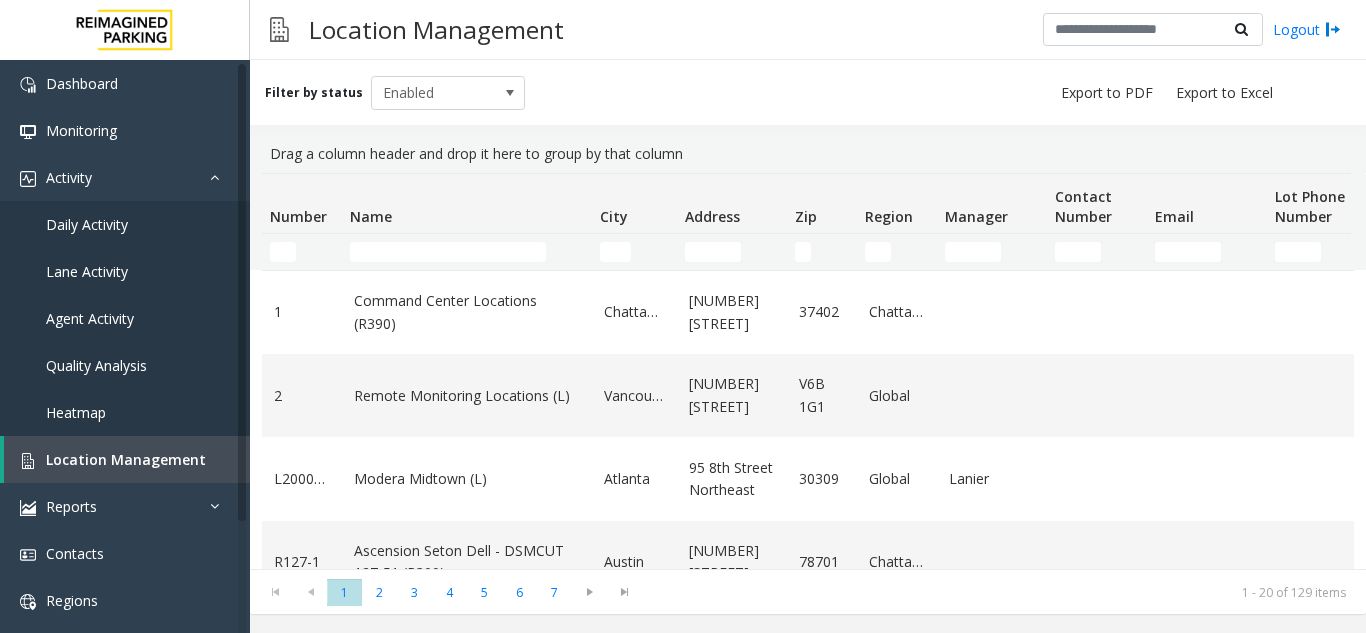 click 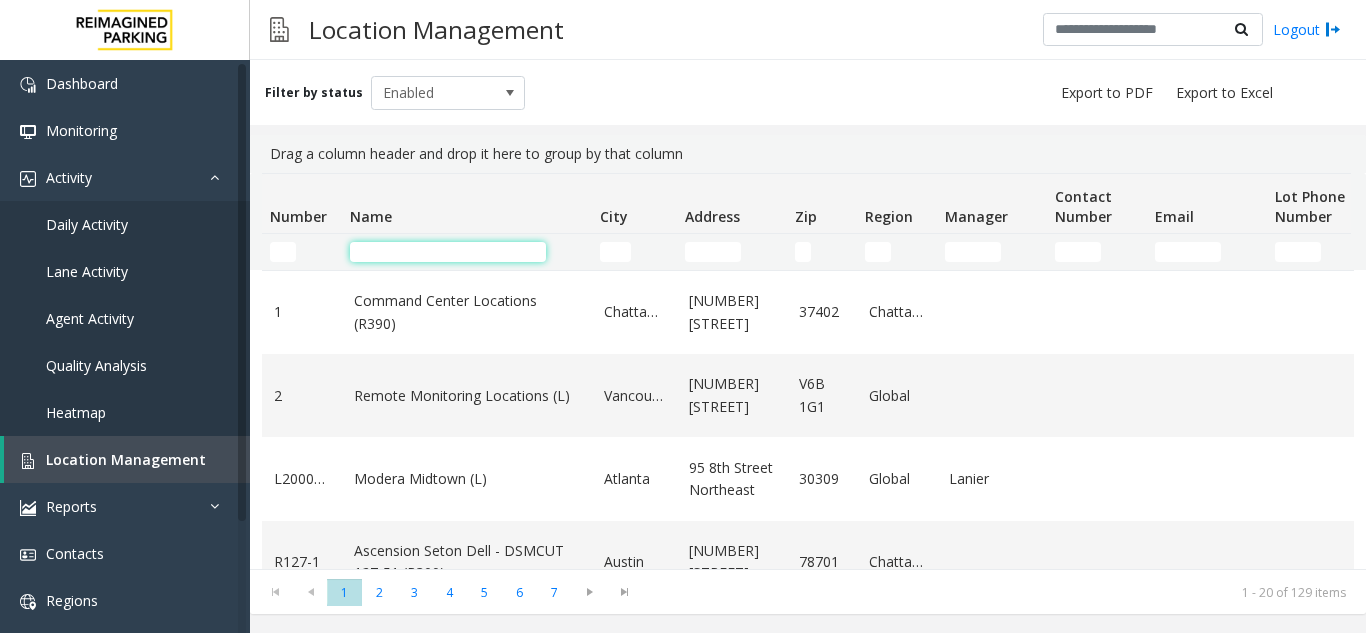 click 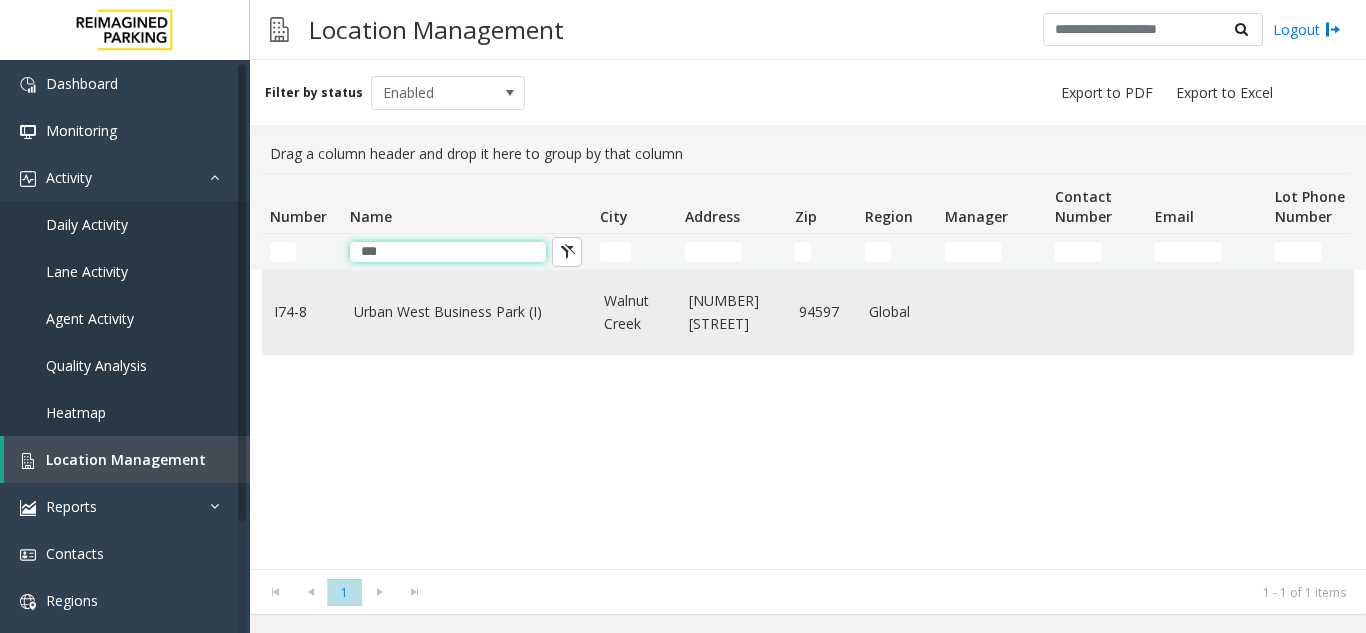 type on "***" 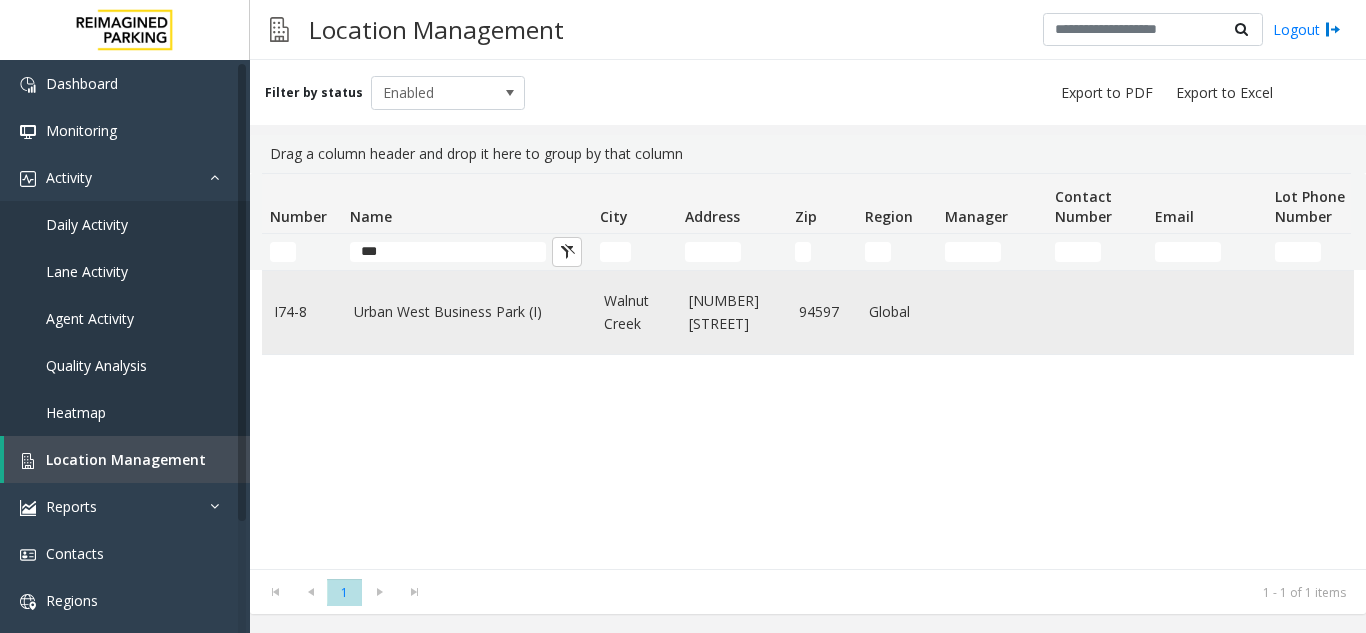 click on "Urban West Business Park (I)" 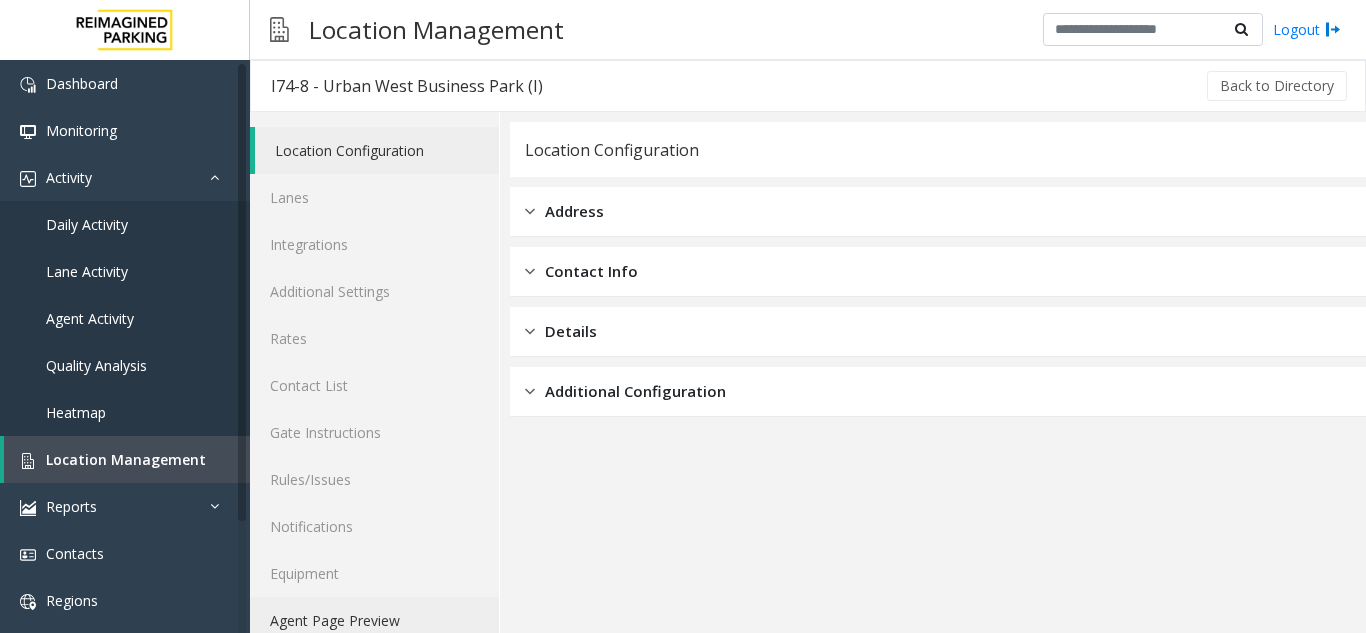 click on "Agent Page Preview" 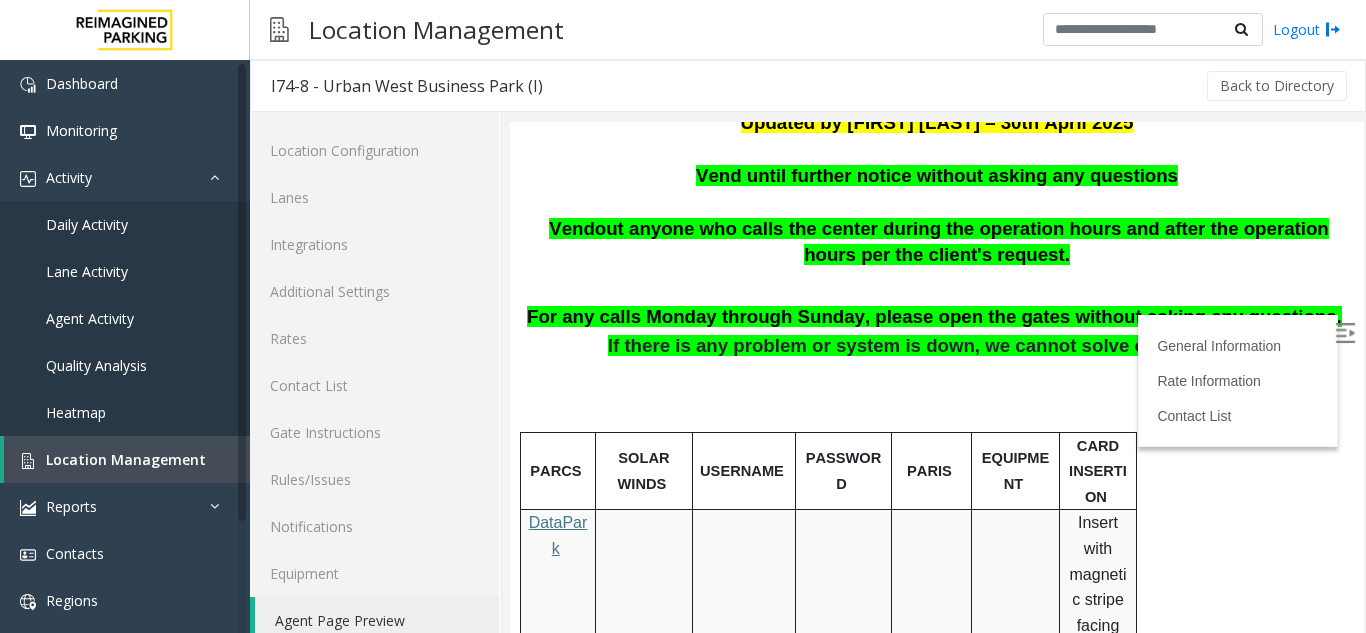 scroll, scrollTop: 769, scrollLeft: 0, axis: vertical 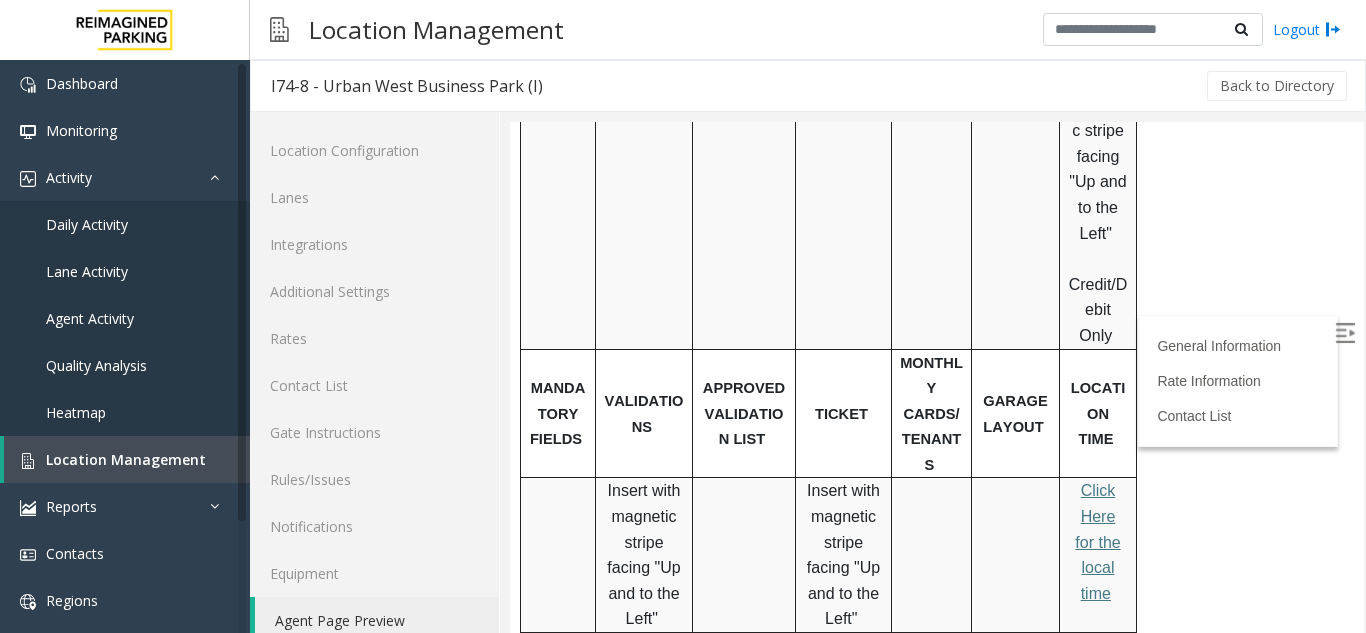 click at bounding box center (1345, 333) 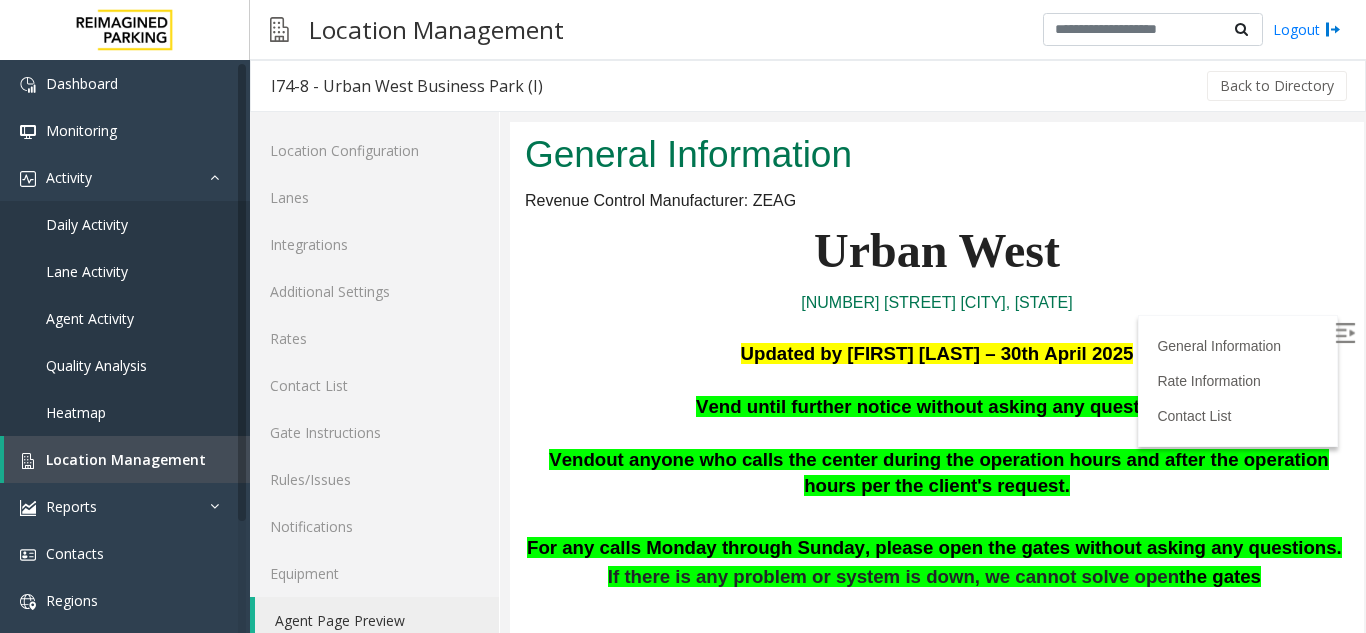 scroll, scrollTop: 169, scrollLeft: 0, axis: vertical 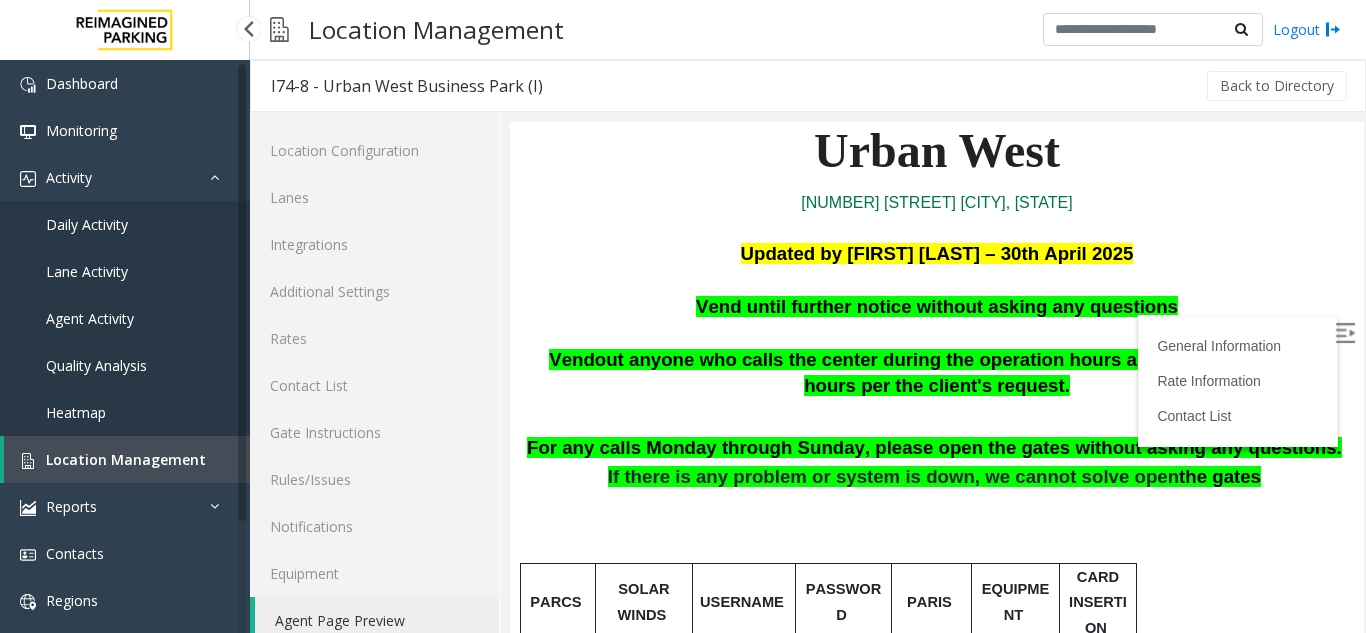 click on "Location Management" at bounding box center [126, 459] 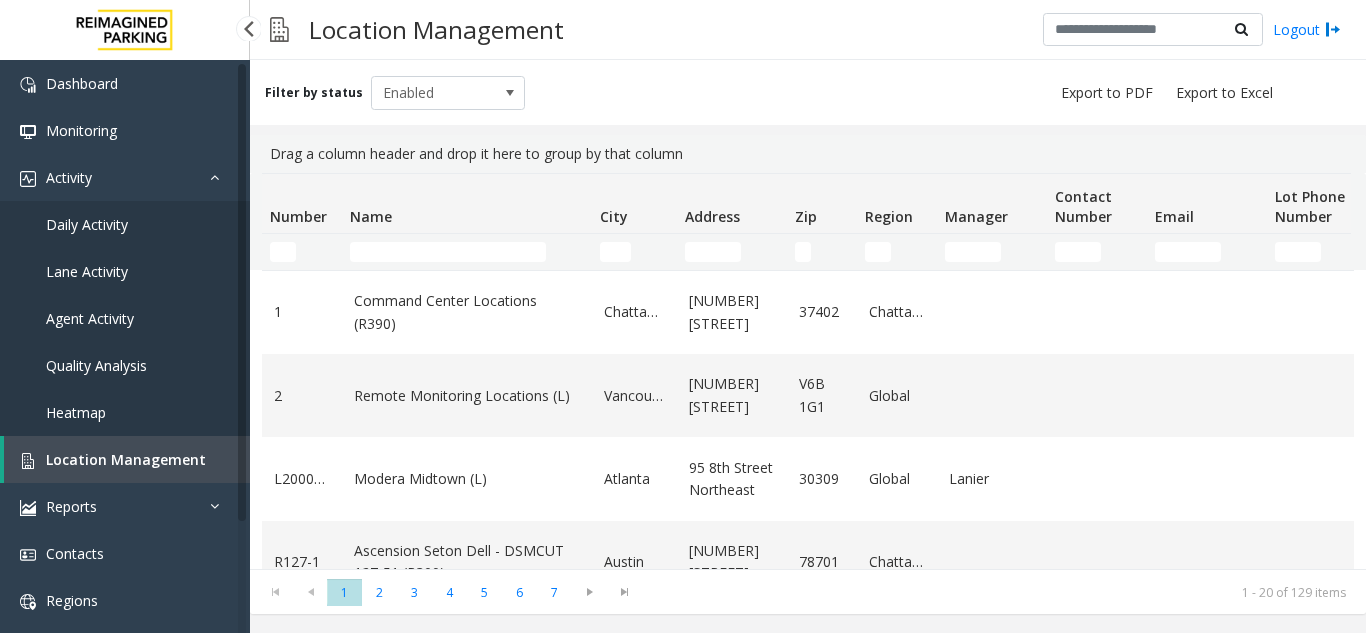 click on "Lane Activity" at bounding box center [125, 271] 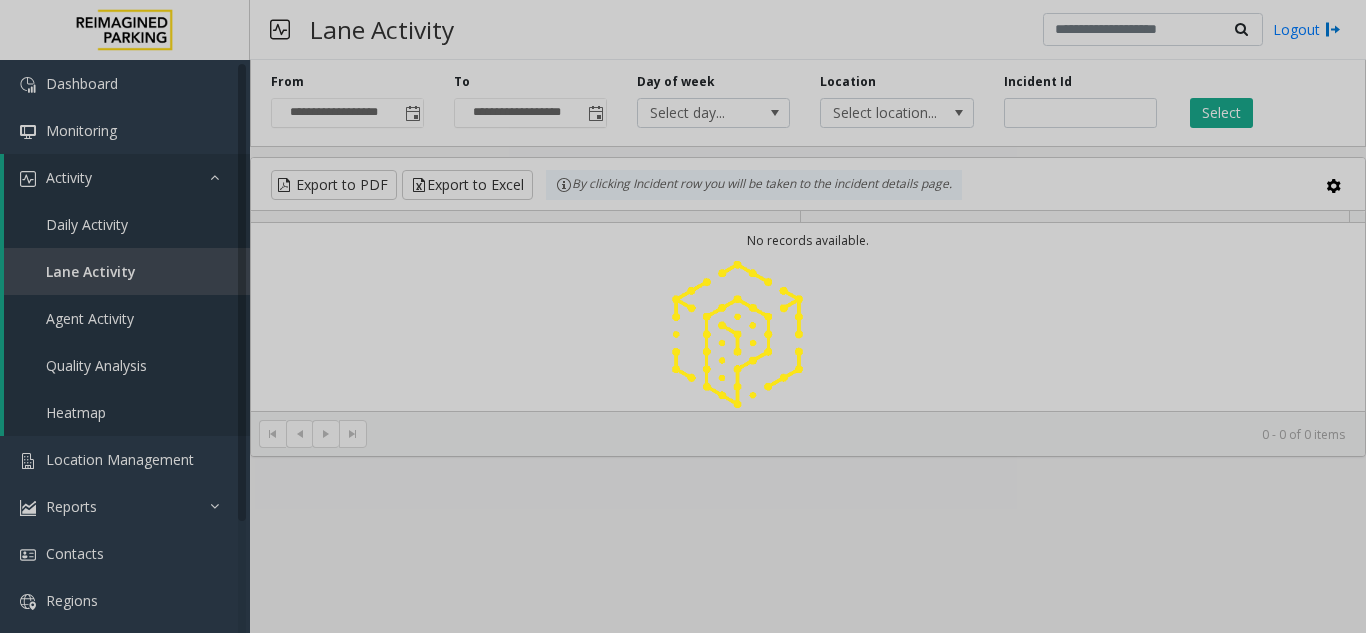click 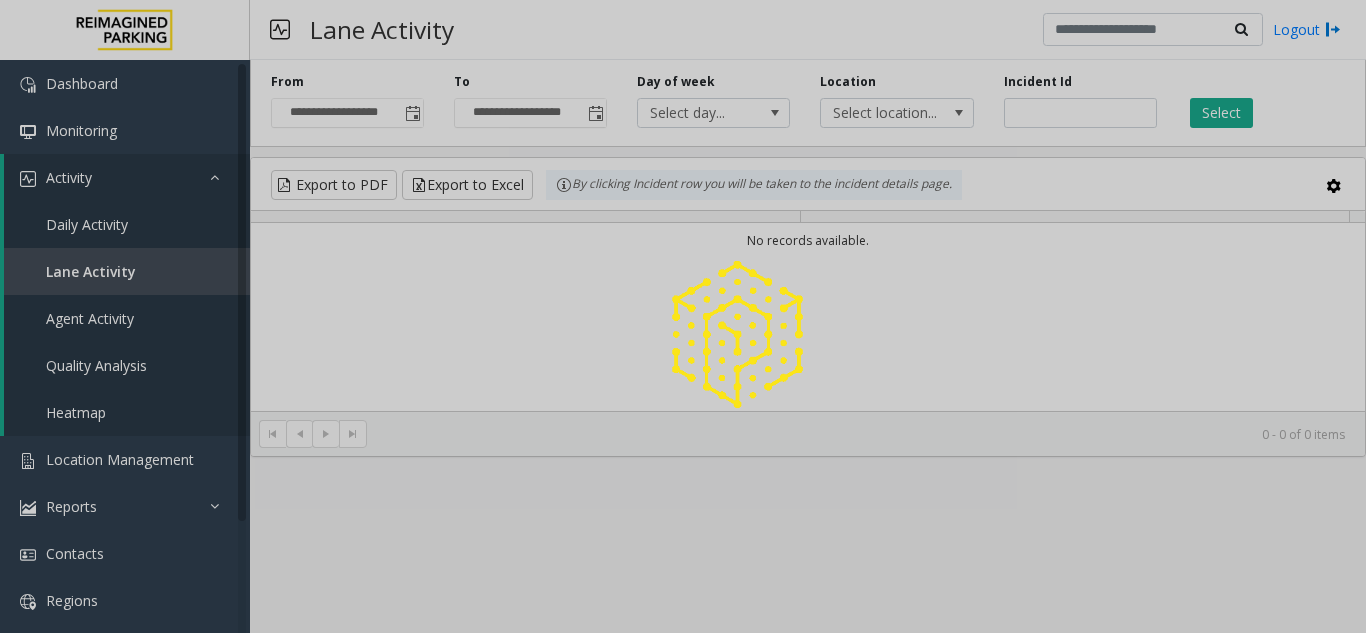 click 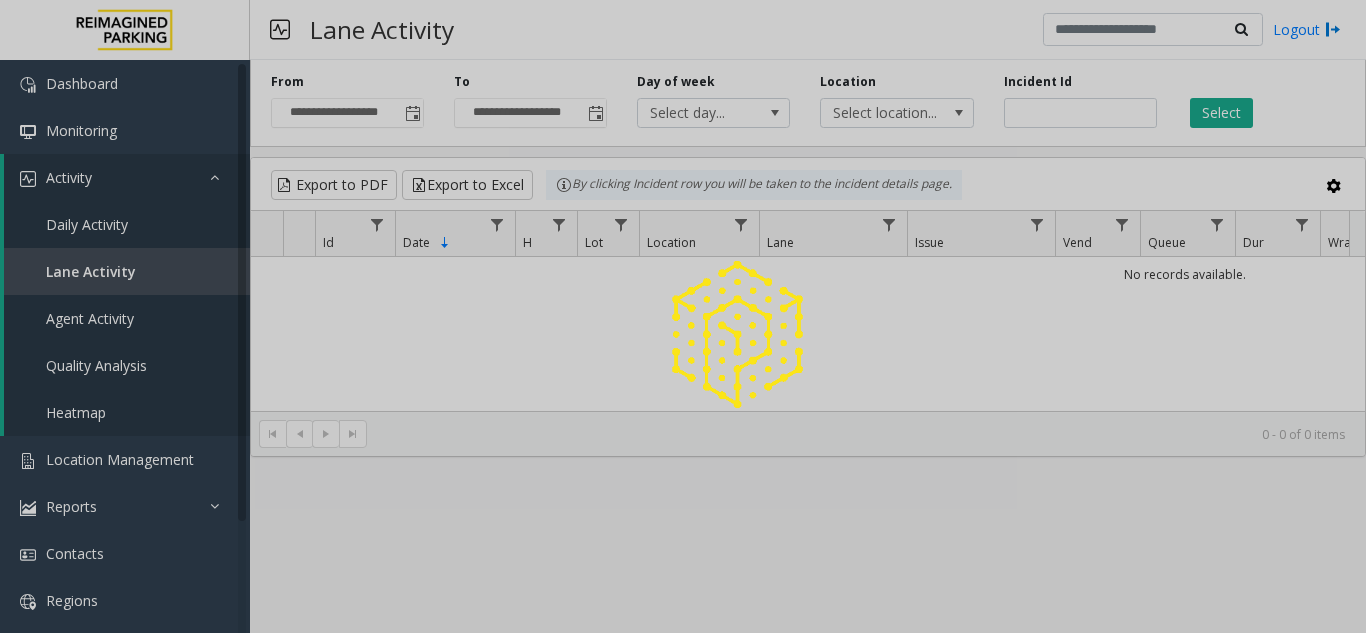 click 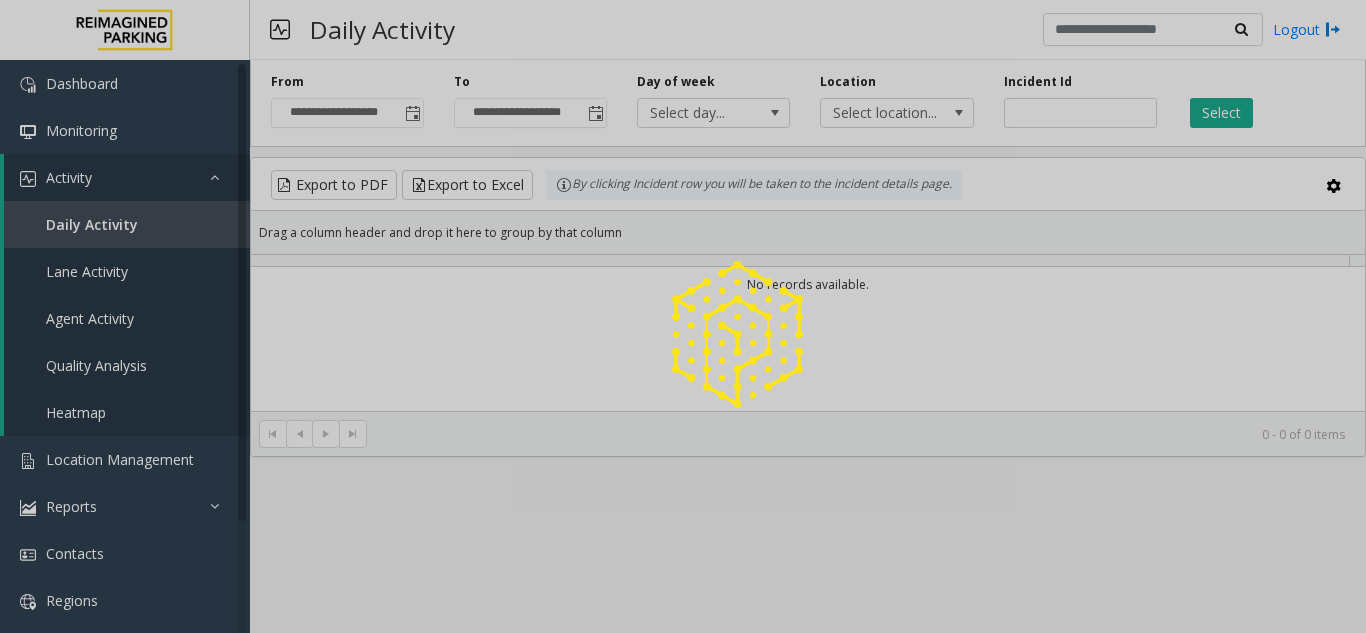 click 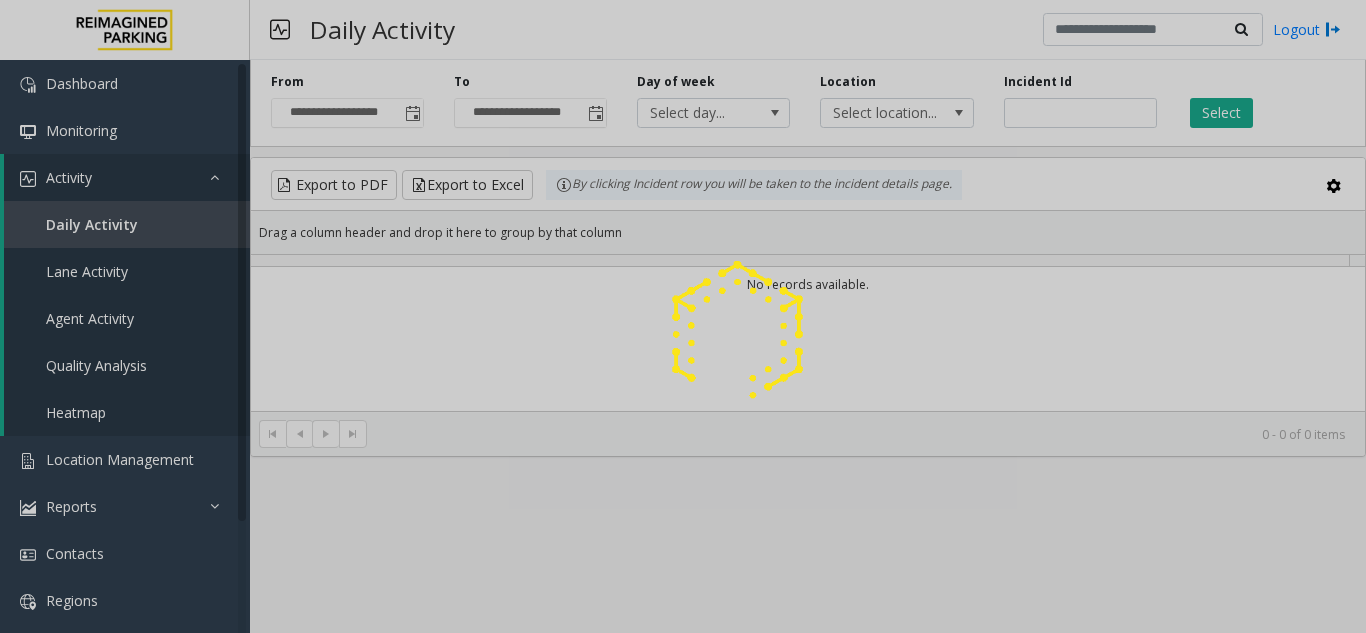 click 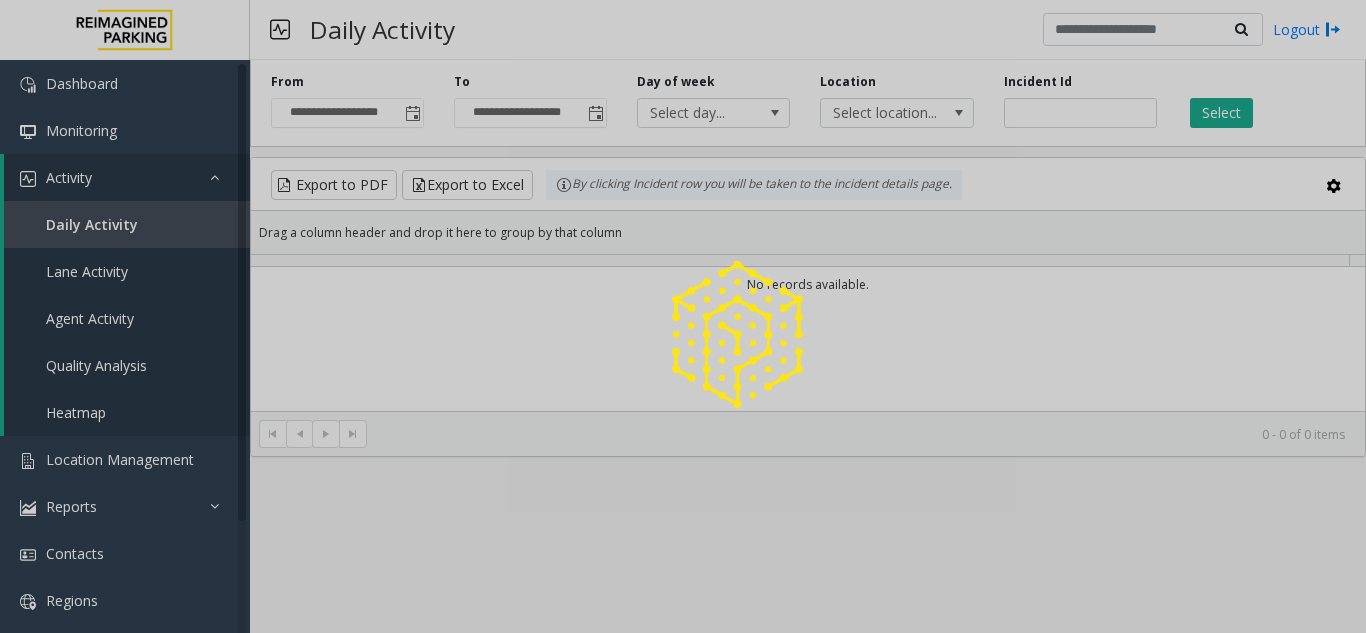 click 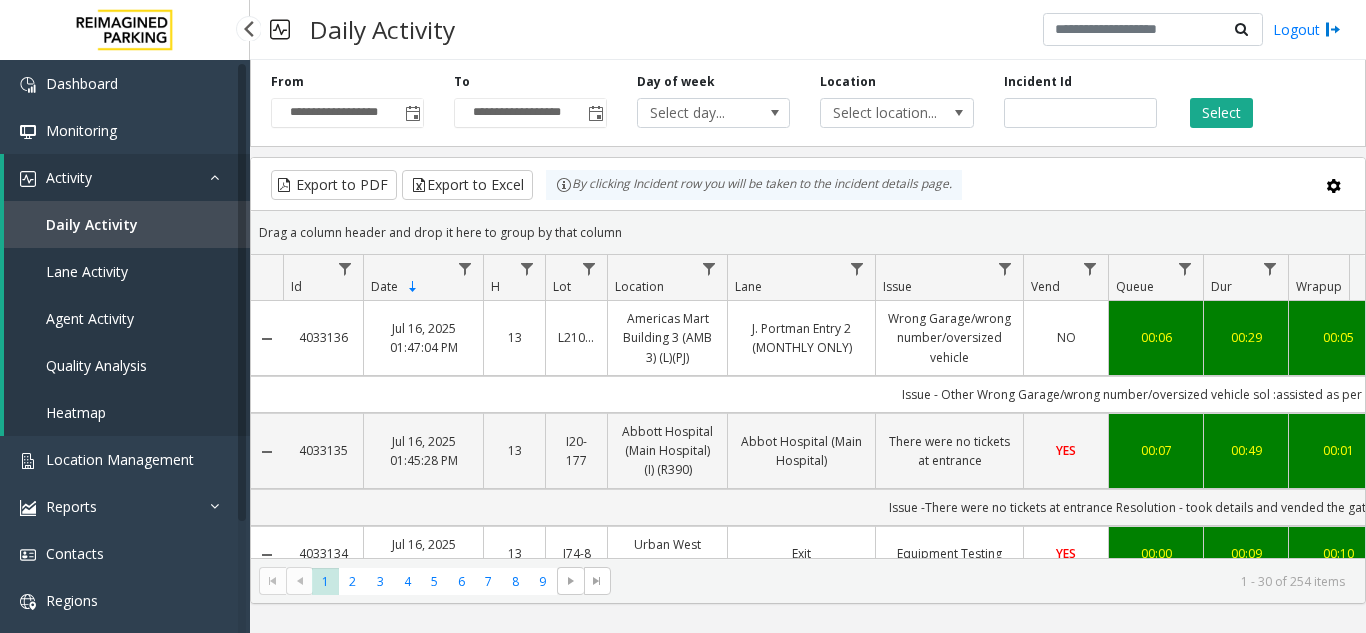 click on "Activity" at bounding box center [69, 177] 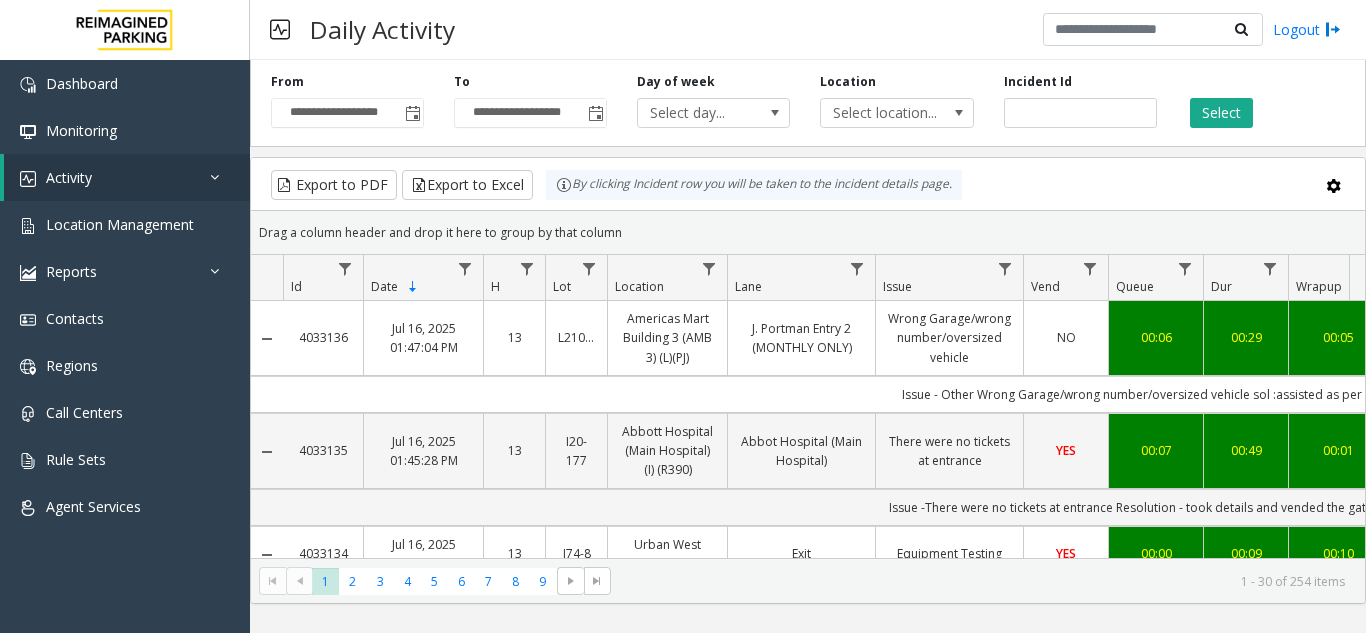 scroll, scrollTop: 0, scrollLeft: 444, axis: horizontal 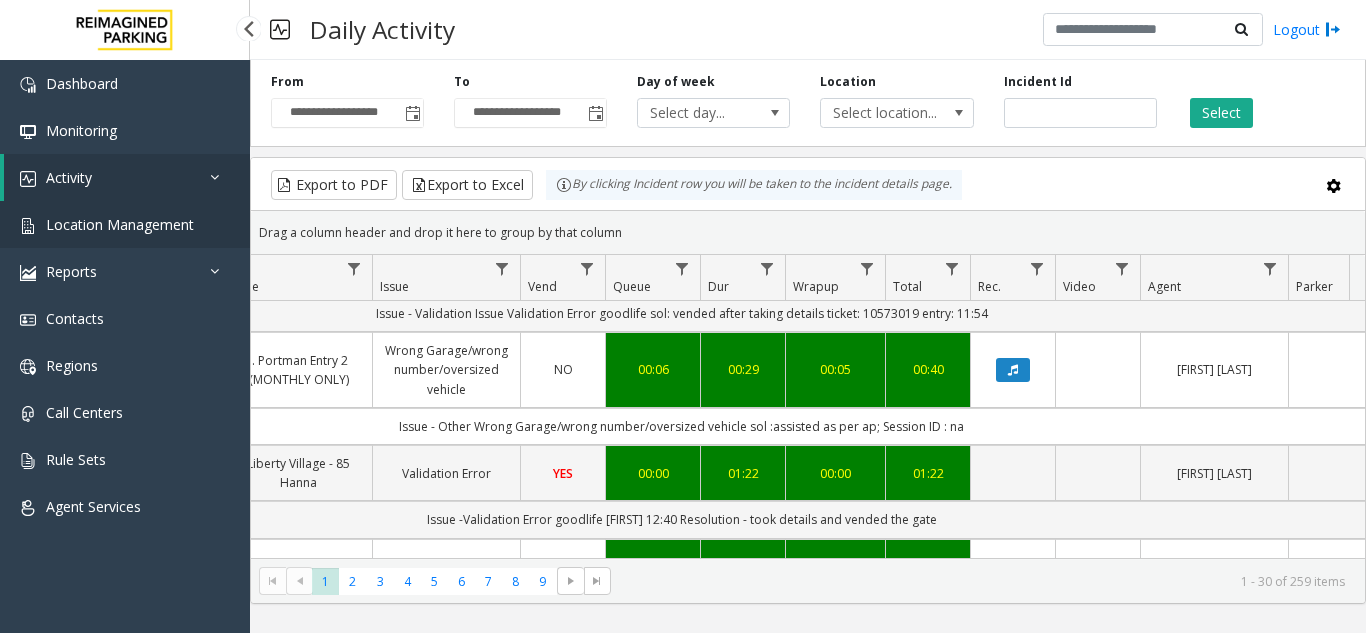 click on "Location Management" at bounding box center [120, 224] 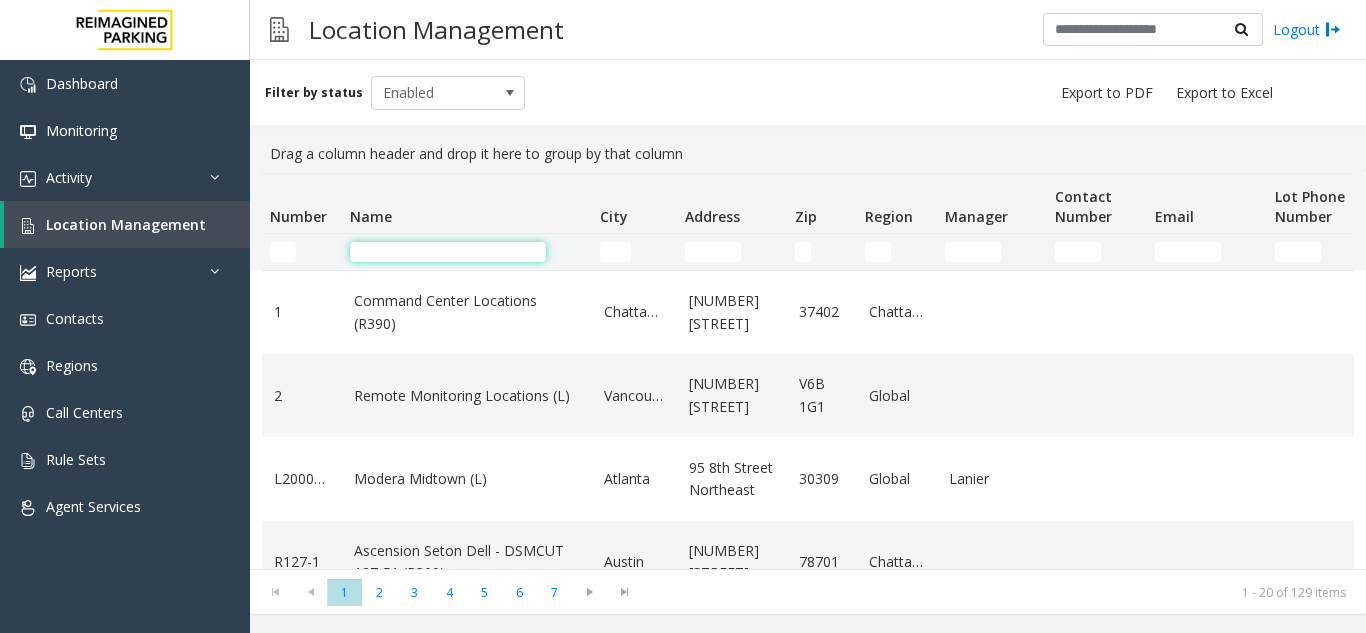 click 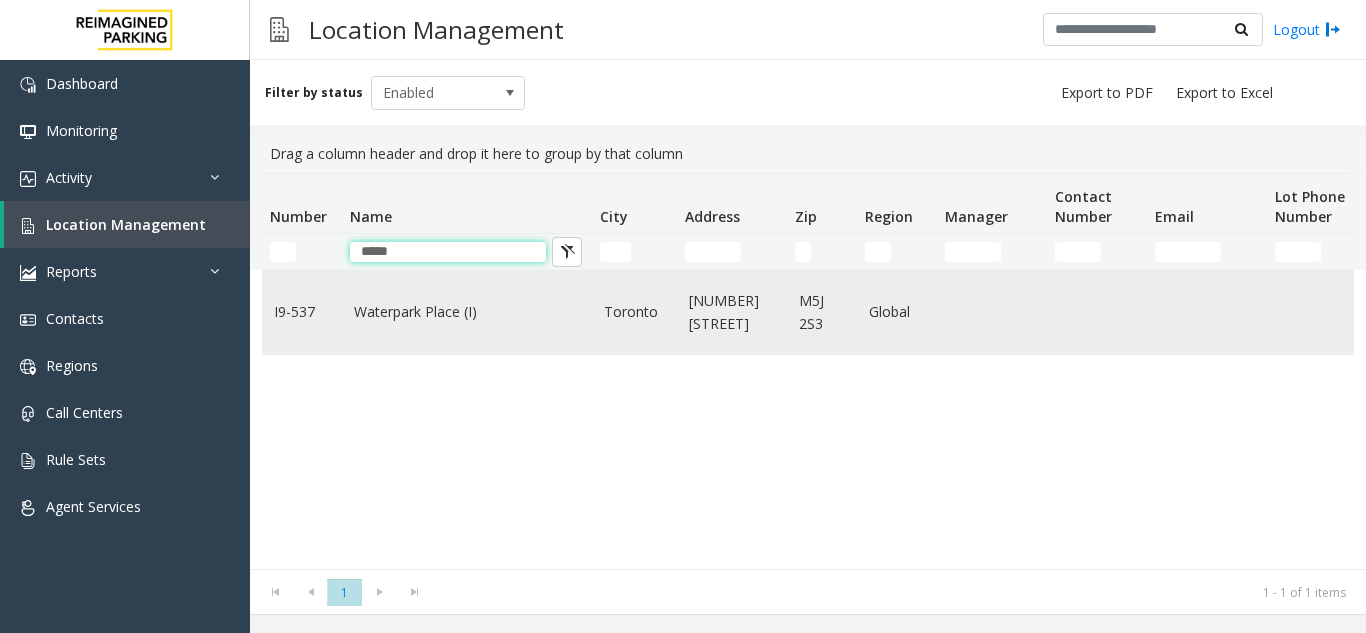 type on "*****" 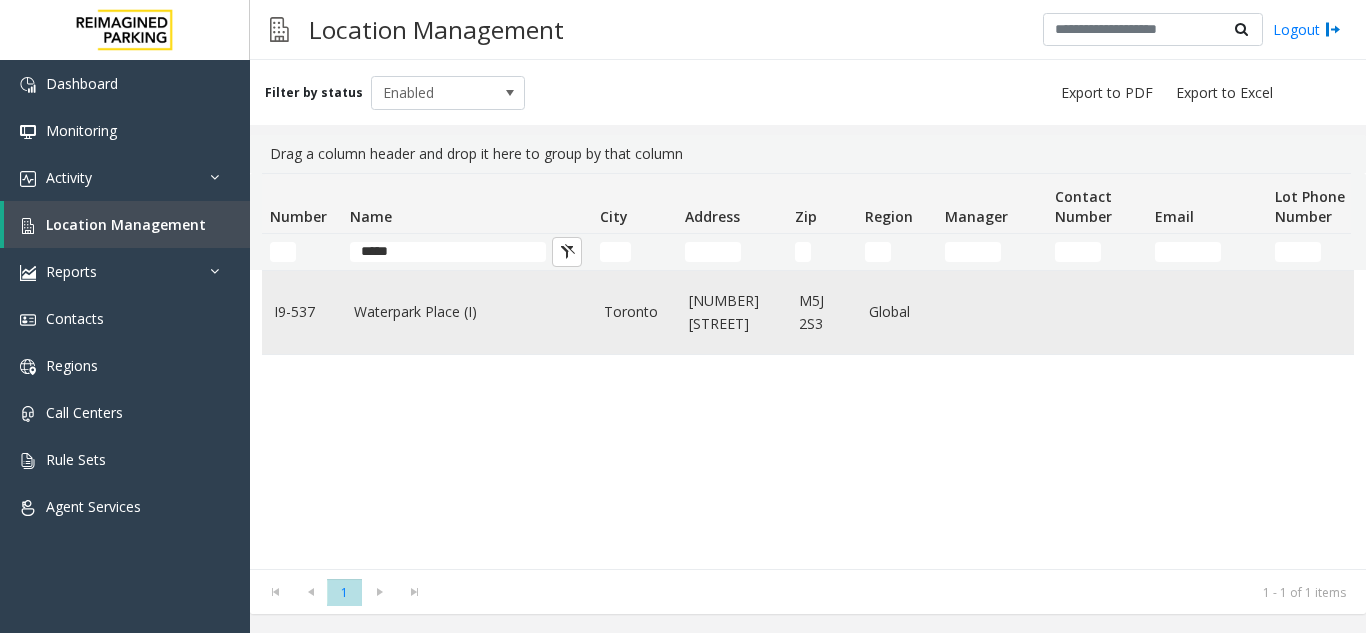 drag, startPoint x: 415, startPoint y: 293, endPoint x: 399, endPoint y: 356, distance: 65 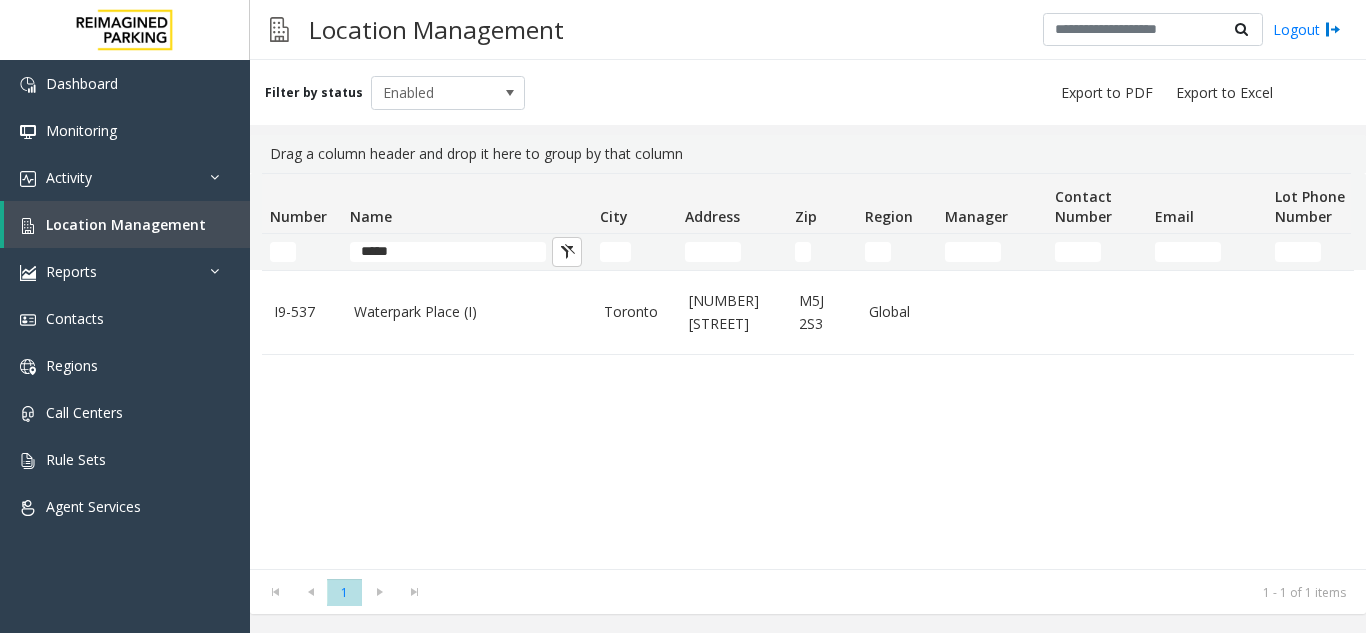 click on "Waterpark Place (I)" 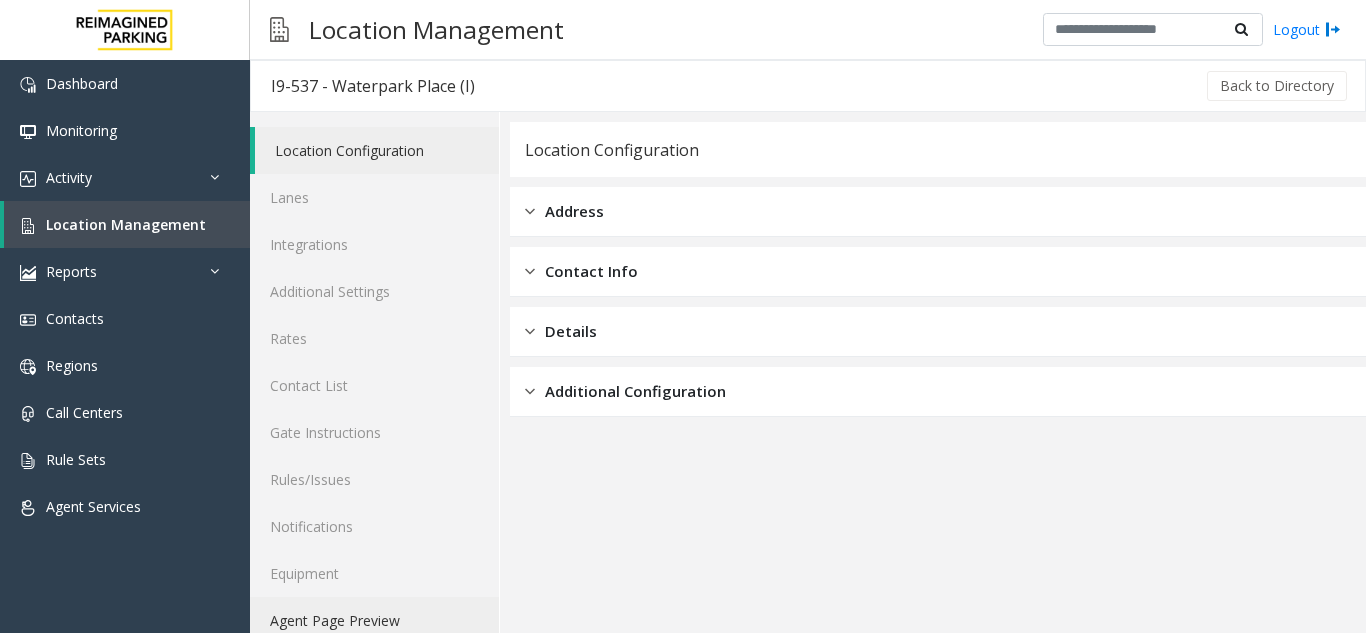 click on "Agent Page Preview" 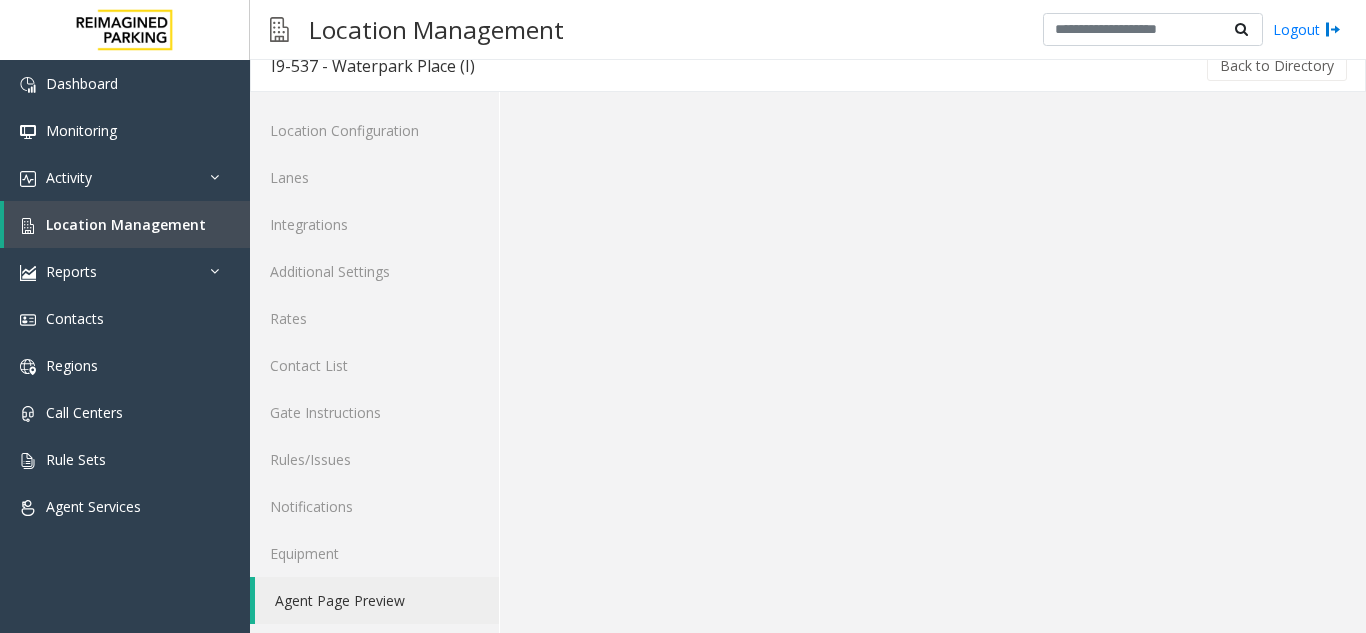 scroll, scrollTop: 26, scrollLeft: 0, axis: vertical 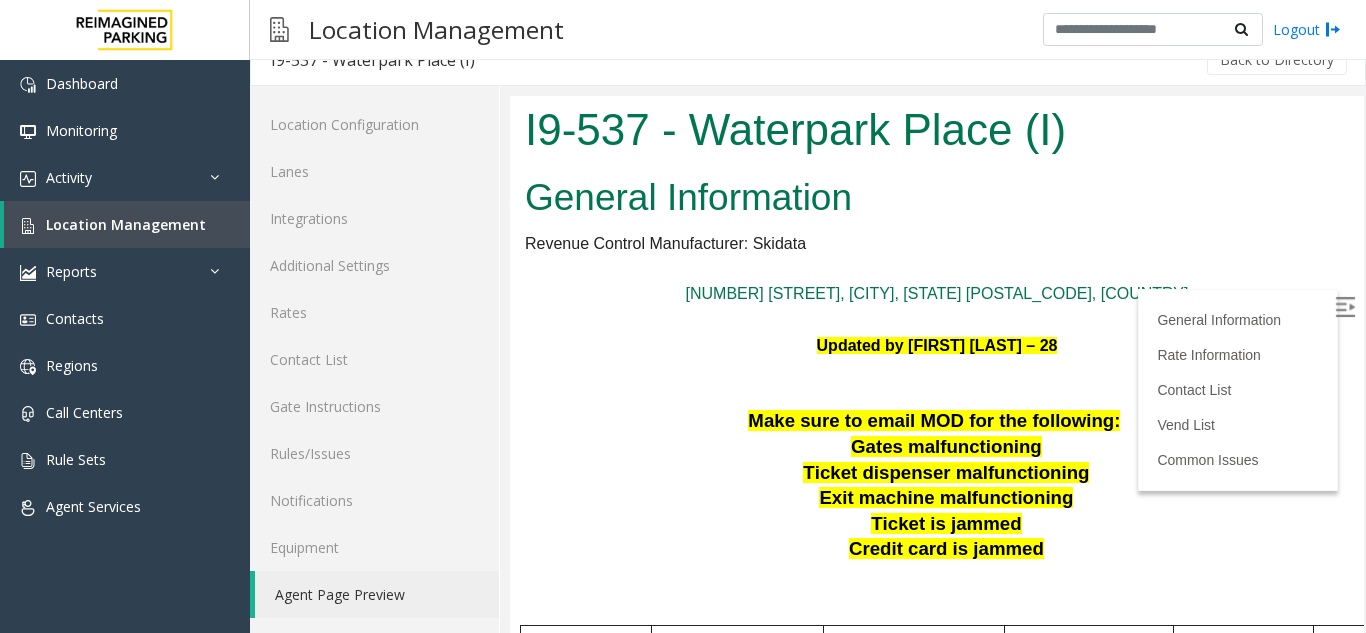 click at bounding box center [1345, 307] 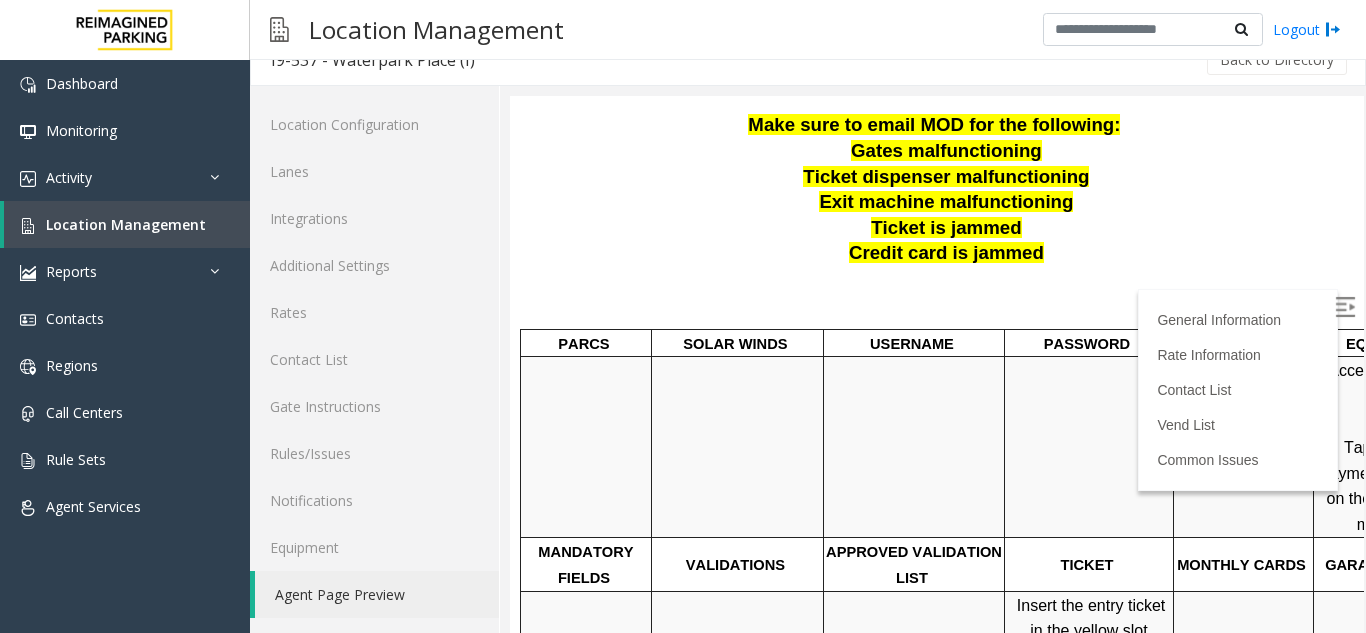 scroll, scrollTop: 300, scrollLeft: 0, axis: vertical 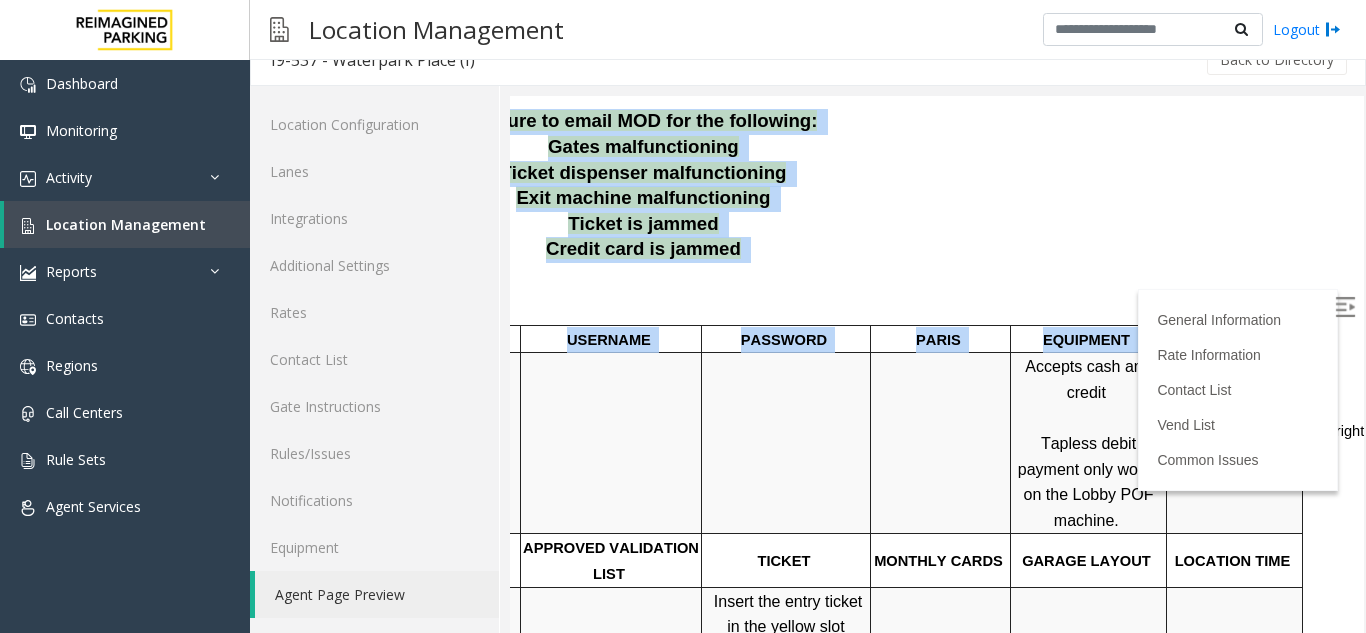 drag, startPoint x: 801, startPoint y: 461, endPoint x: 1404, endPoint y: 485, distance: 603.4774 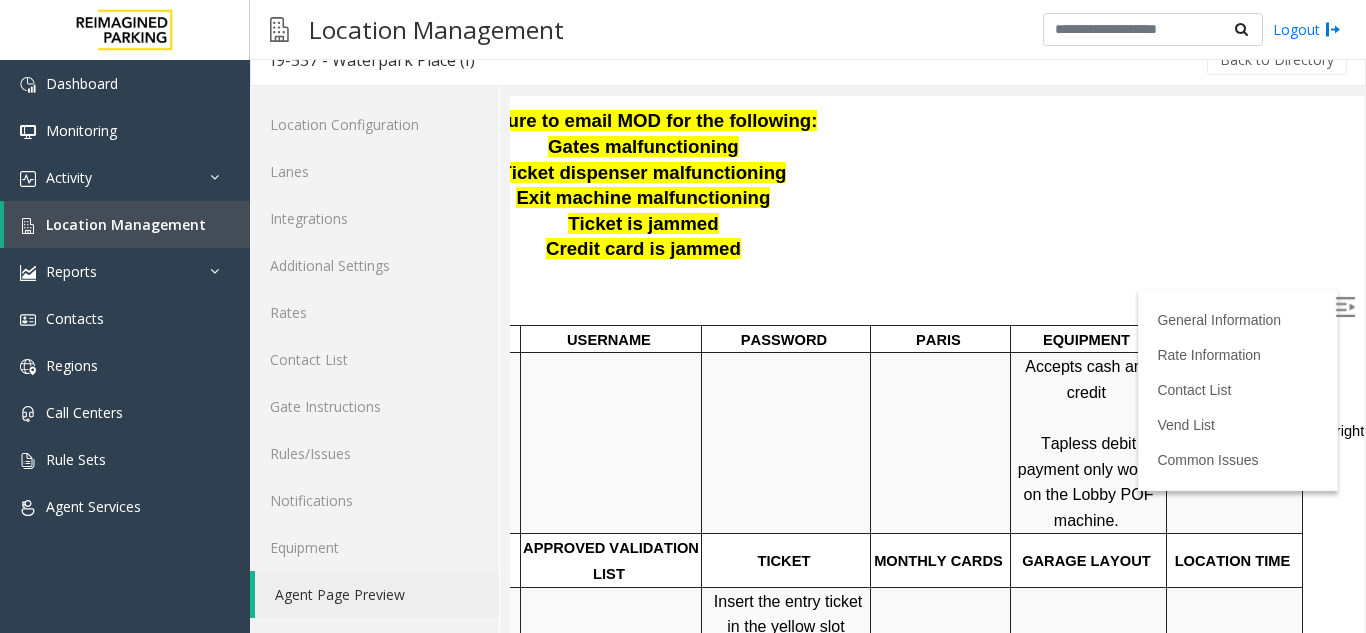 click at bounding box center (941, 443) 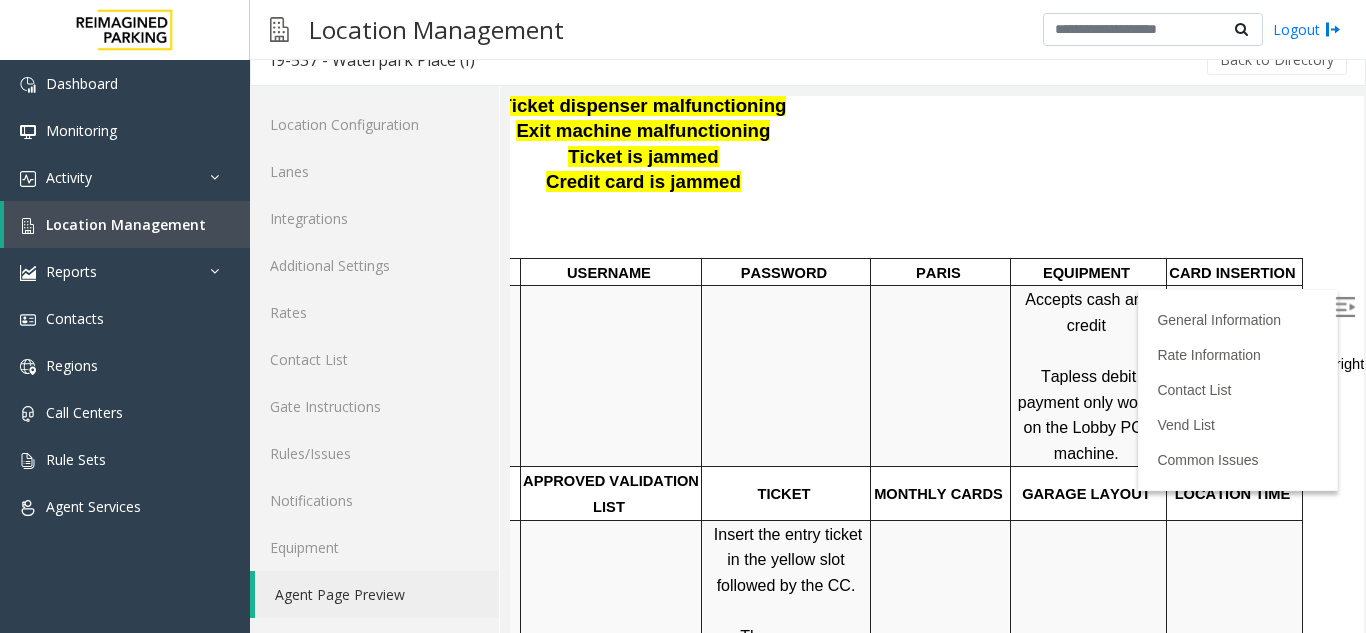 scroll, scrollTop: 500, scrollLeft: 324, axis: both 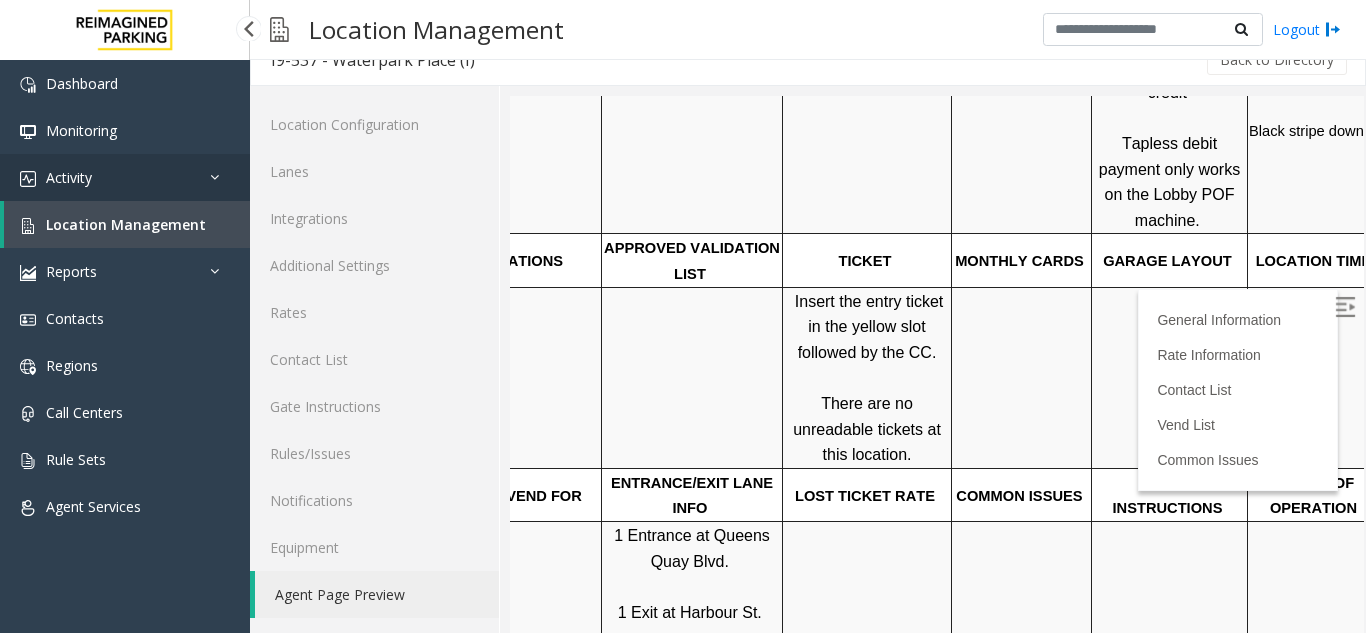 click on "Activity" at bounding box center [125, 177] 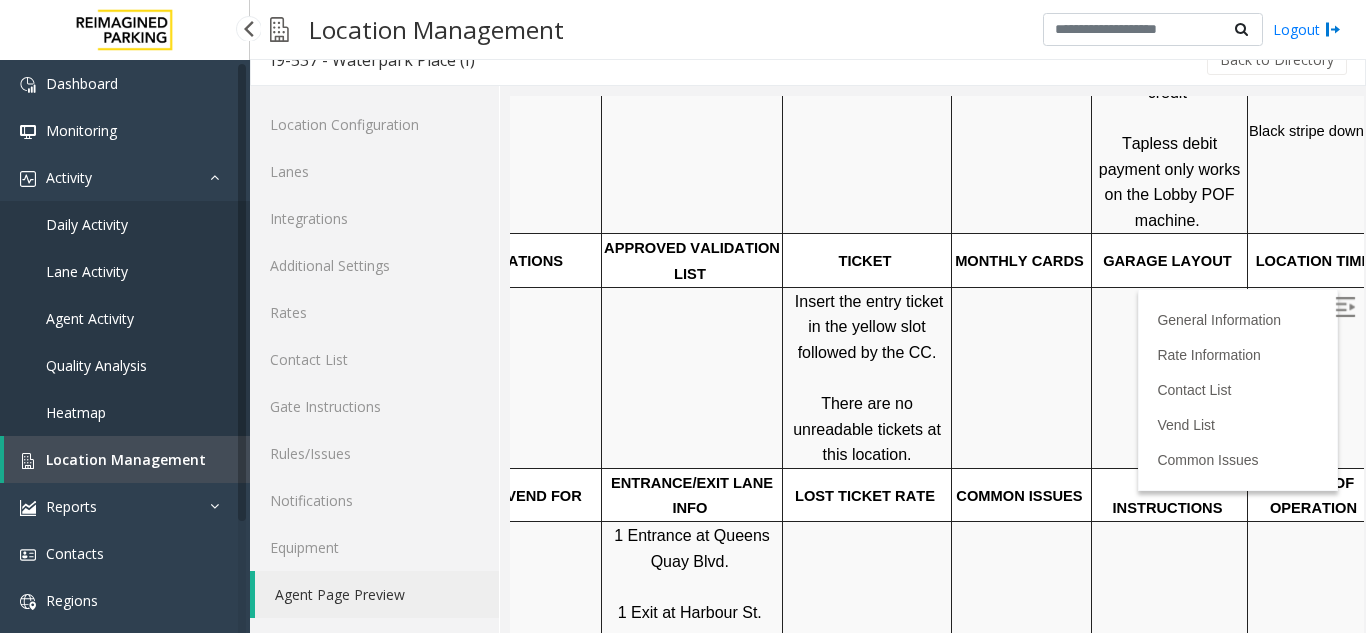 click on "Daily Activity" at bounding box center (125, 224) 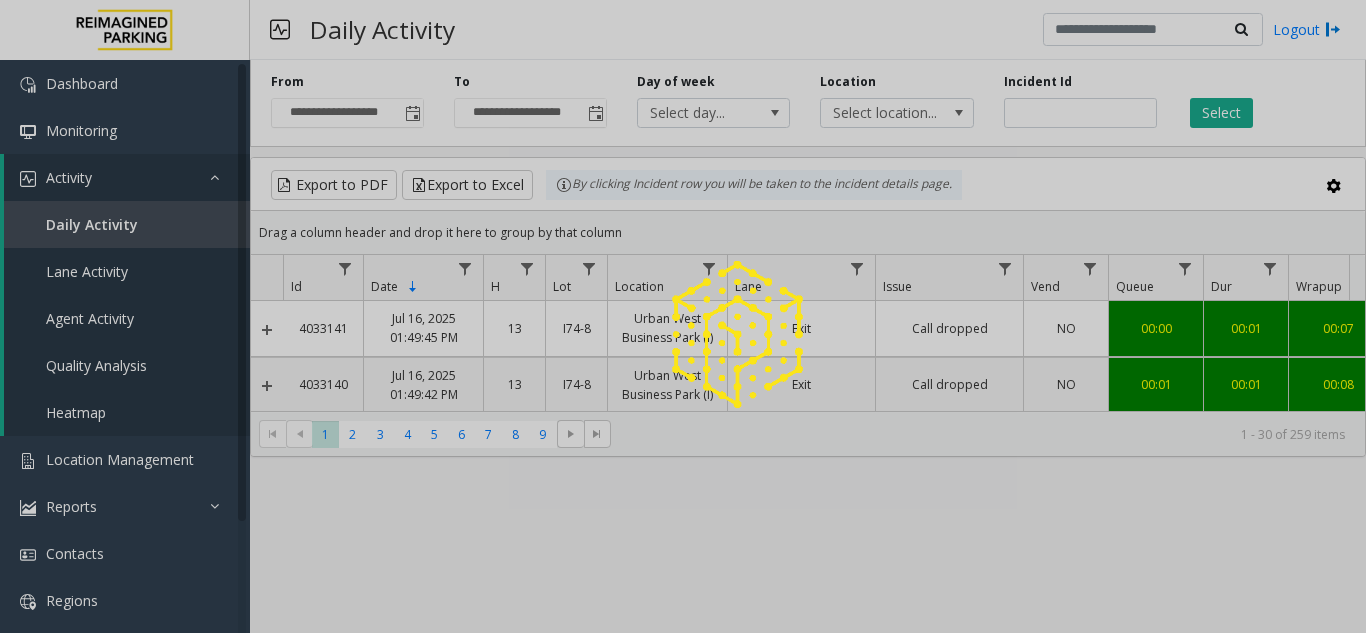 scroll, scrollTop: 0, scrollLeft: 0, axis: both 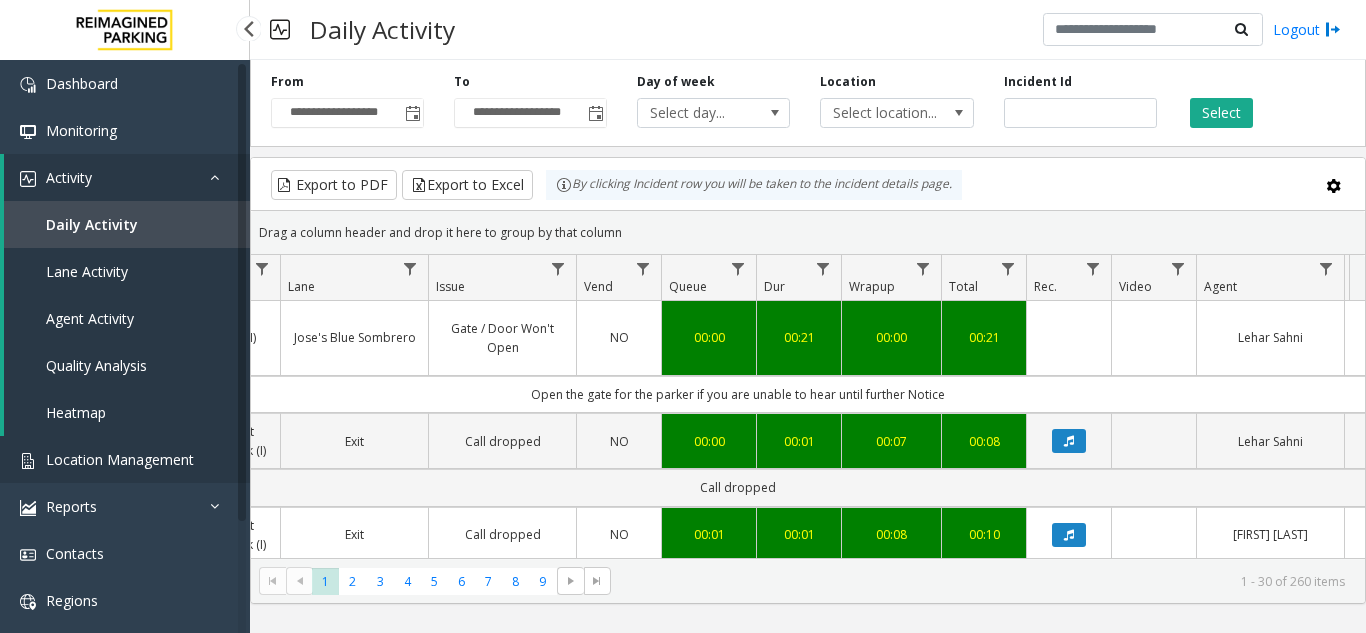 click on "Location Management" at bounding box center [120, 459] 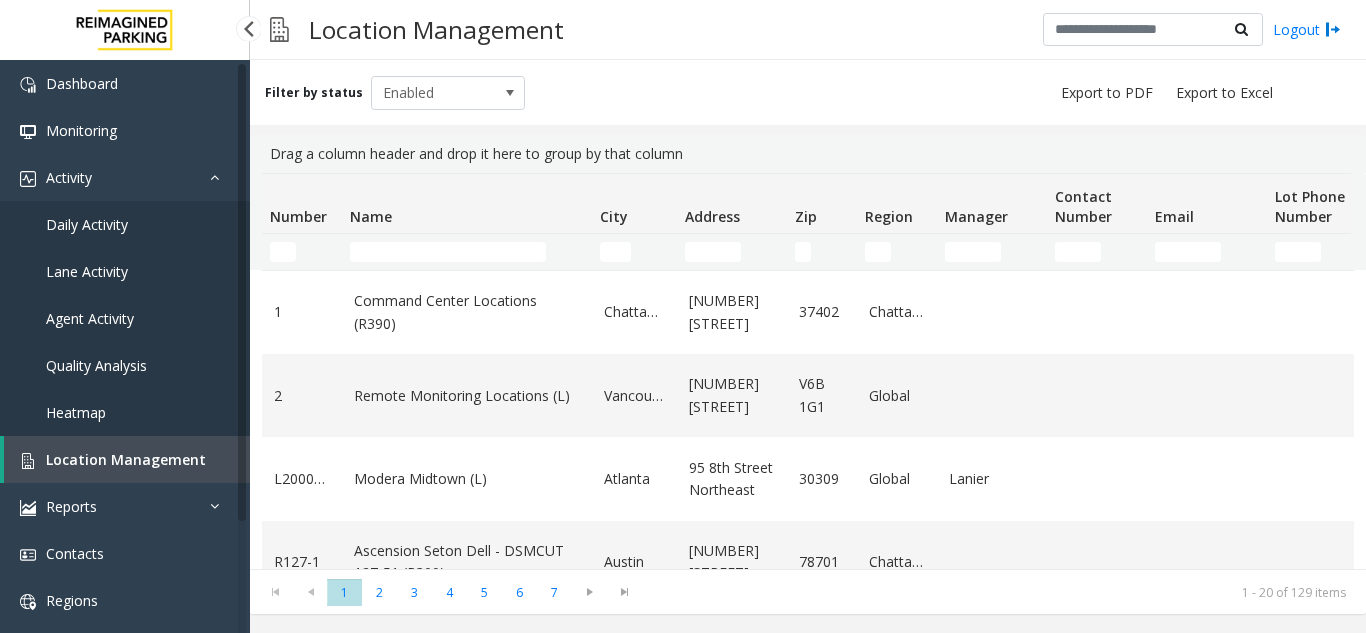 click on "Location Management" at bounding box center [126, 459] 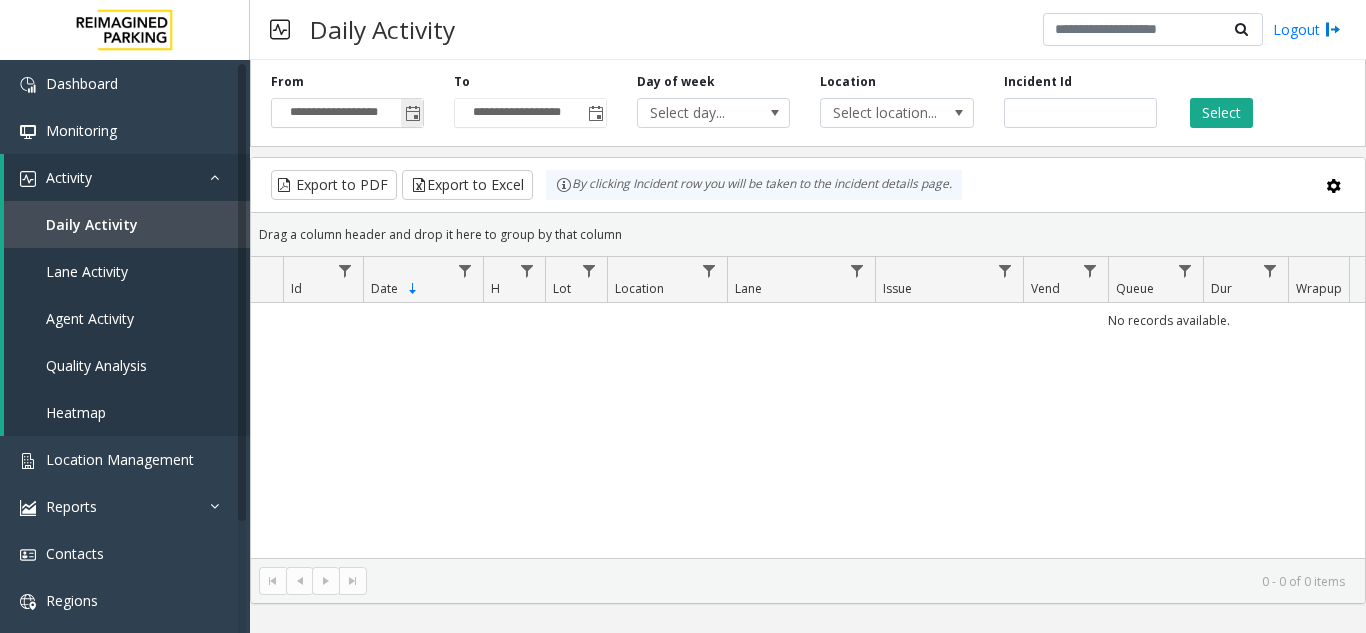 click 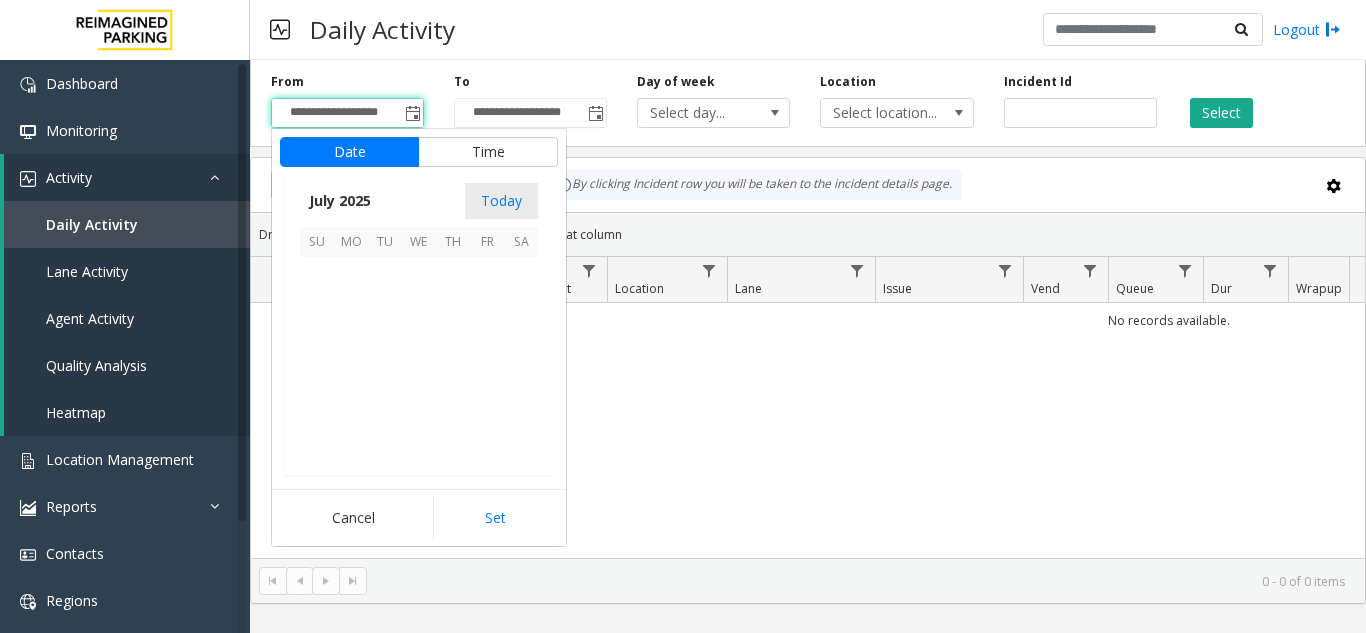 scroll, scrollTop: 358428, scrollLeft: 0, axis: vertical 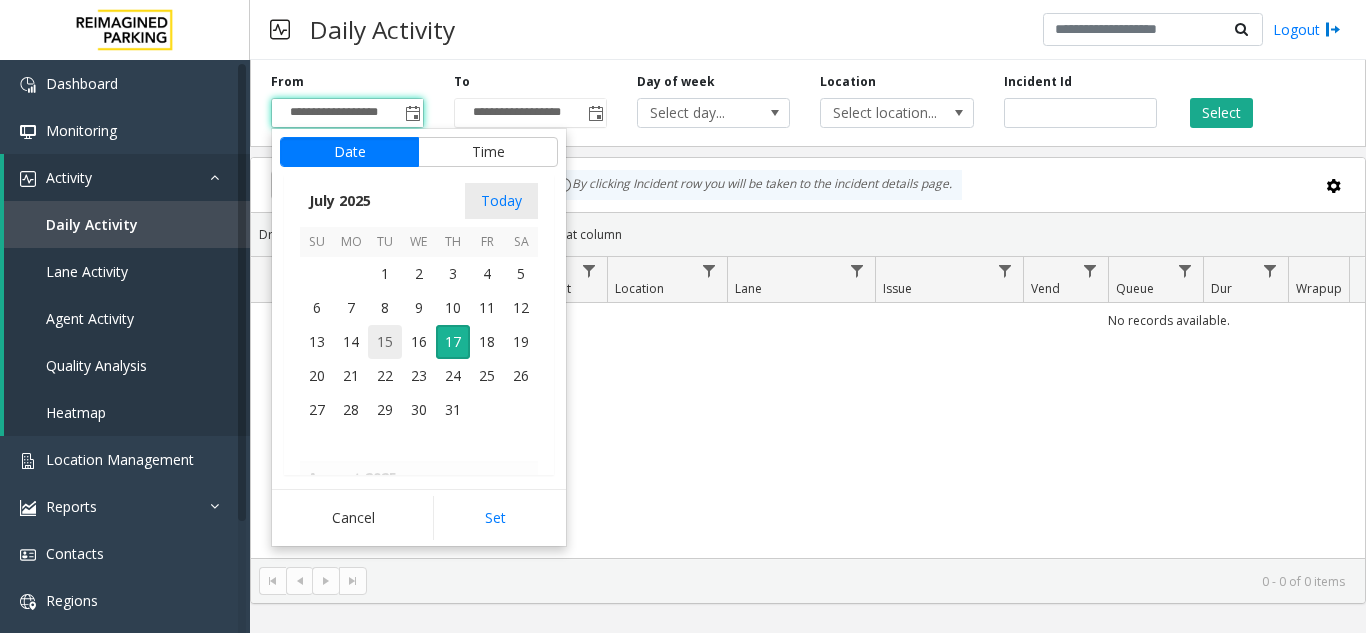 click on "15" at bounding box center [385, 342] 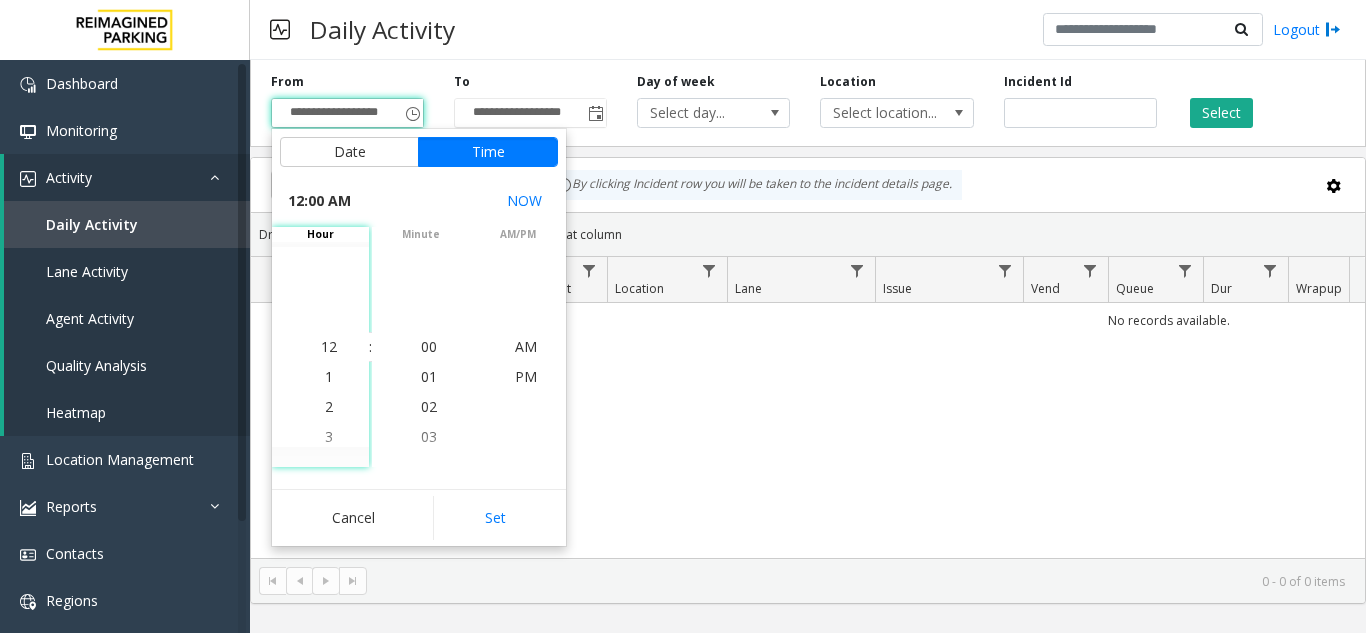 drag, startPoint x: 501, startPoint y: 490, endPoint x: 502, endPoint y: 501, distance: 11.045361 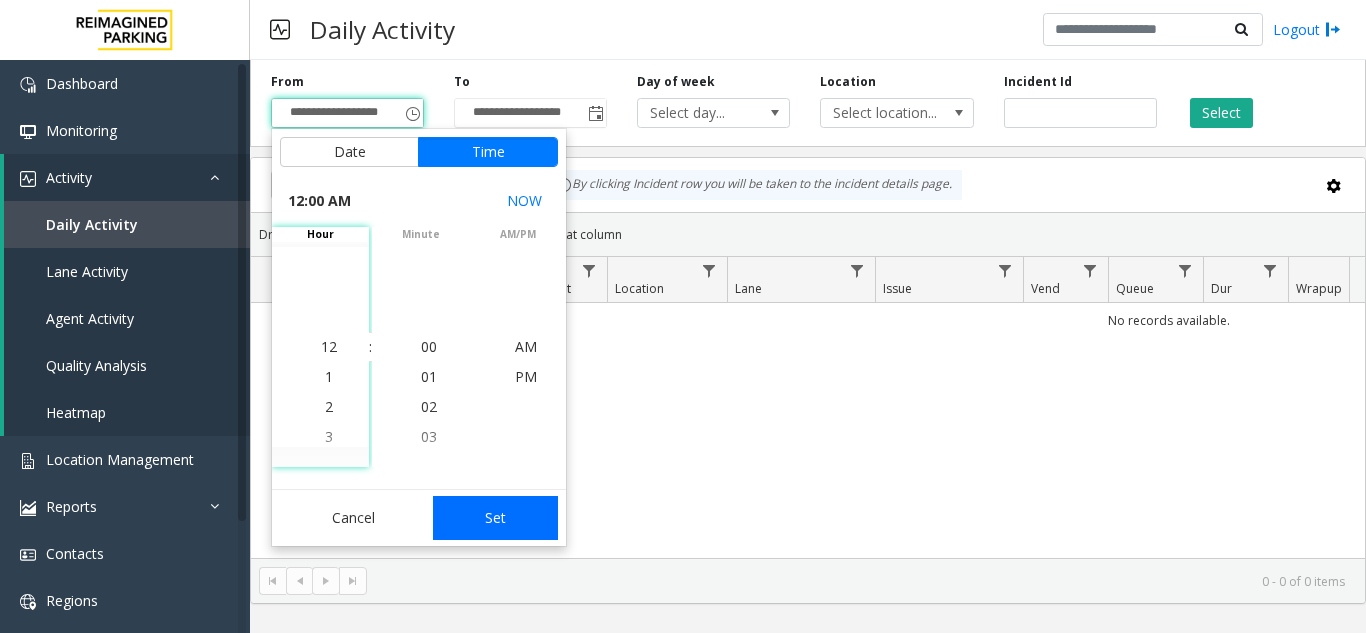 click on "Set" 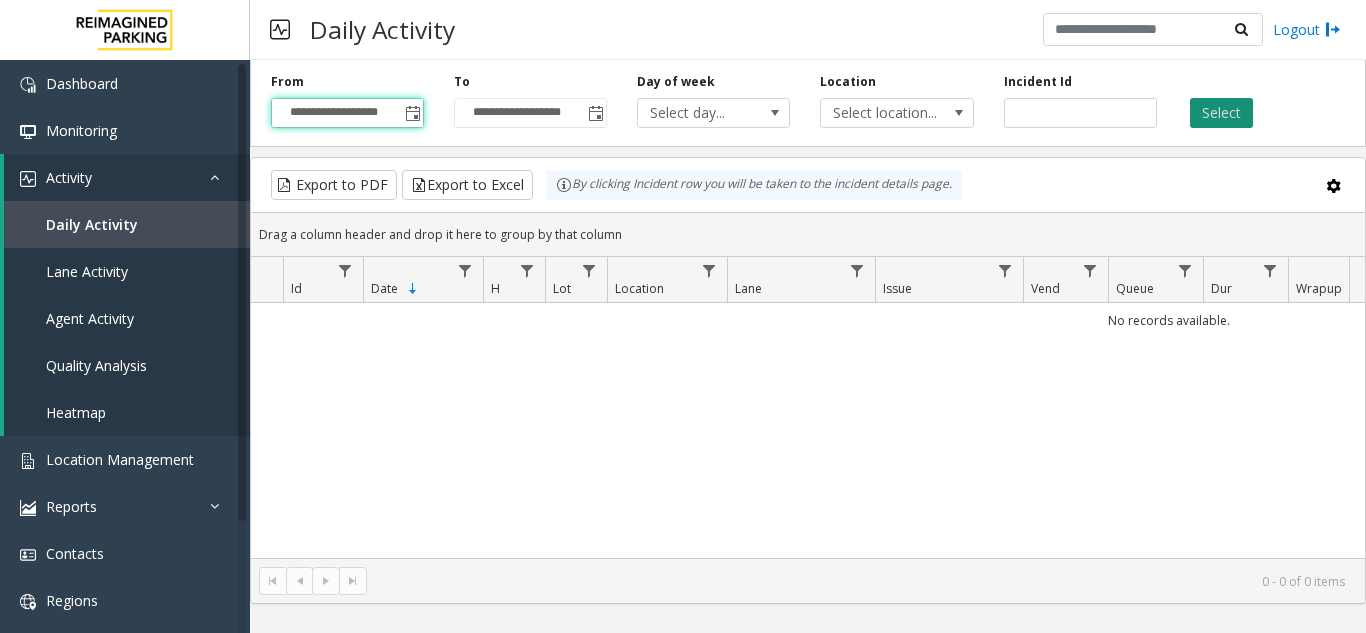 click on "Select" 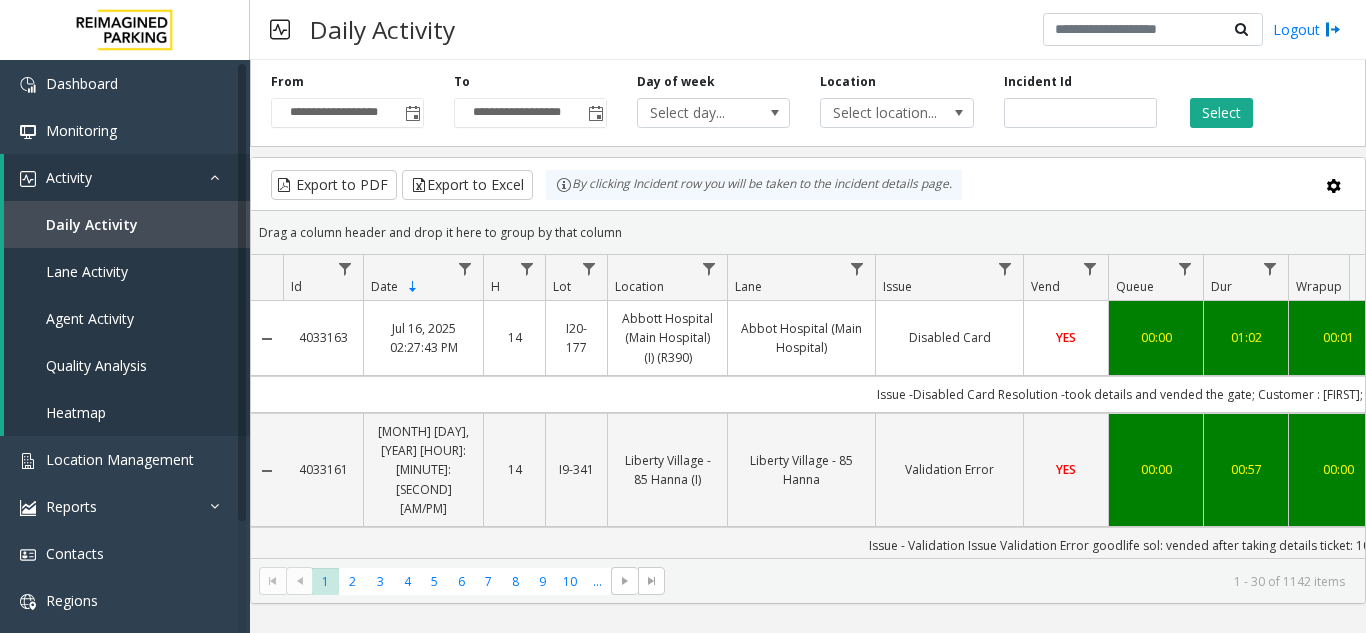 scroll, scrollTop: 0, scrollLeft: 359, axis: horizontal 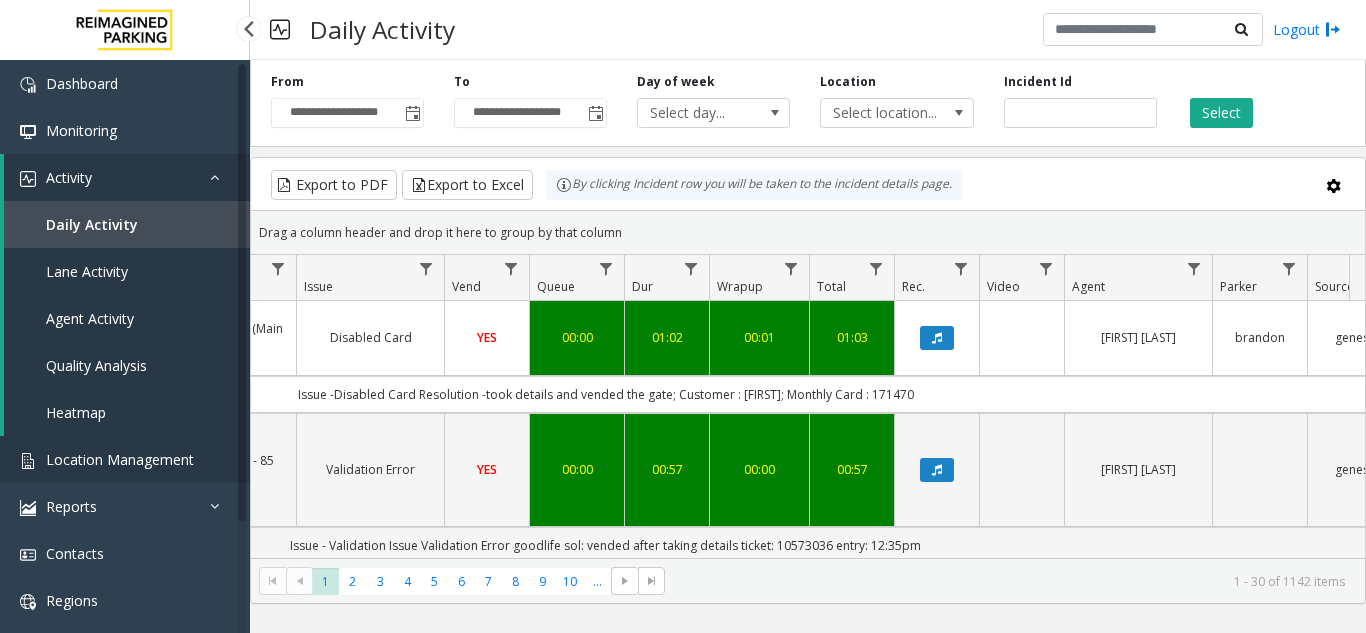 click on "Location Management" at bounding box center [120, 459] 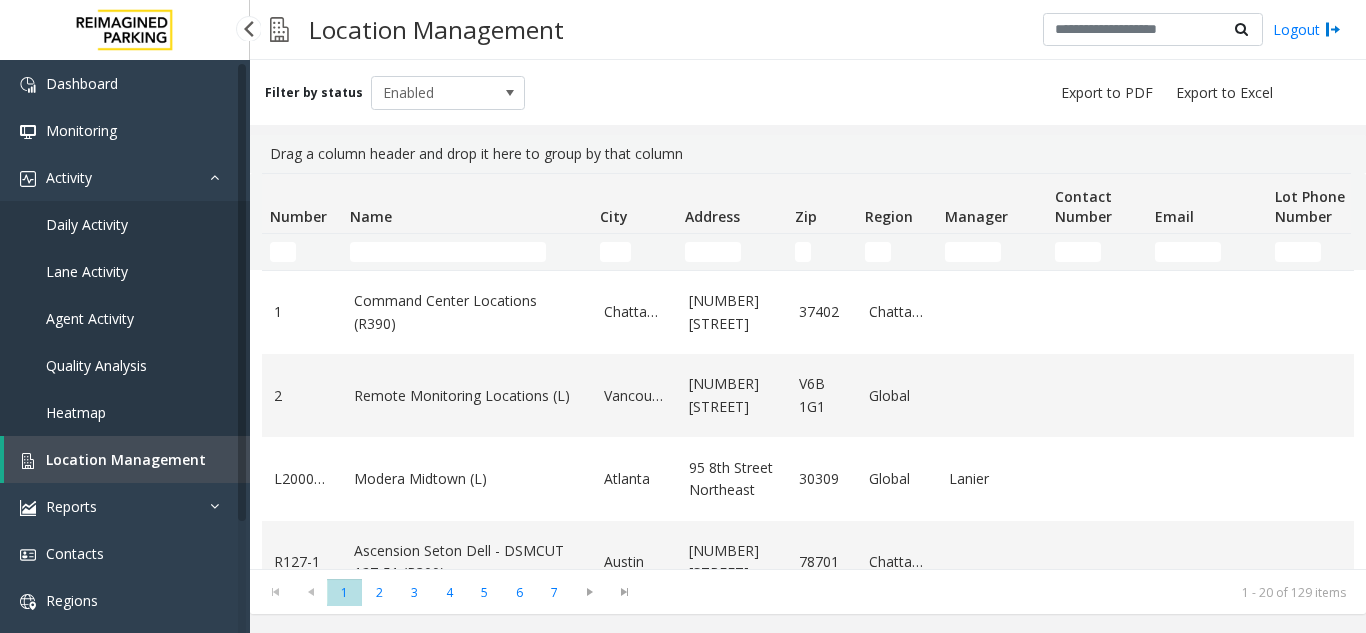 click on "Daily Activity" at bounding box center (125, 224) 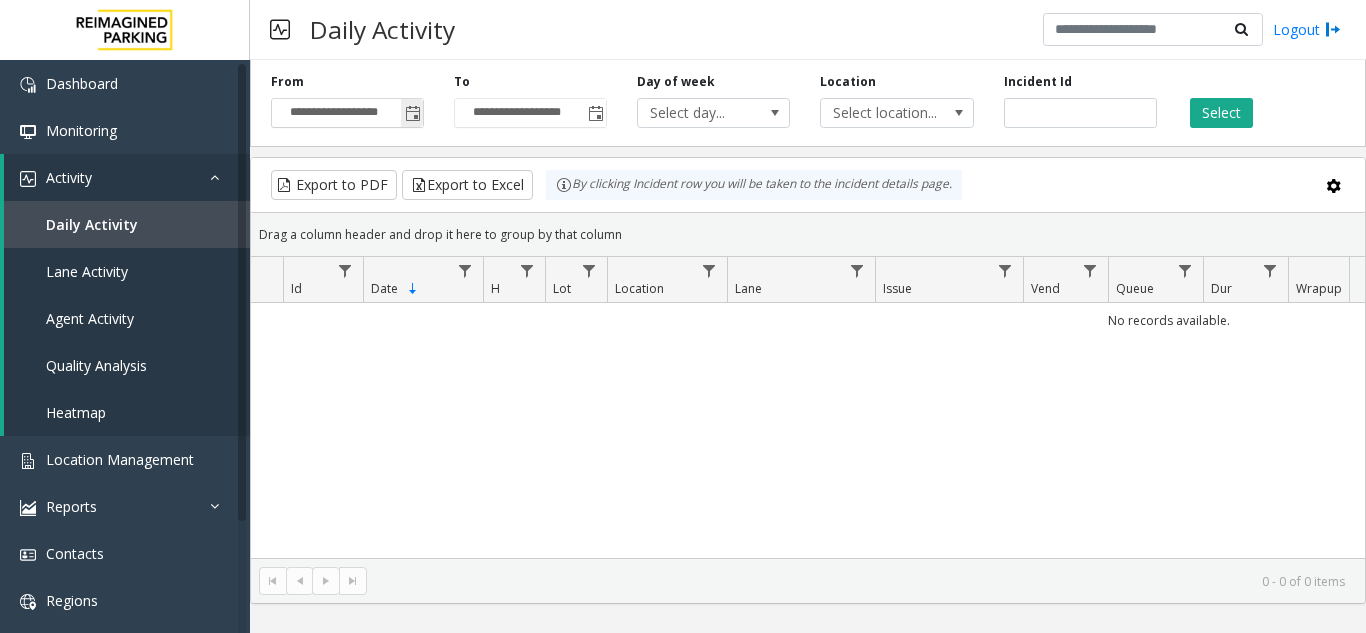 click 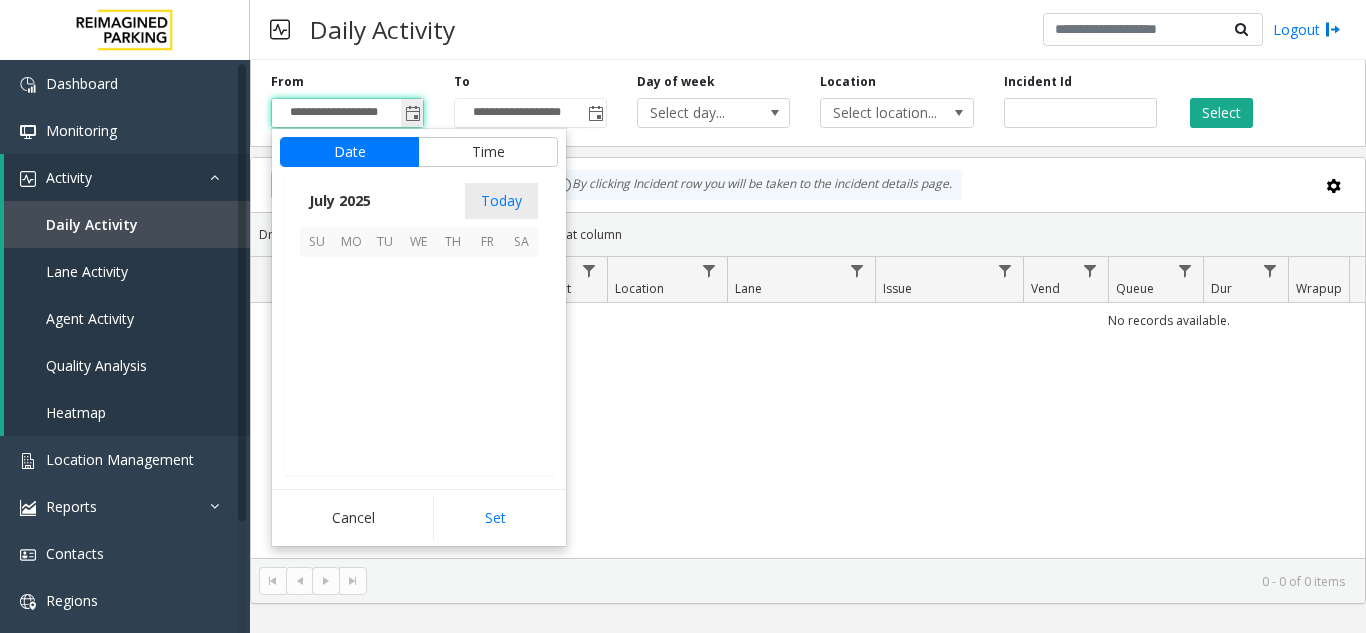 scroll, scrollTop: 358428, scrollLeft: 0, axis: vertical 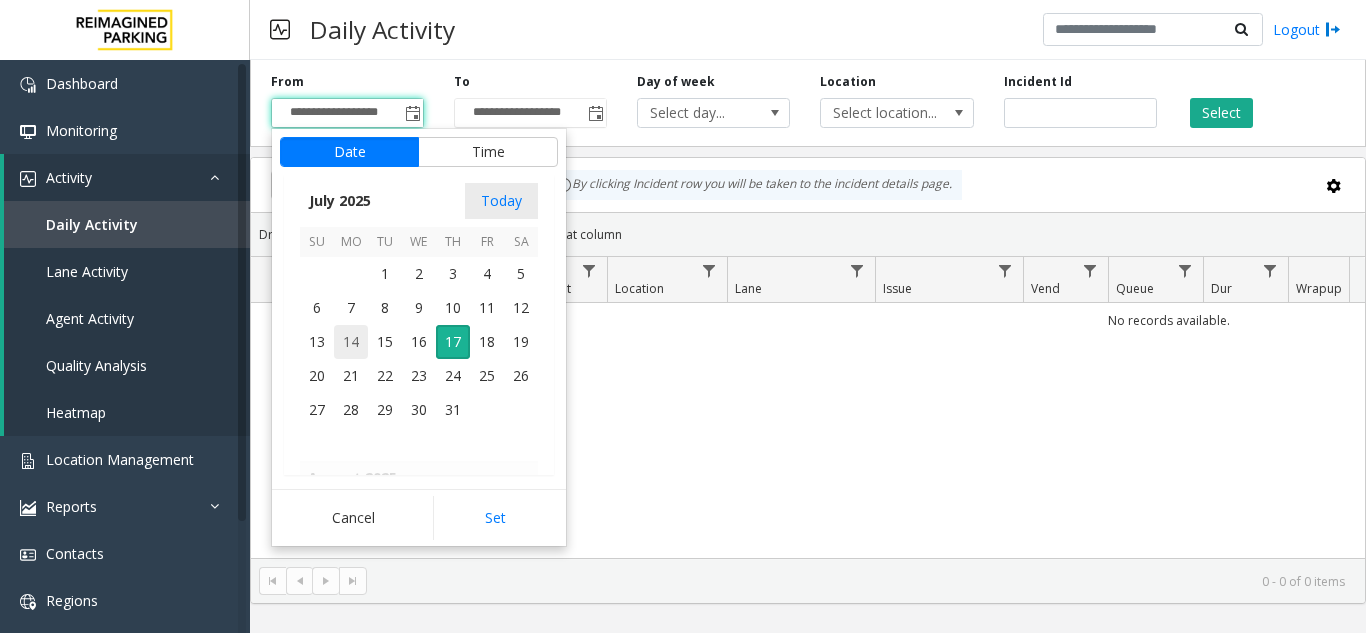 click on "14" at bounding box center [351, 342] 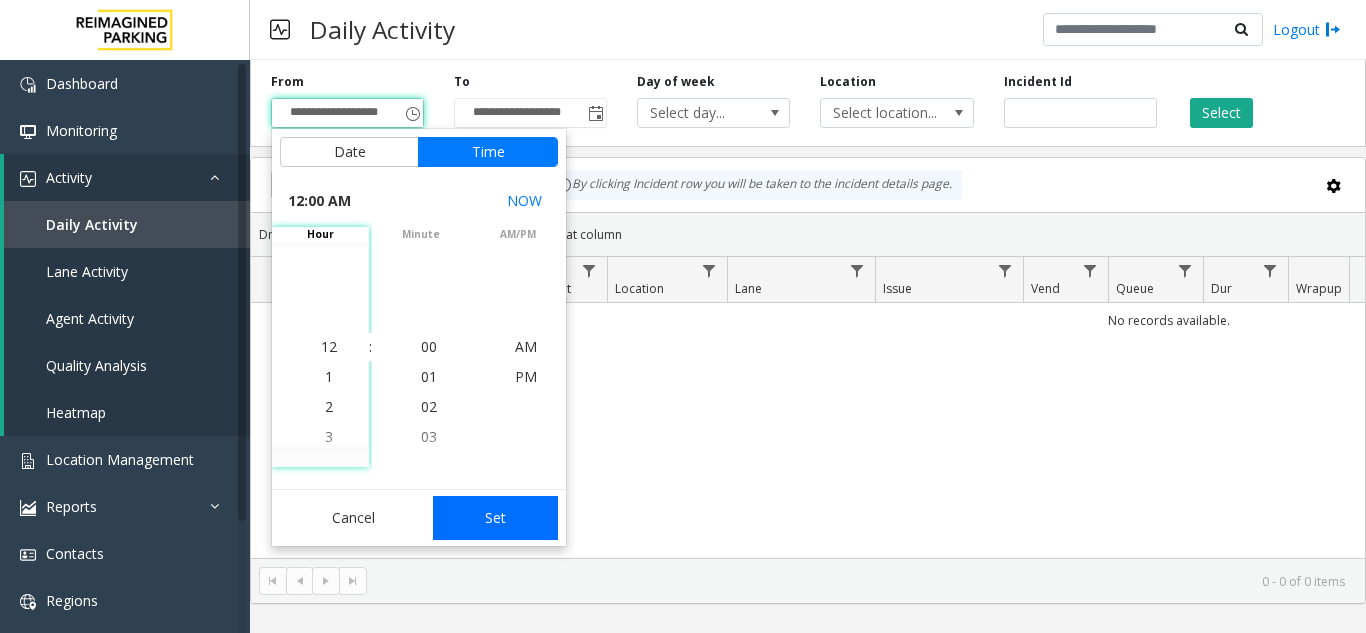 click on "Set" 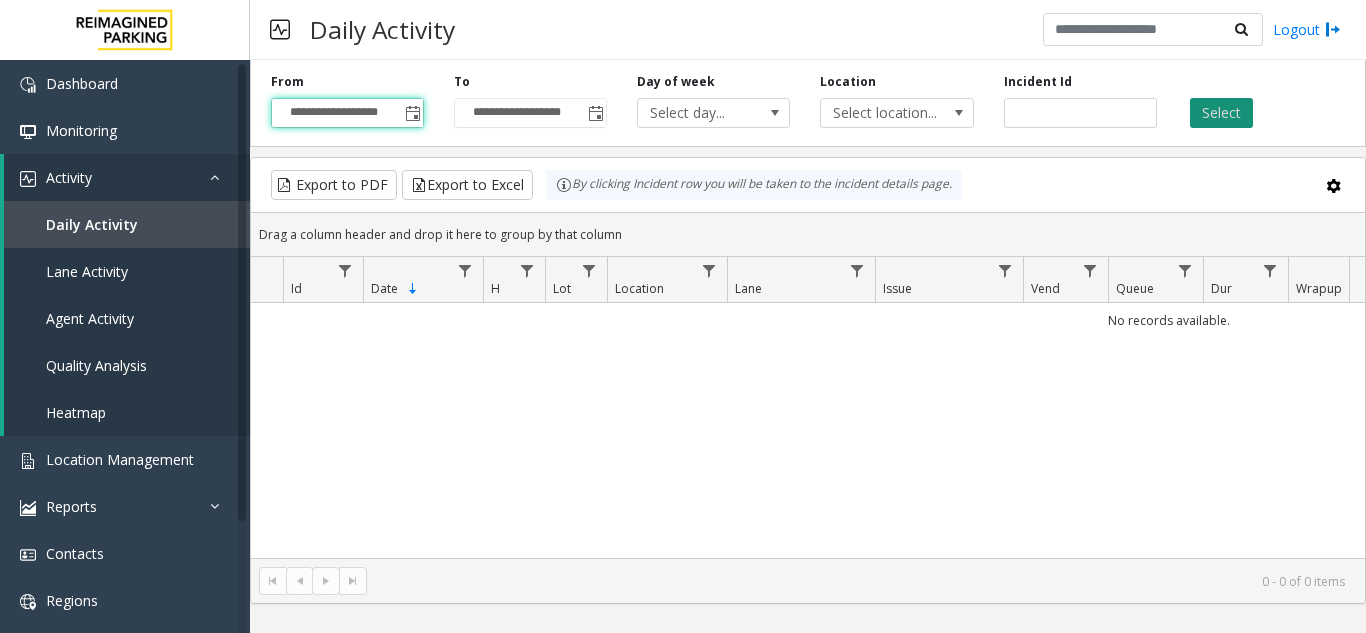 click on "Select" 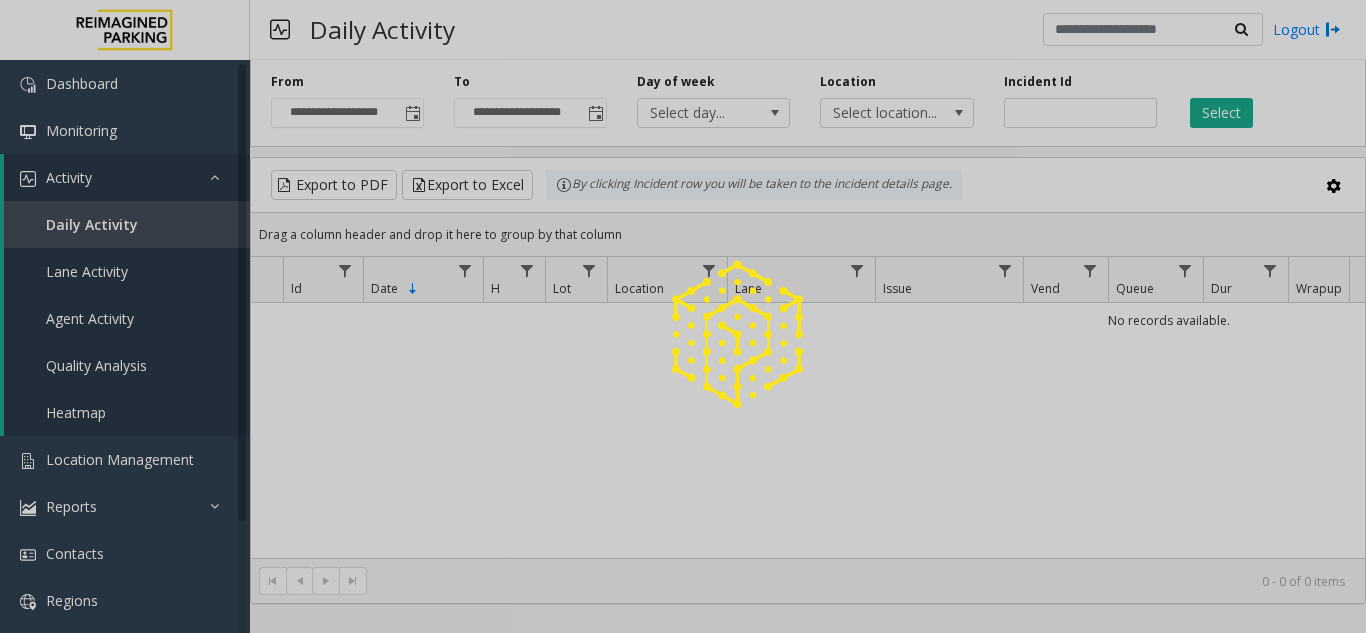 drag, startPoint x: 1207, startPoint y: 118, endPoint x: 1187, endPoint y: 134, distance: 25.612497 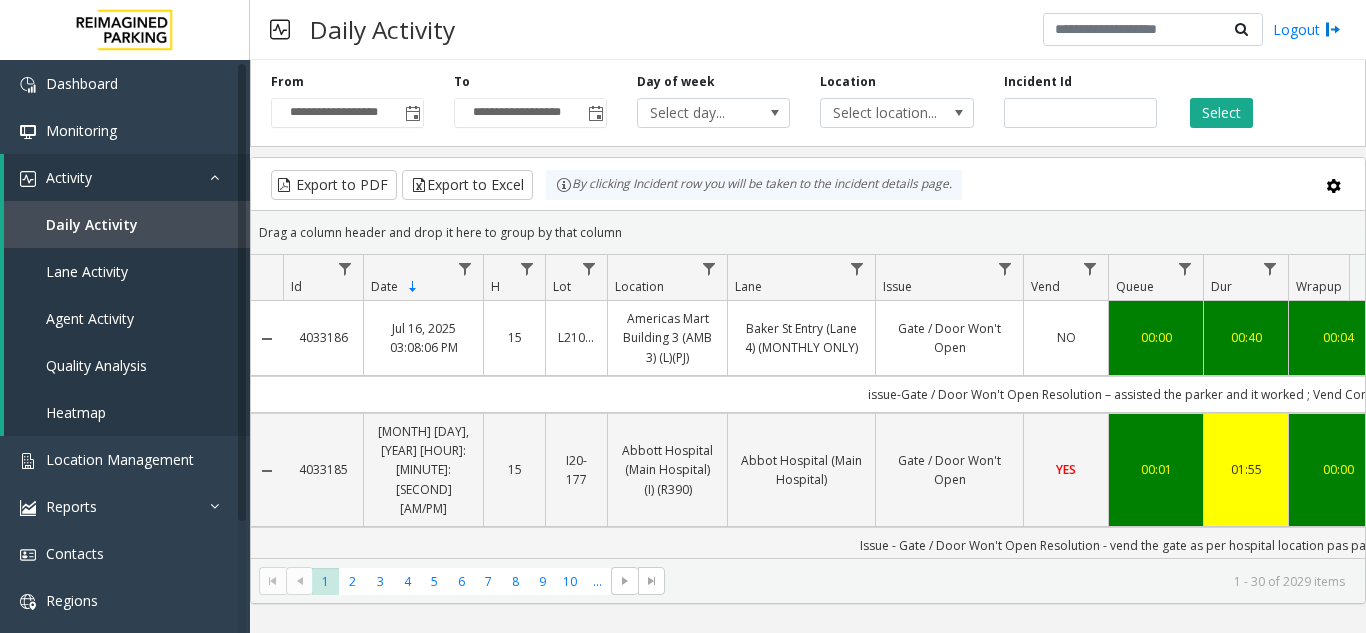 scroll, scrollTop: 0, scrollLeft: 9, axis: horizontal 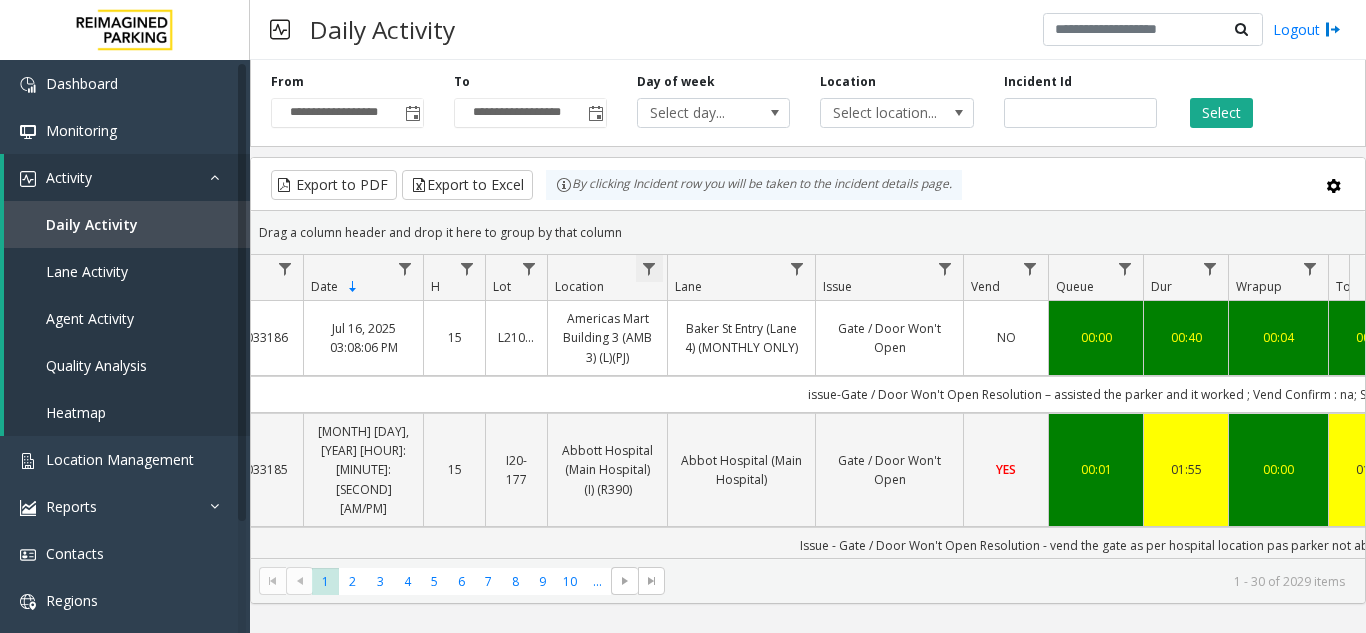 click 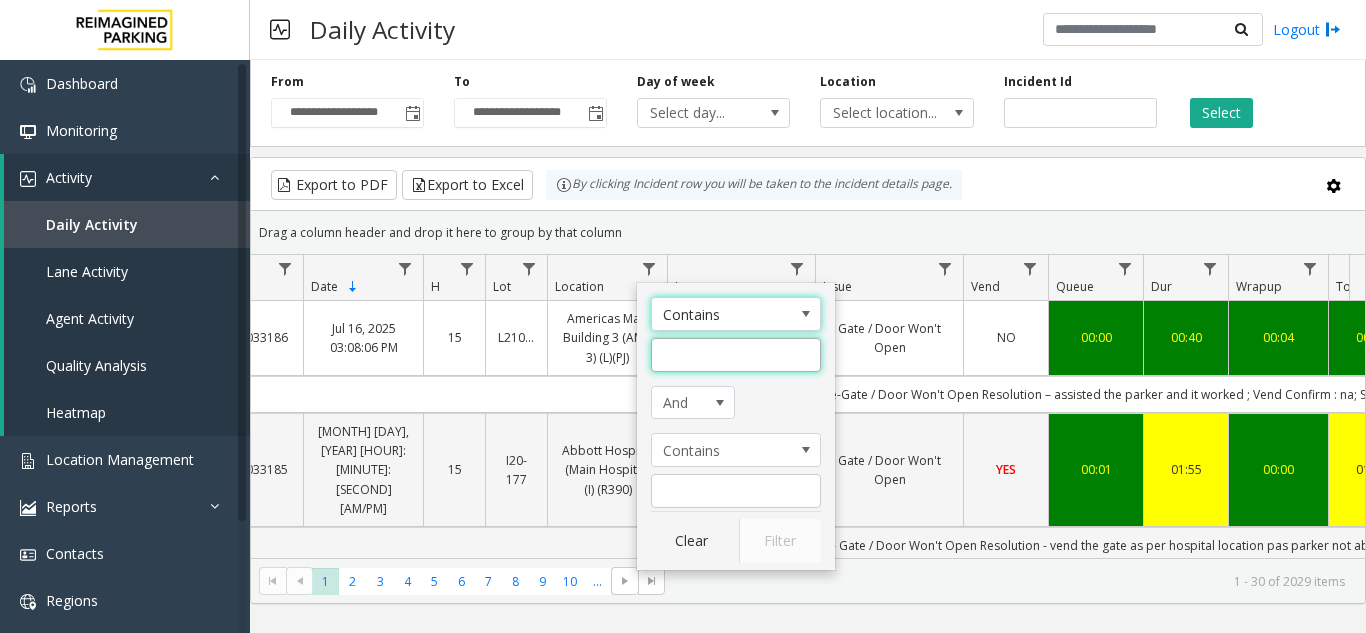 click 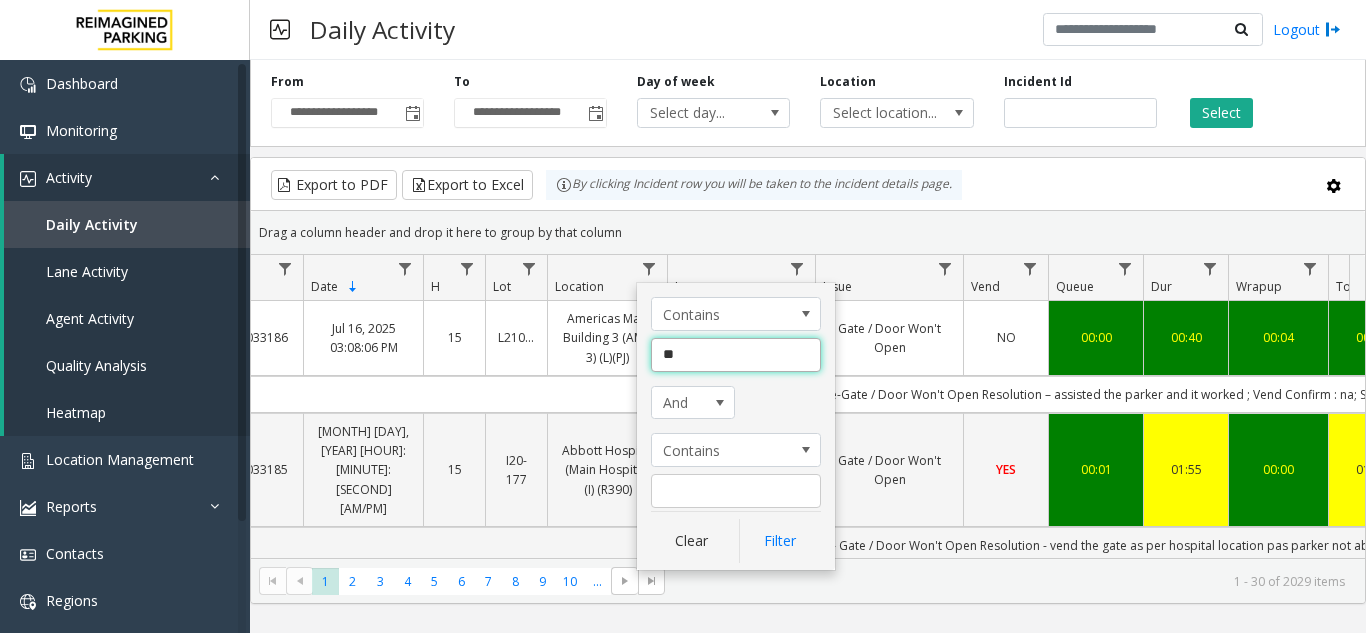 type on "***" 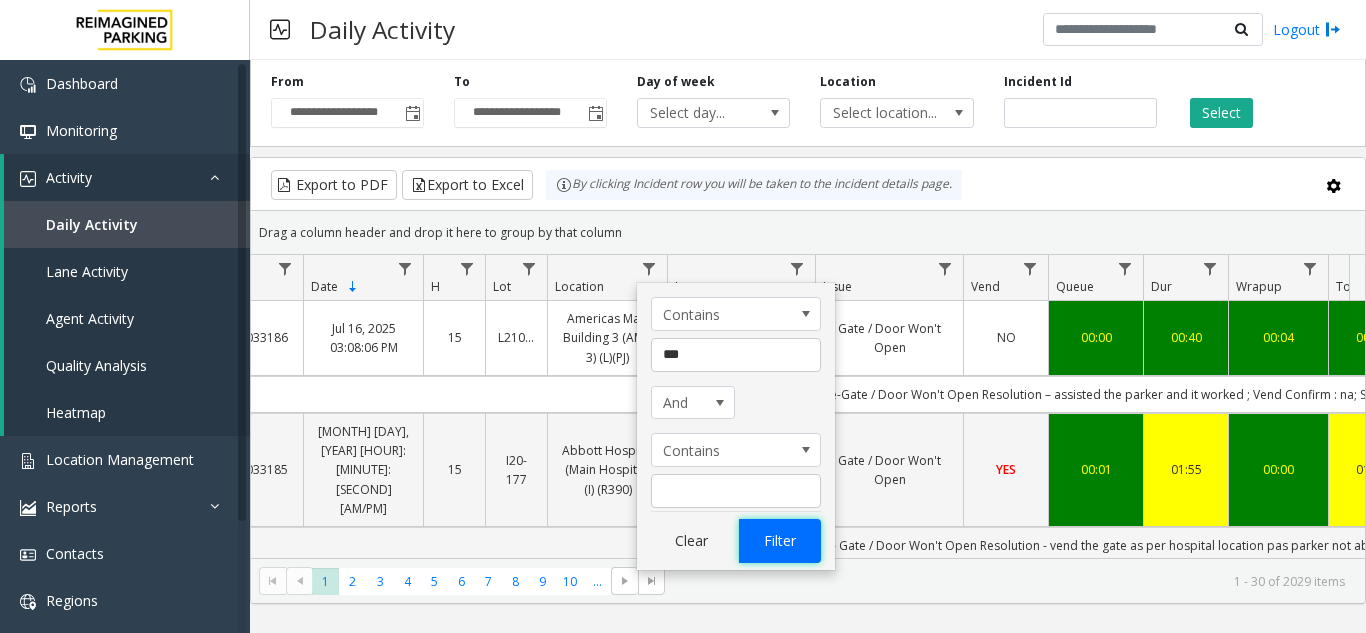click on "Filter" 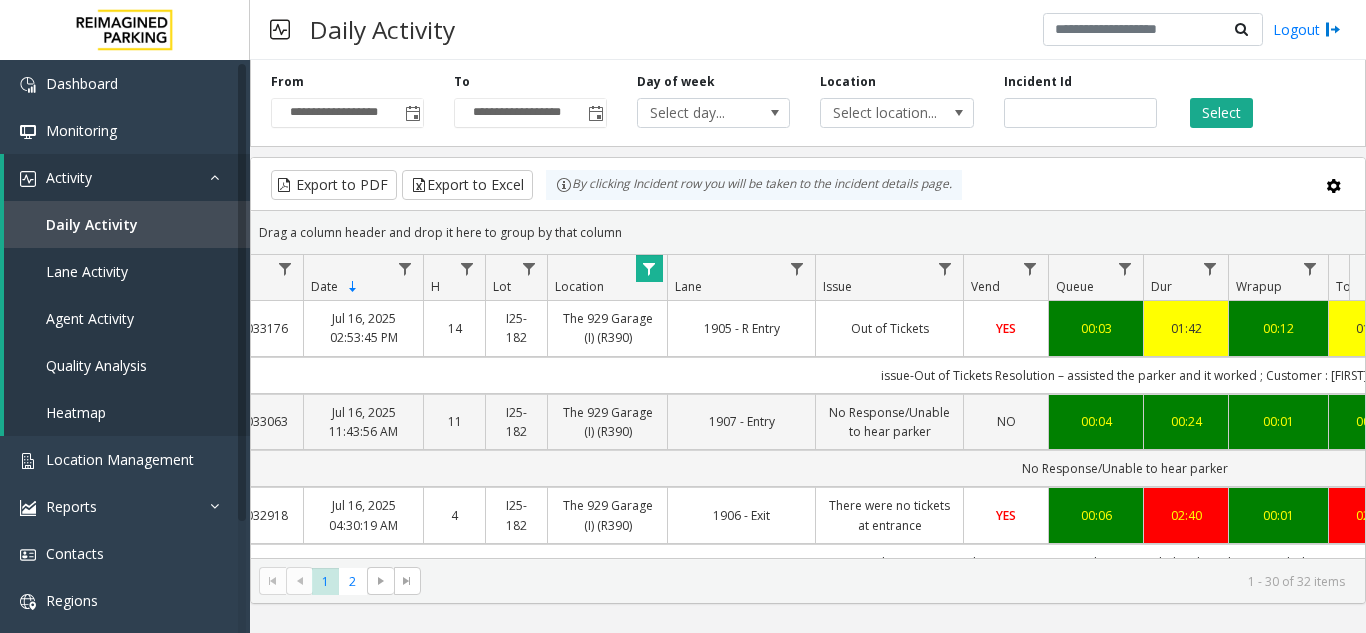 scroll, scrollTop: 0, scrollLeft: 736, axis: horizontal 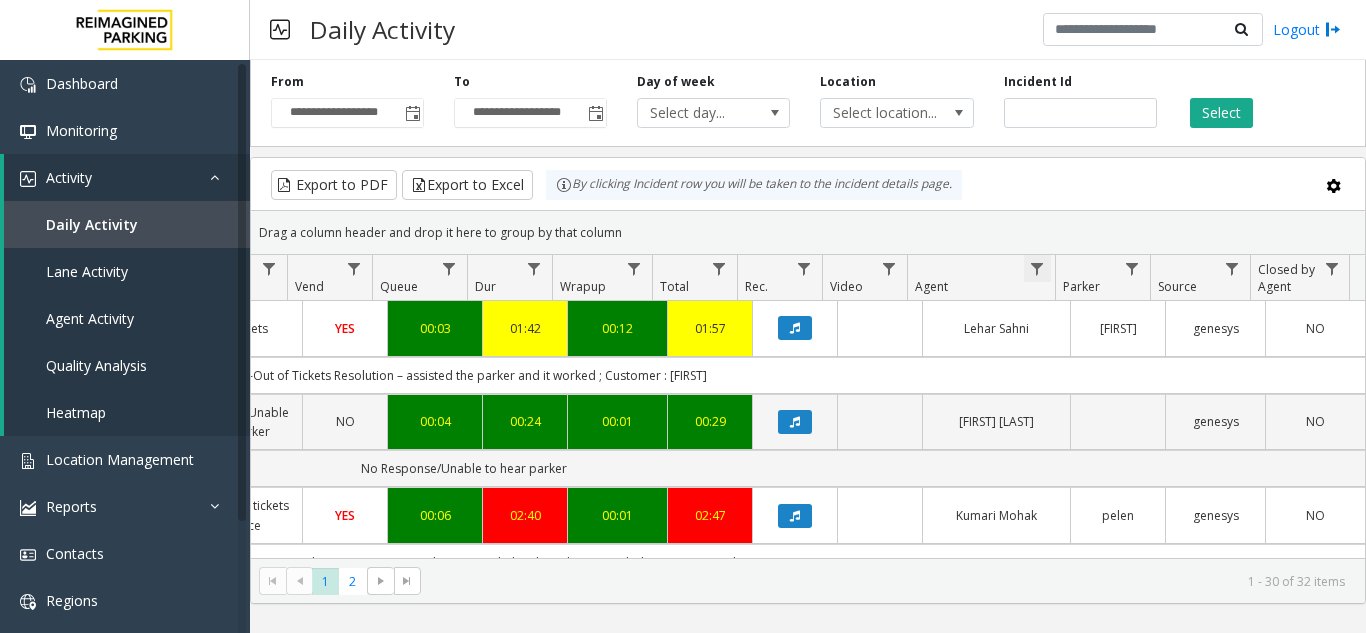 click 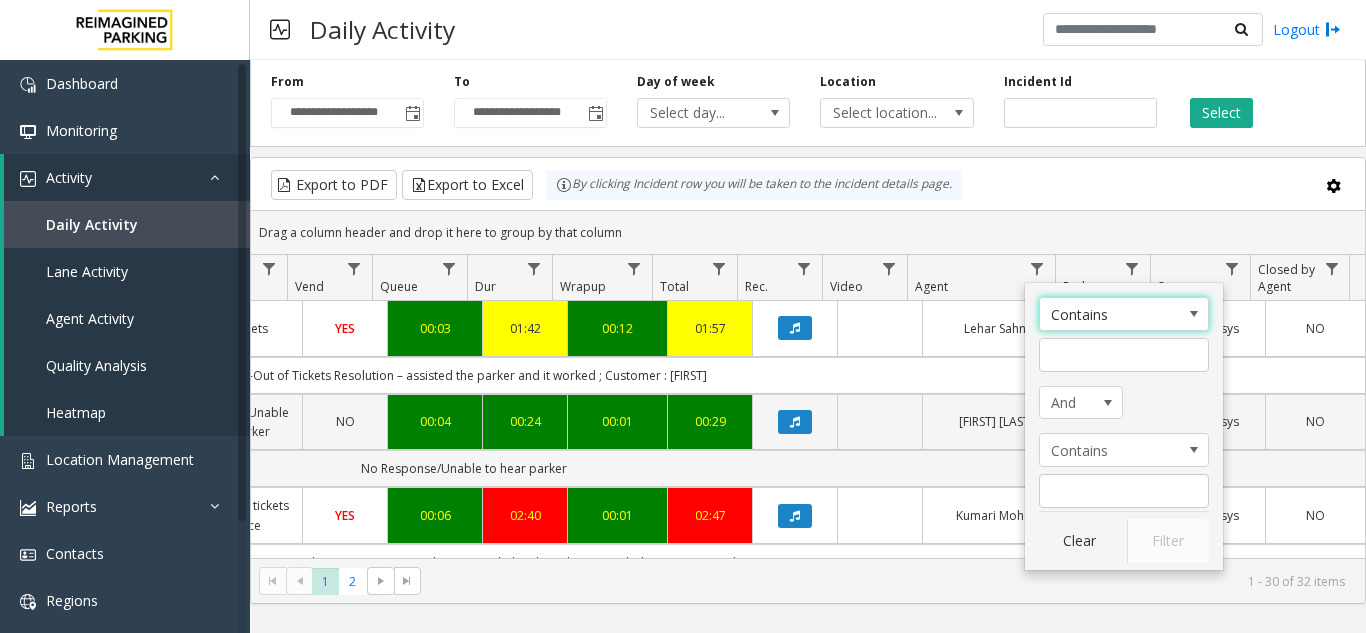 click on "Contains And Contains Clear Filter" 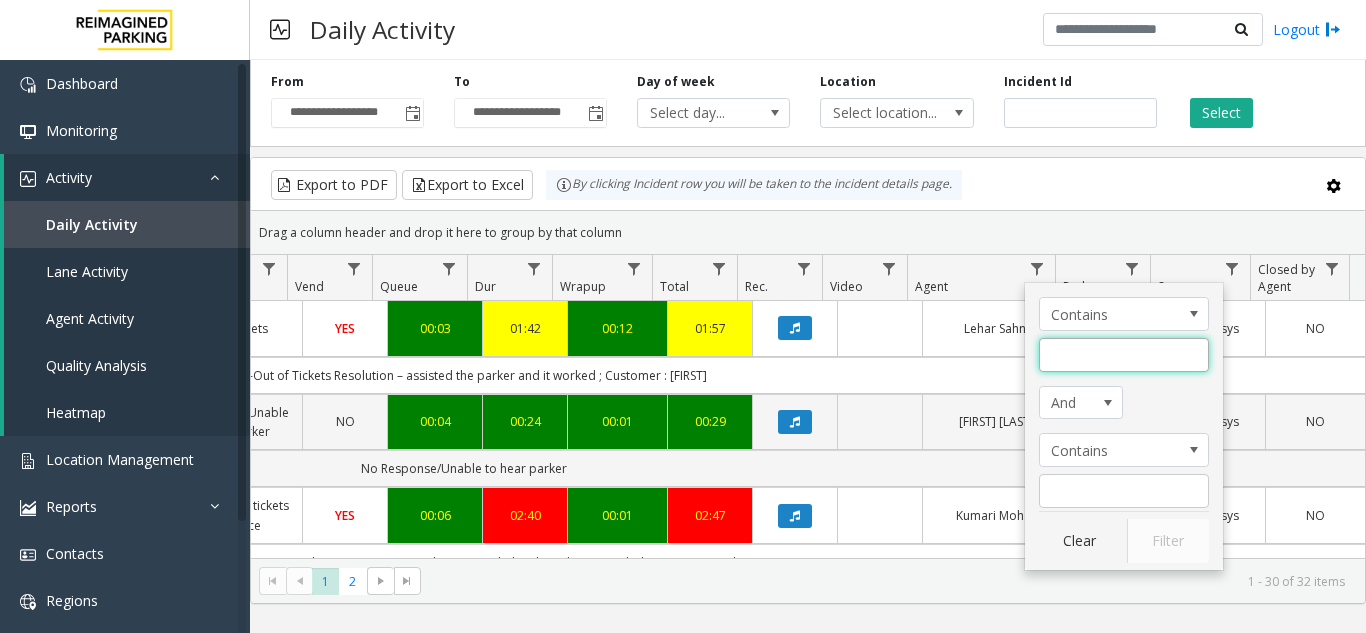 click 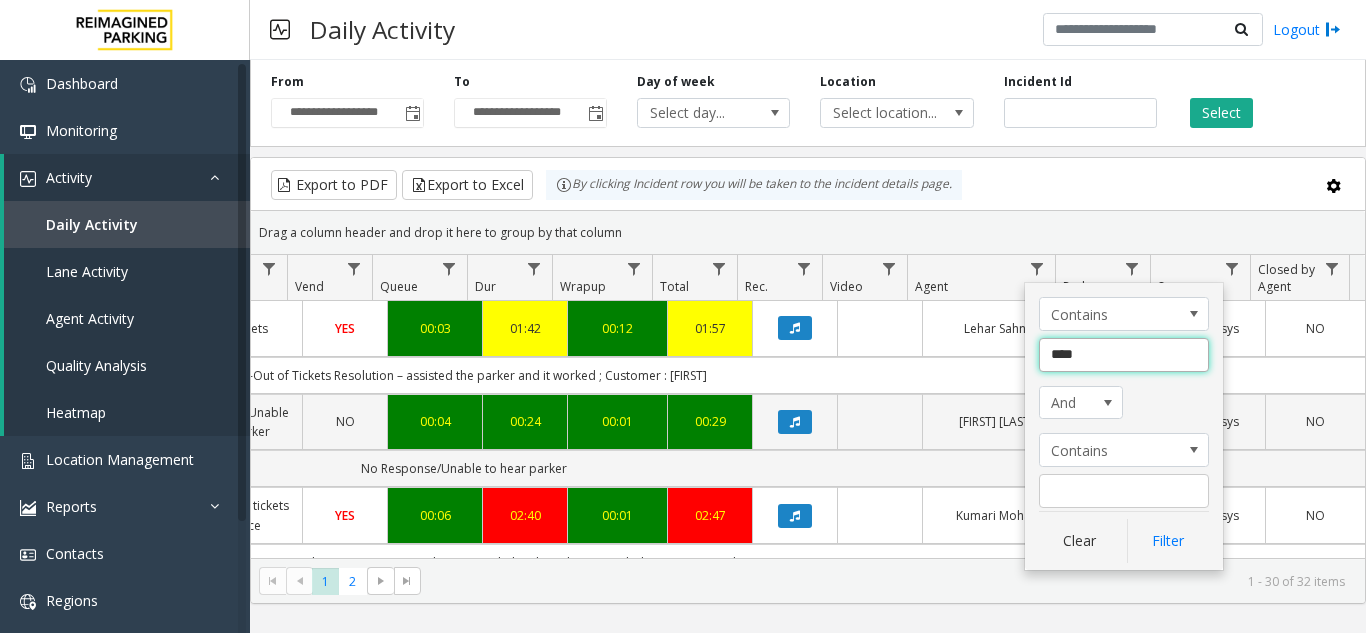 type on "*****" 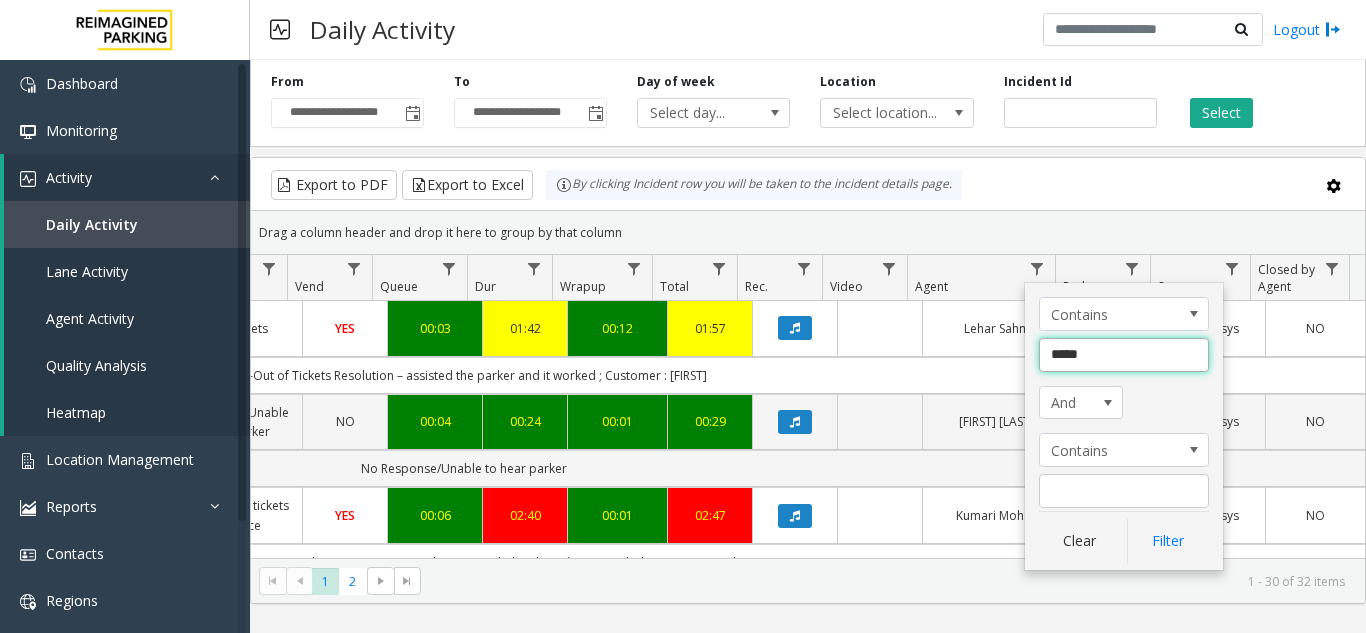 click on "Filter" 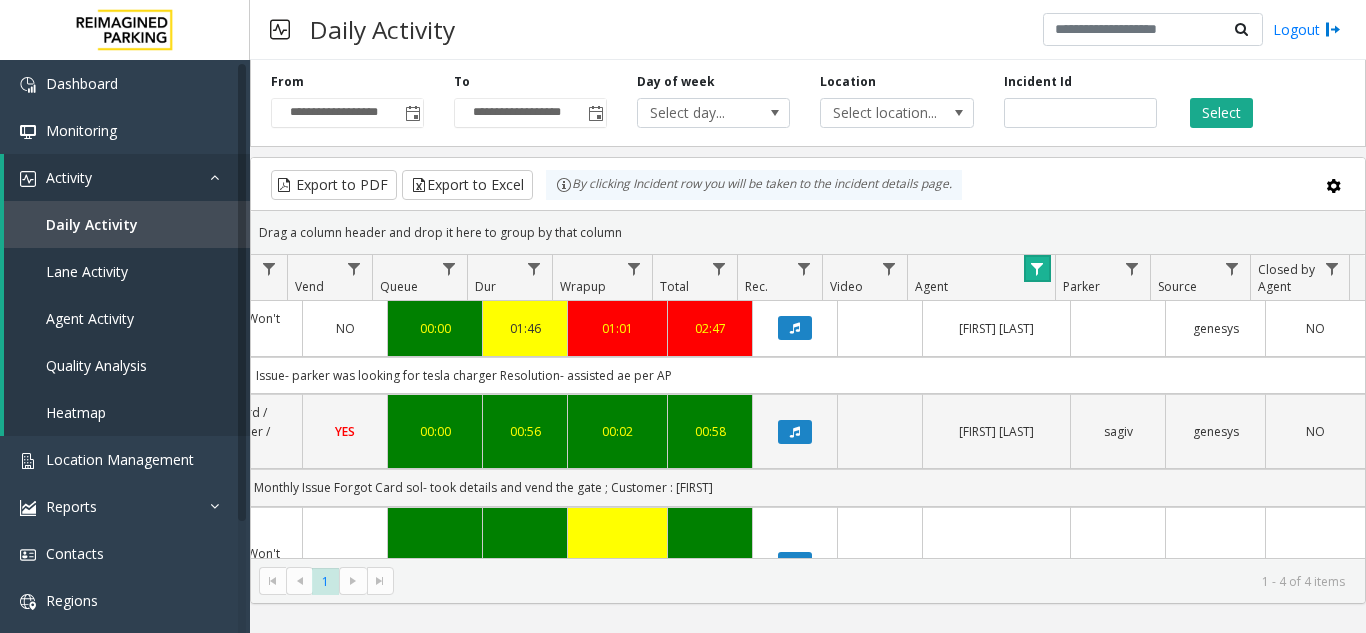 click 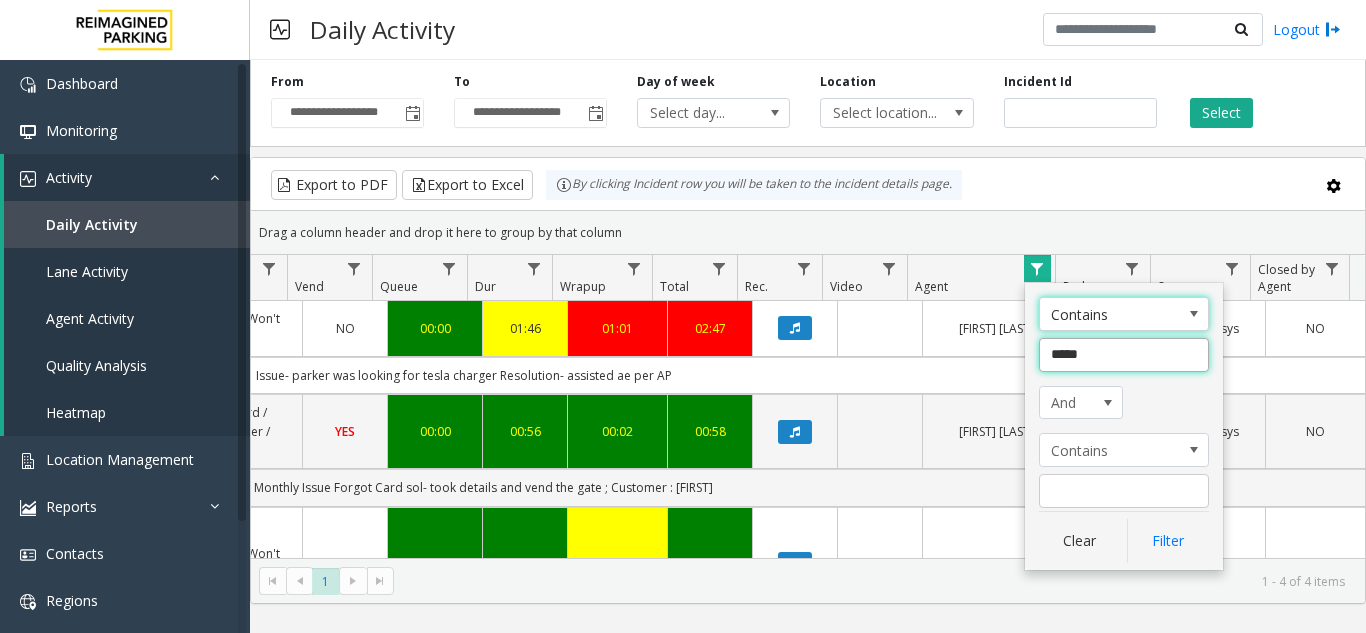 click on "*****" 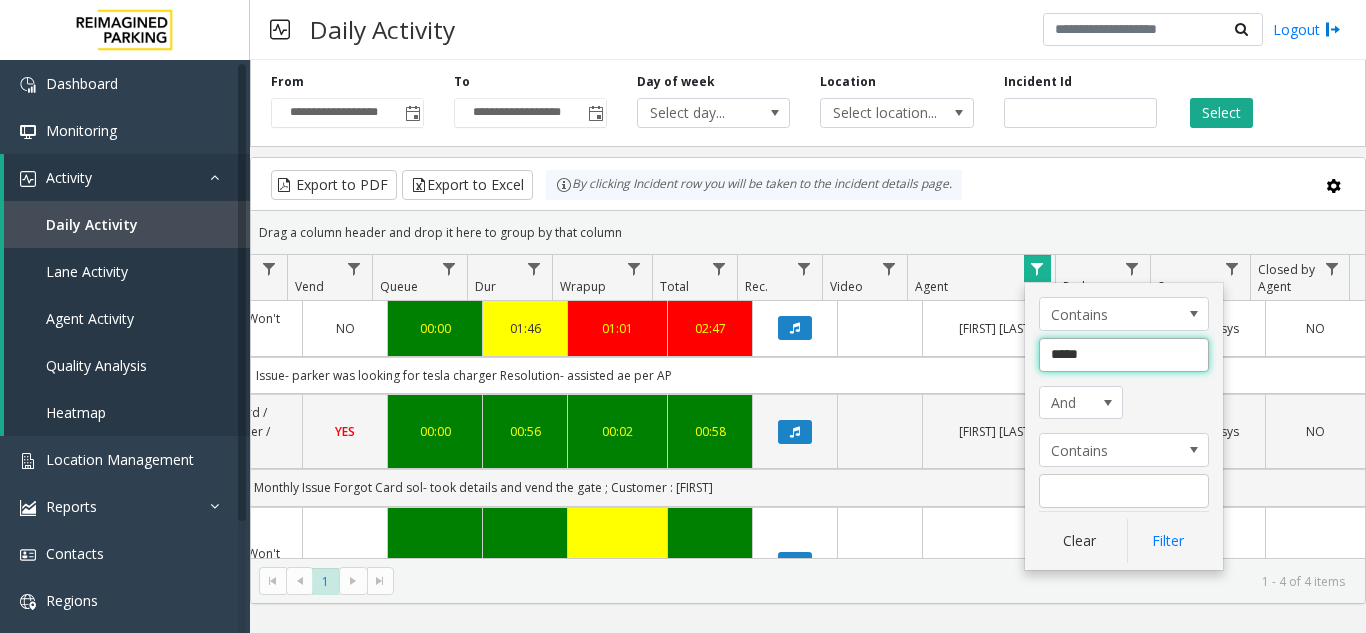 click on "*****" 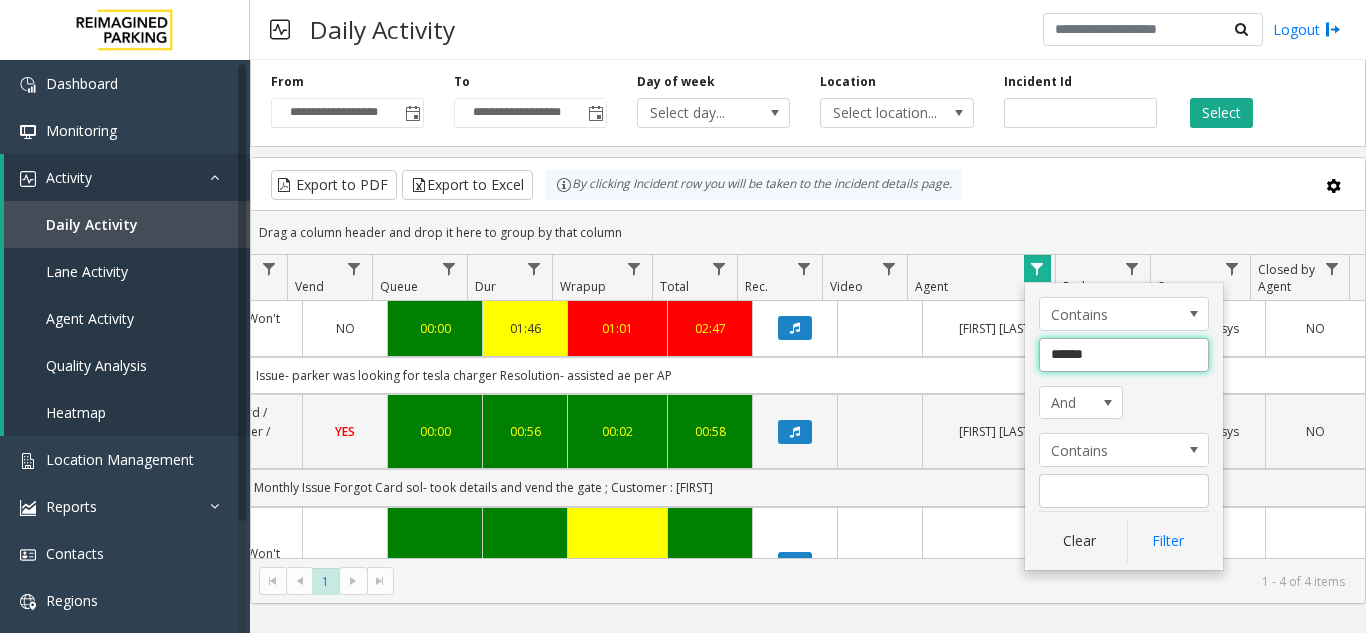 type on "*****" 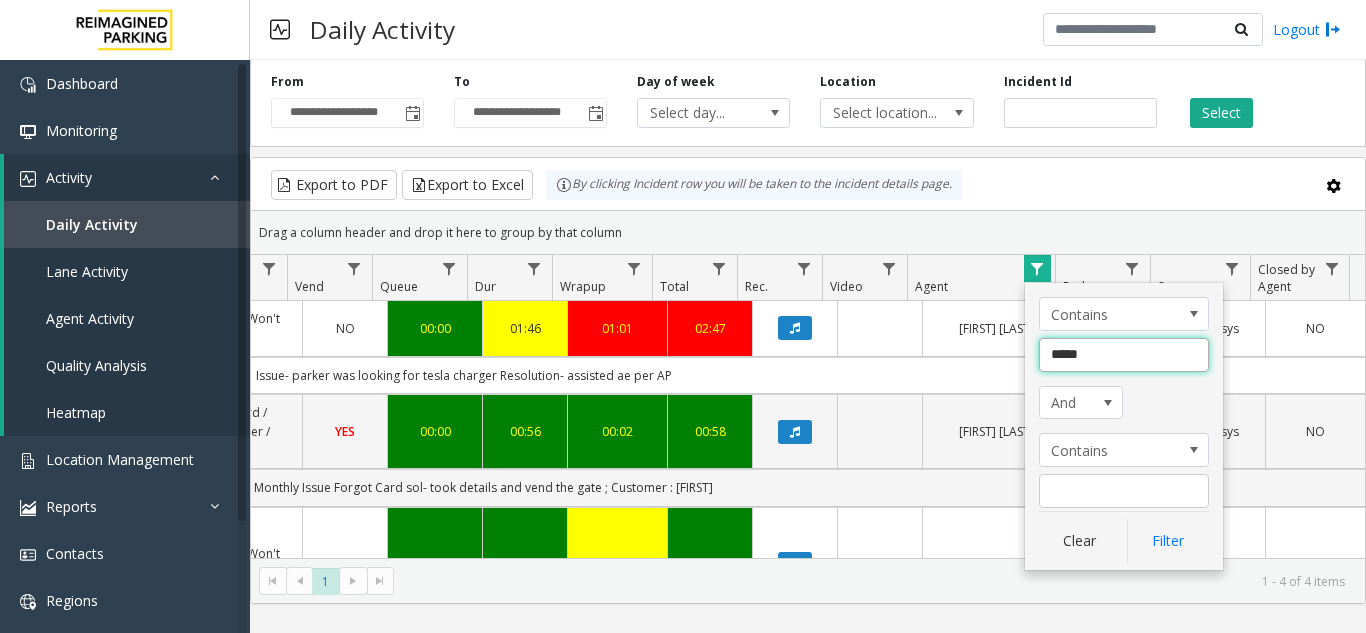 click on "Filter" 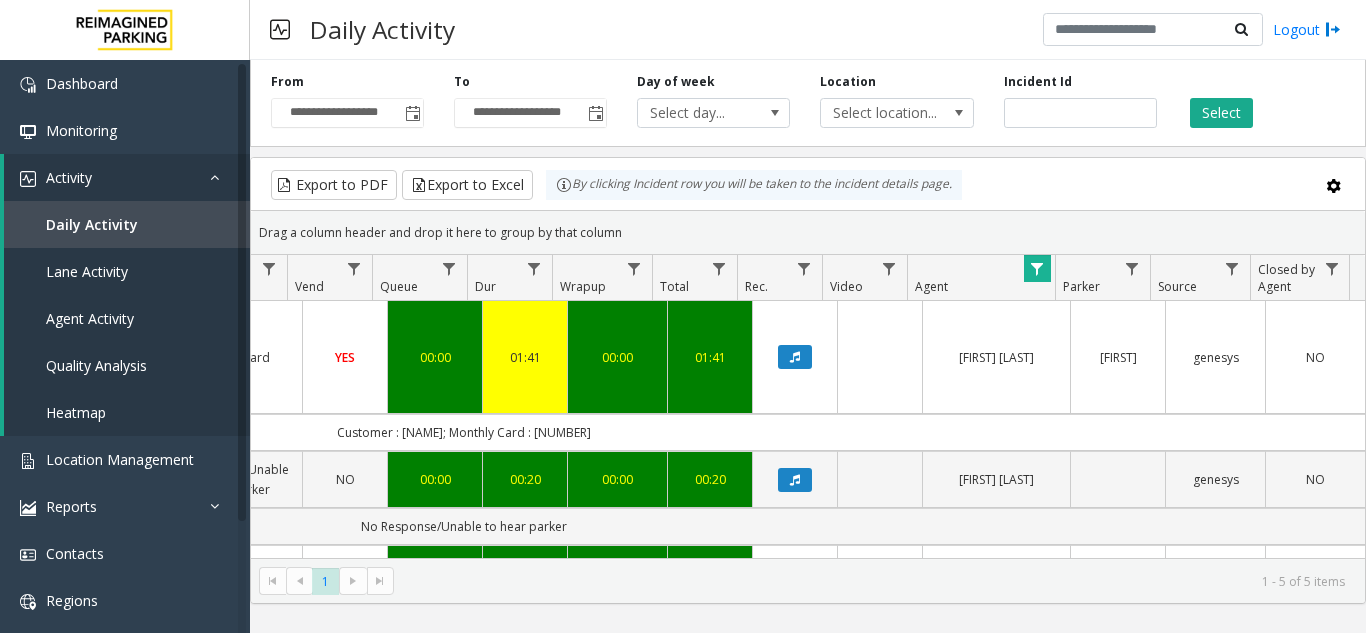 scroll, scrollTop: 0, scrollLeft: 606, axis: horizontal 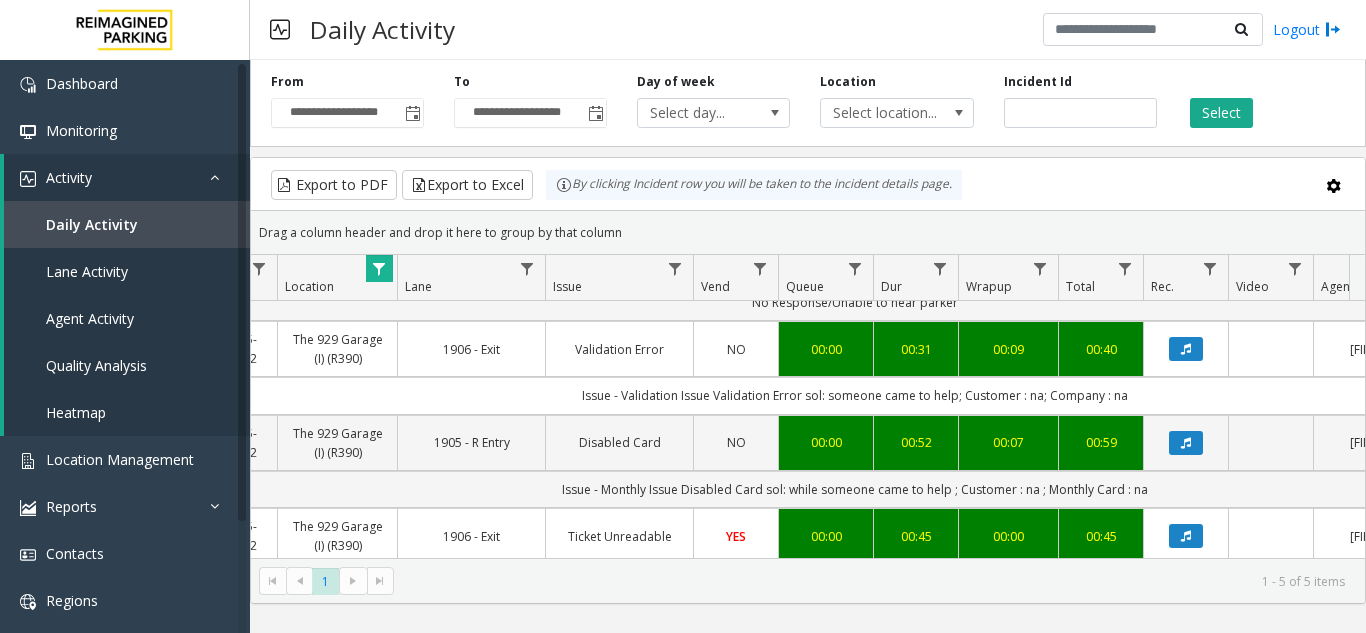 click 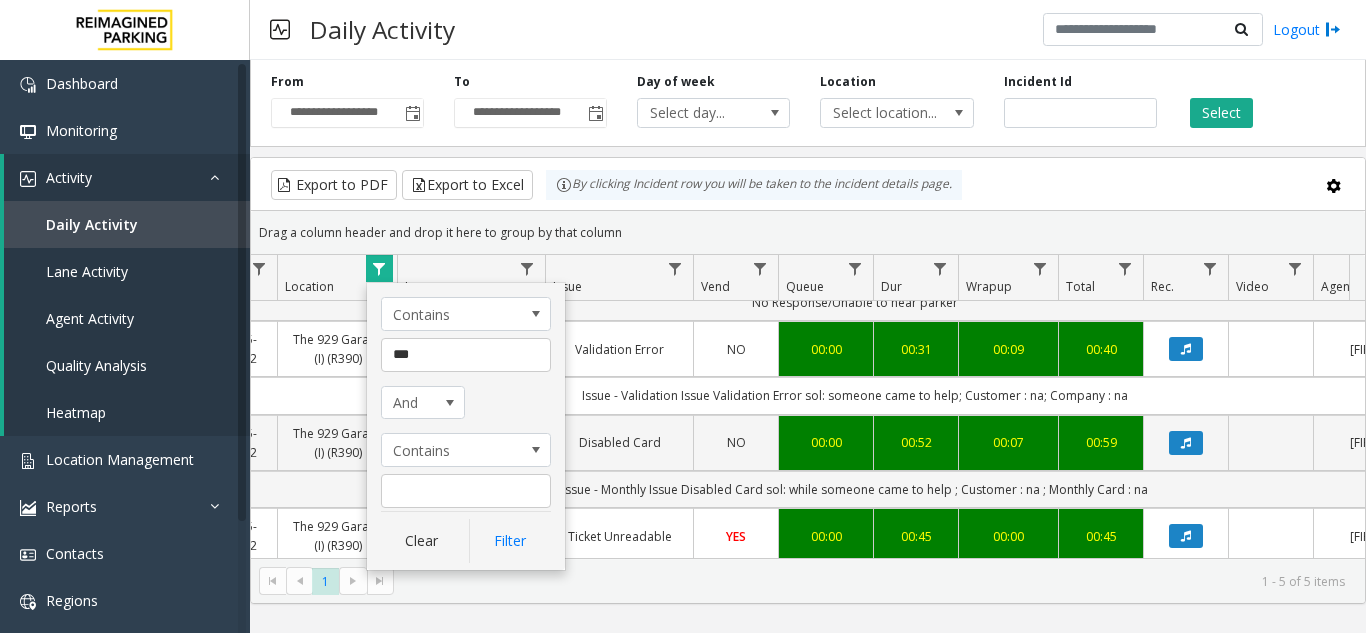 click on "The 929 Garage (I) (R390)" 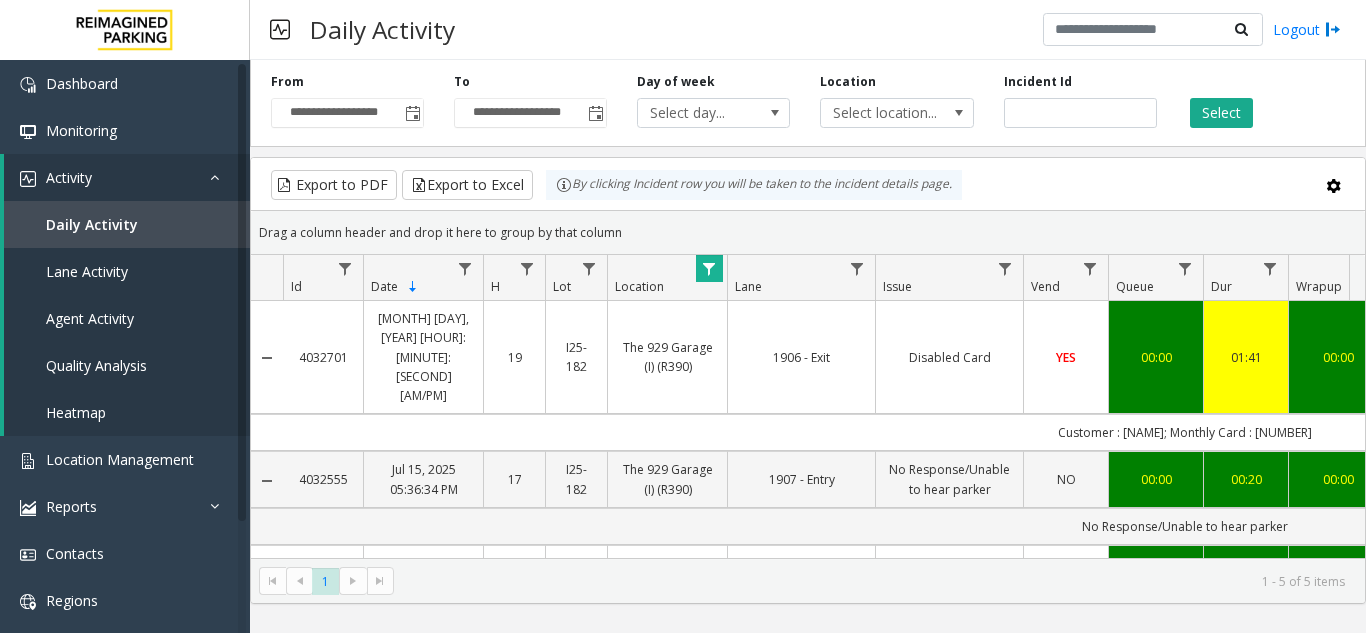 click 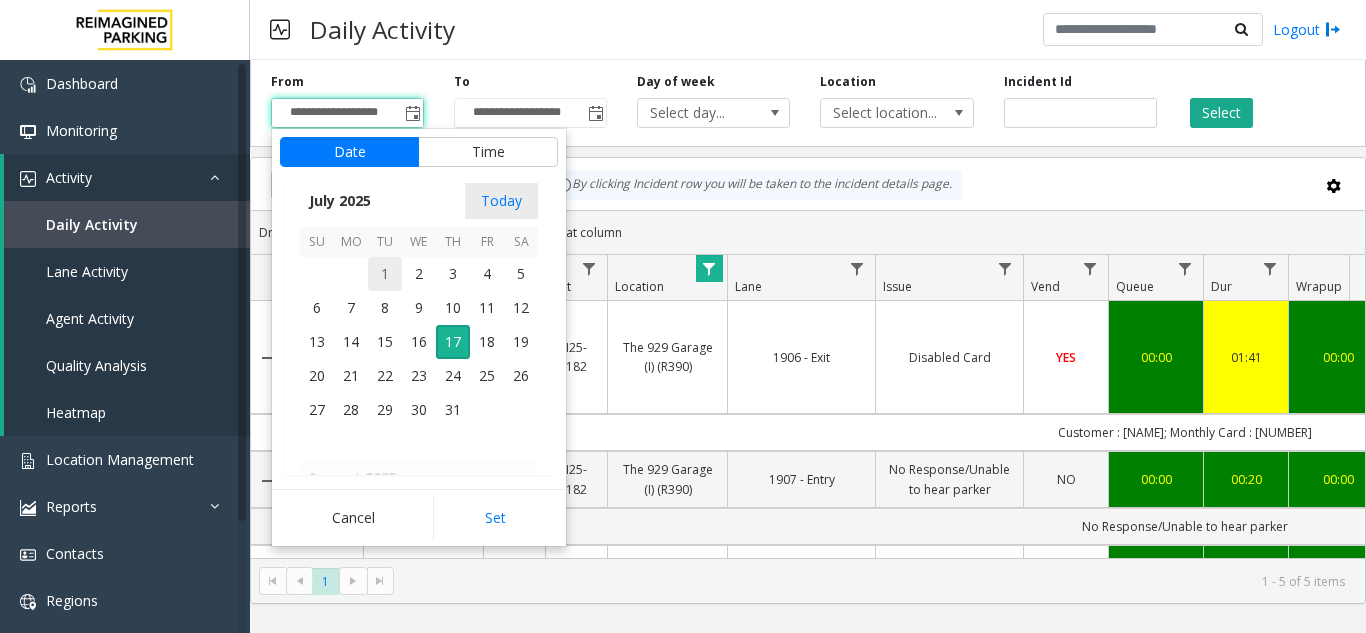 click on "1" at bounding box center (385, 274) 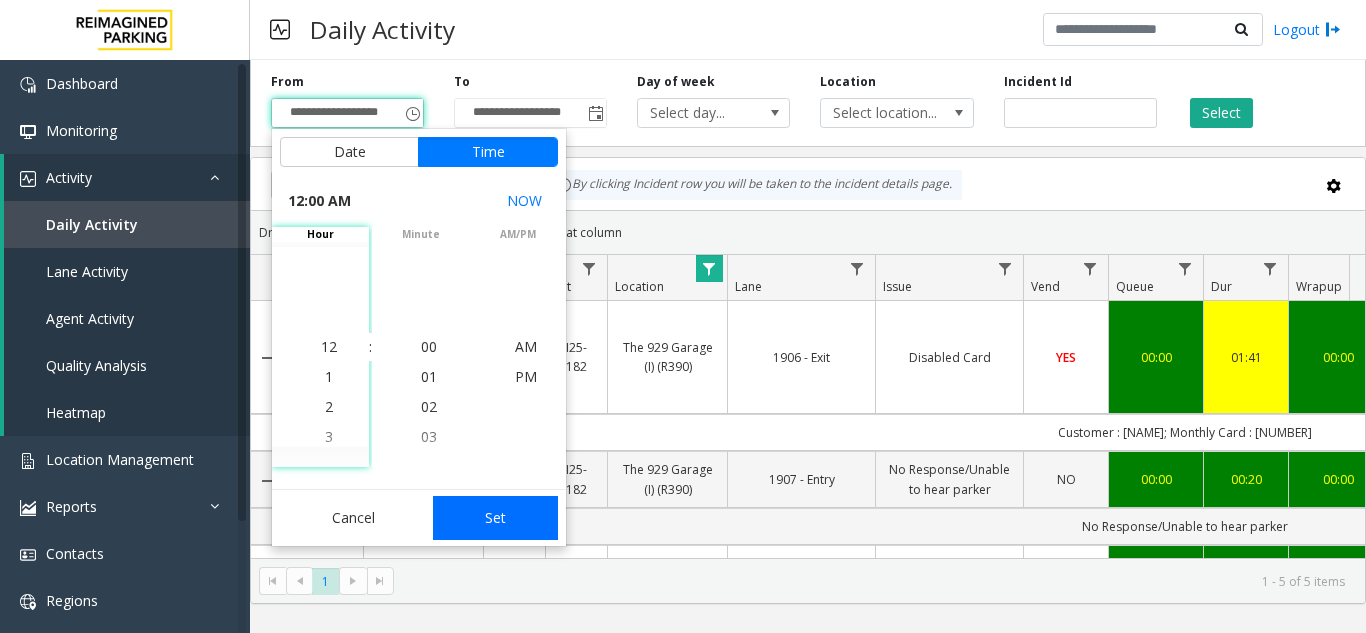 click on "Set" 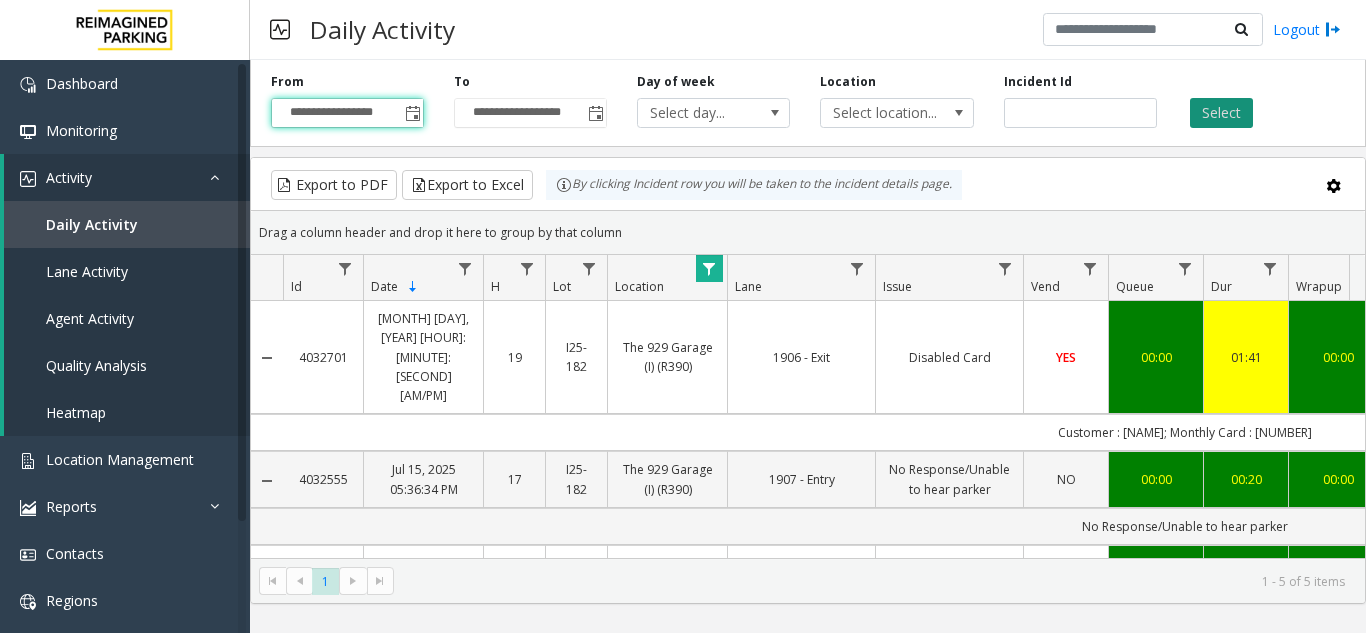 click on "Select" 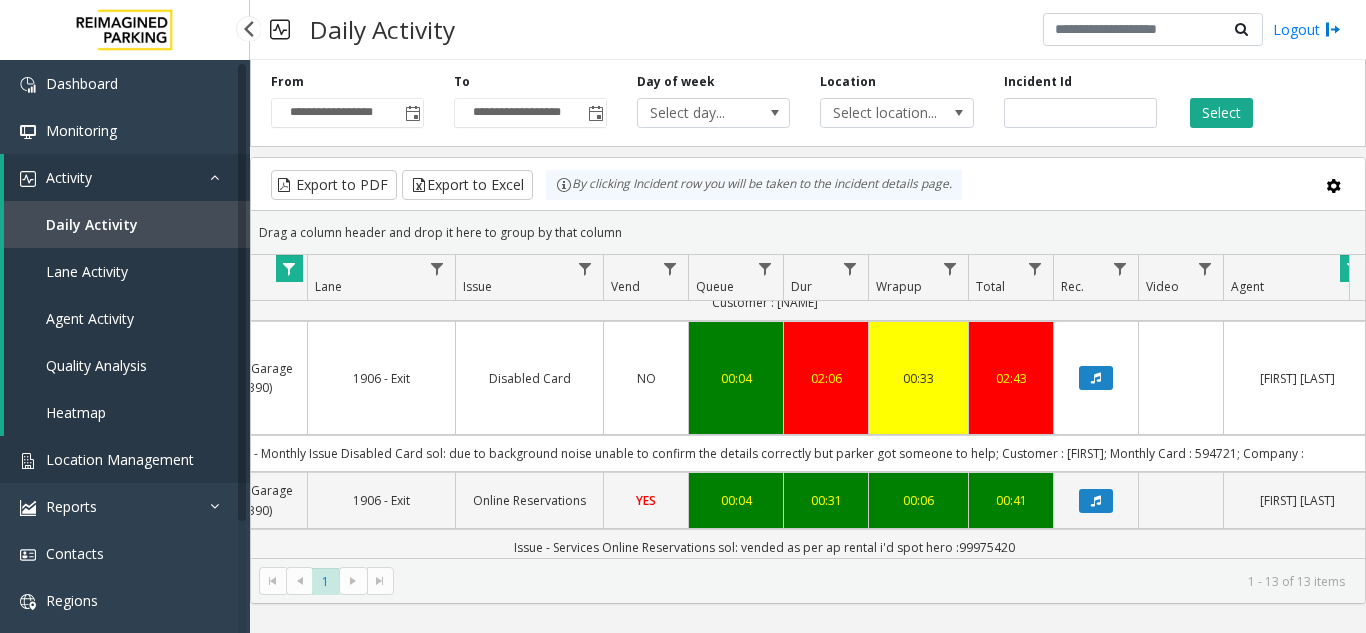 click on "Location Management" at bounding box center [125, 459] 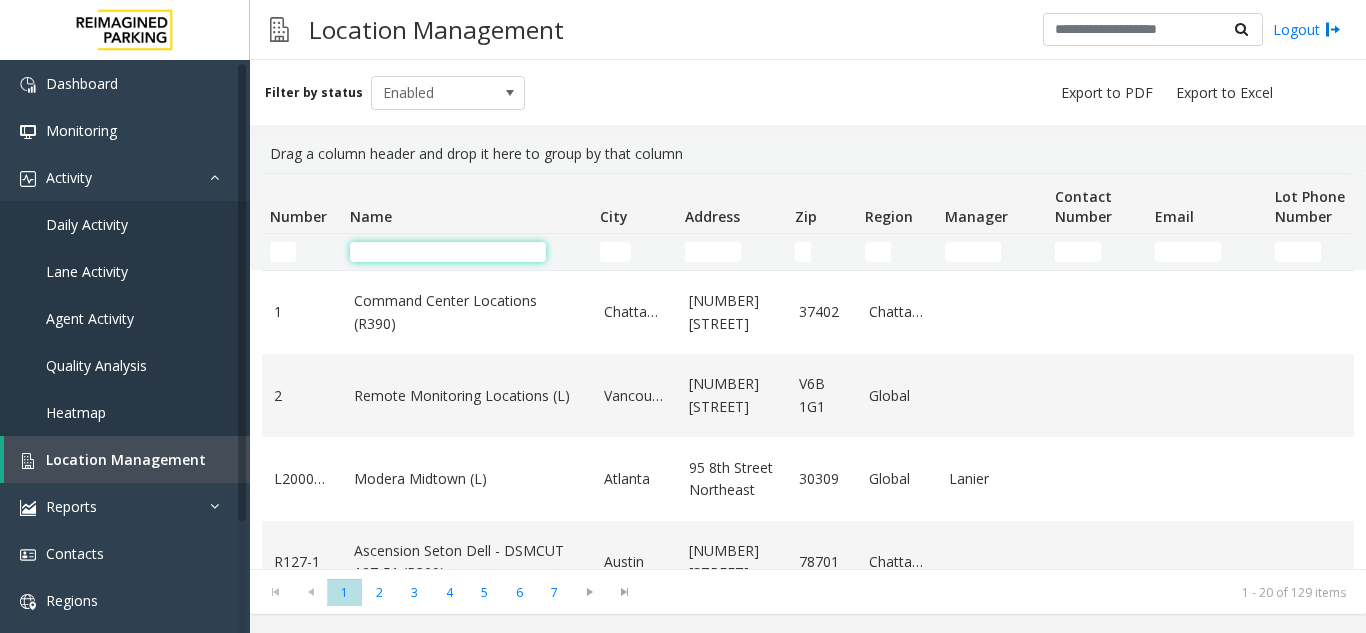 click 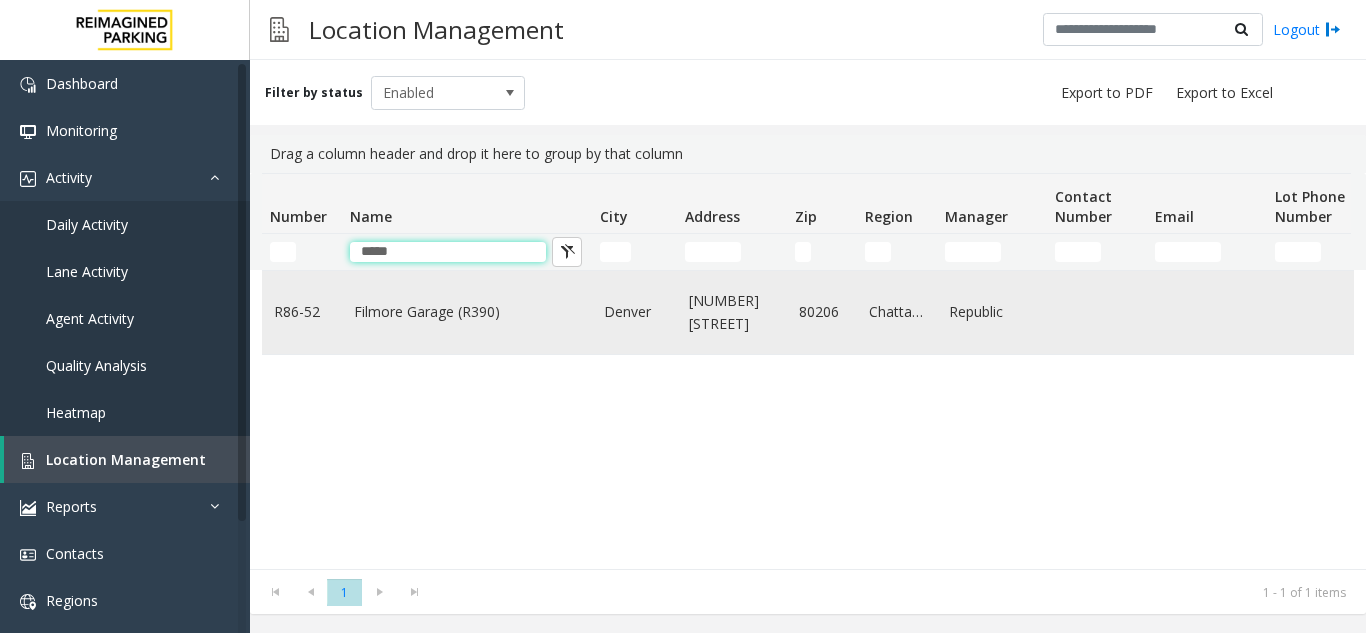 type on "*****" 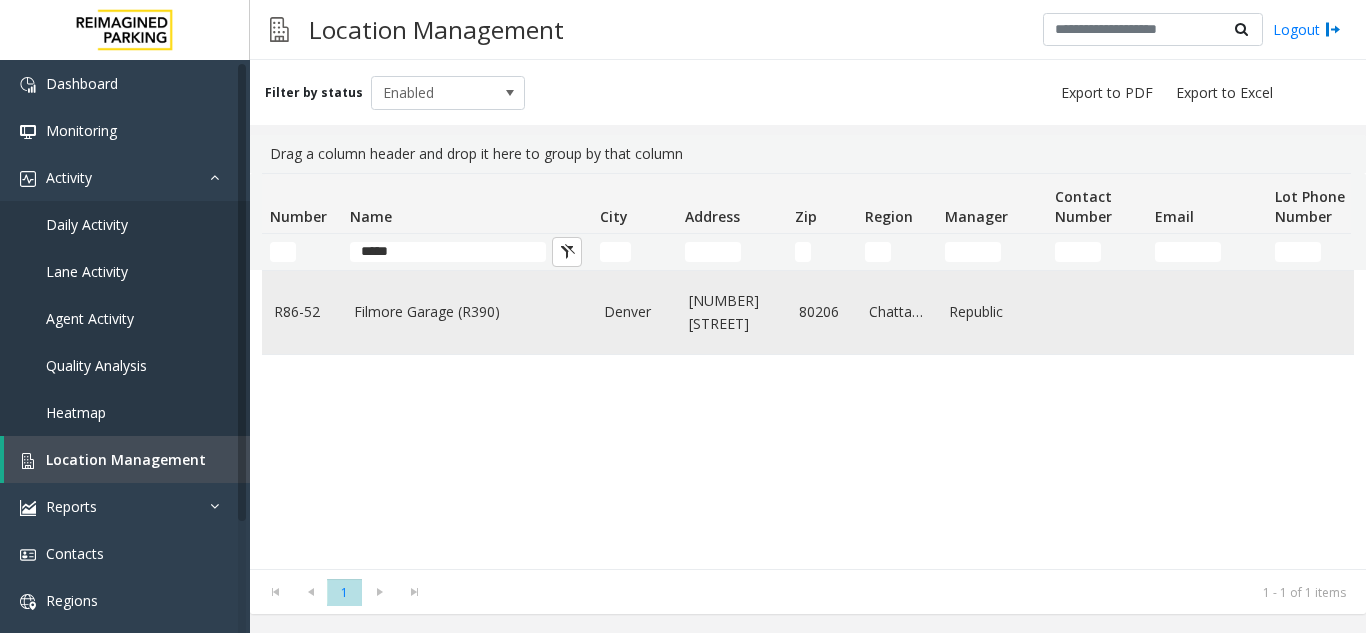 click on "Filmore Garage (R390)" 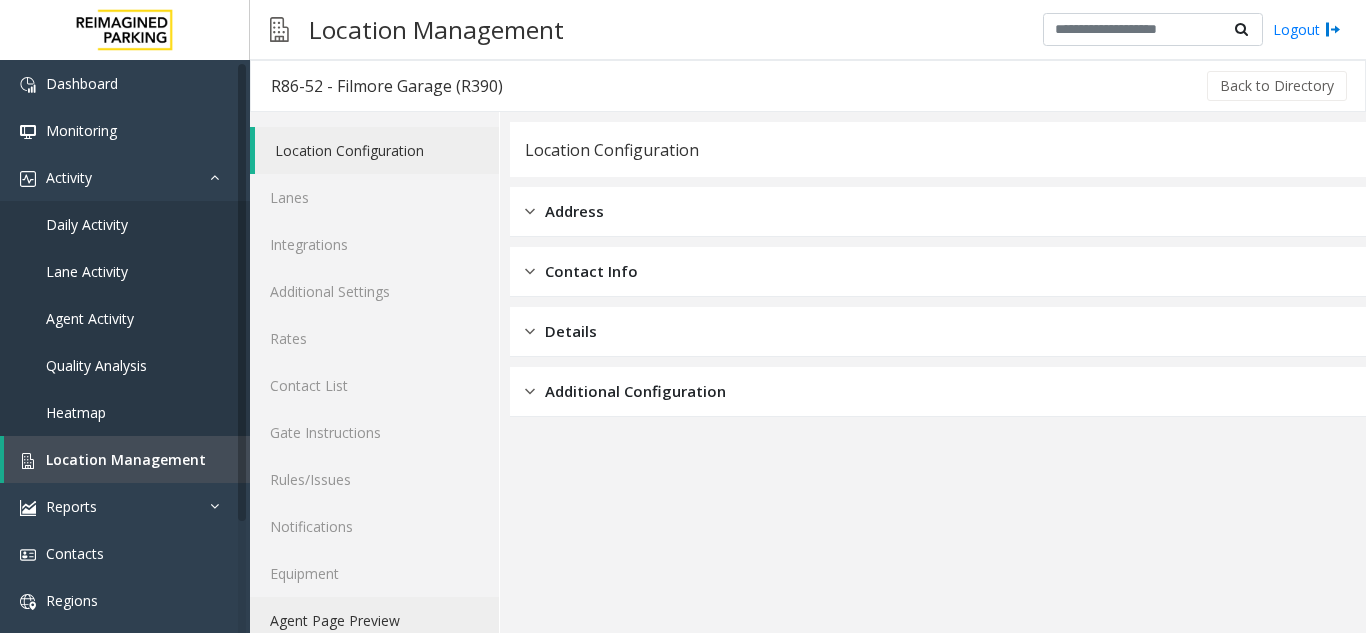 click on "Agent Page Preview" 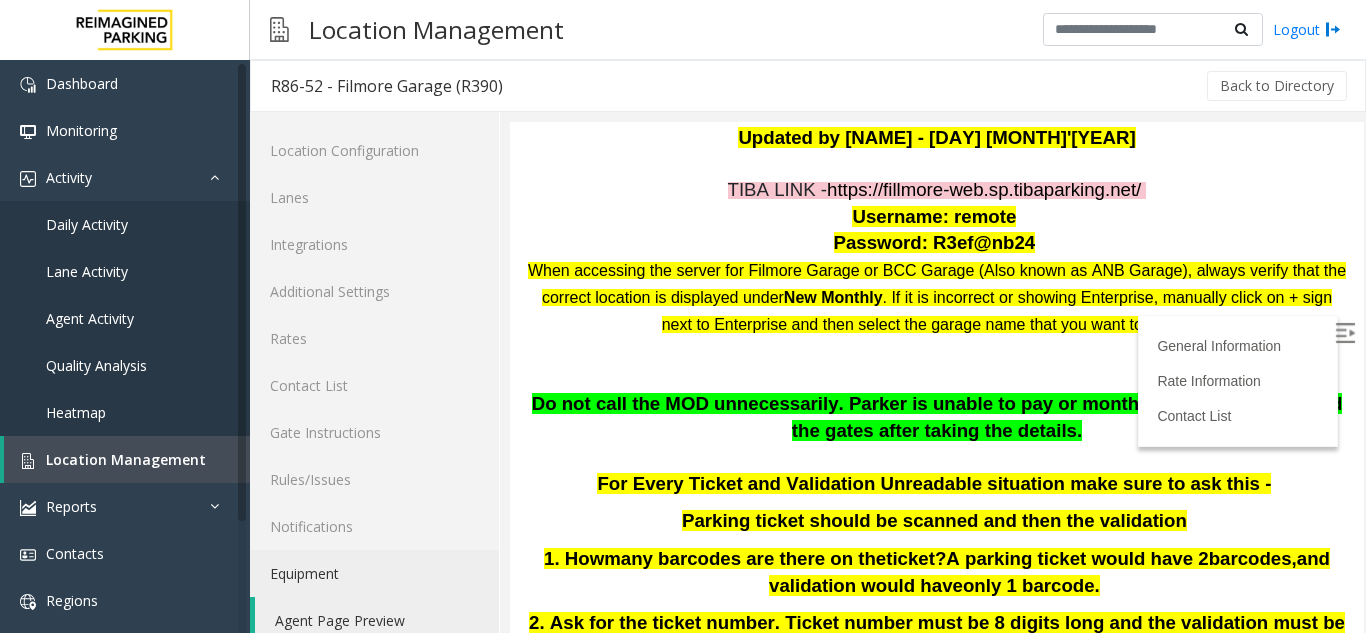 scroll, scrollTop: 0, scrollLeft: 0, axis: both 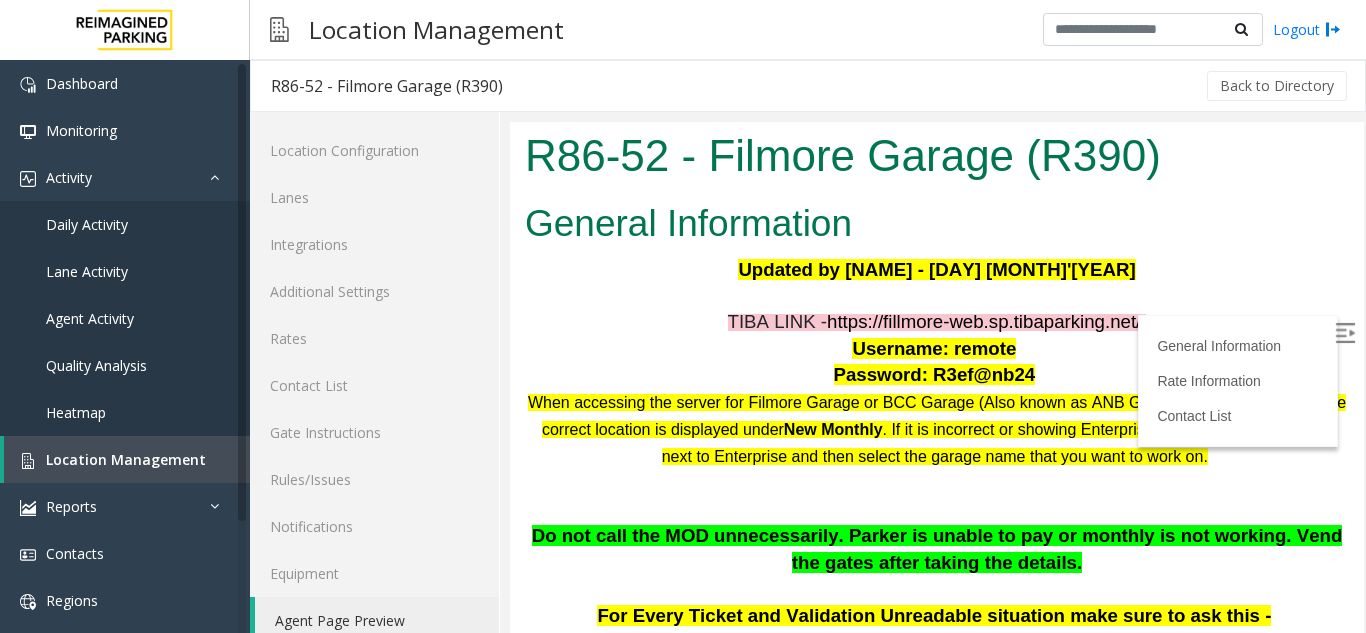 click on "https://fillmore-web.sp.tibaparking.net/" at bounding box center [984, 321] 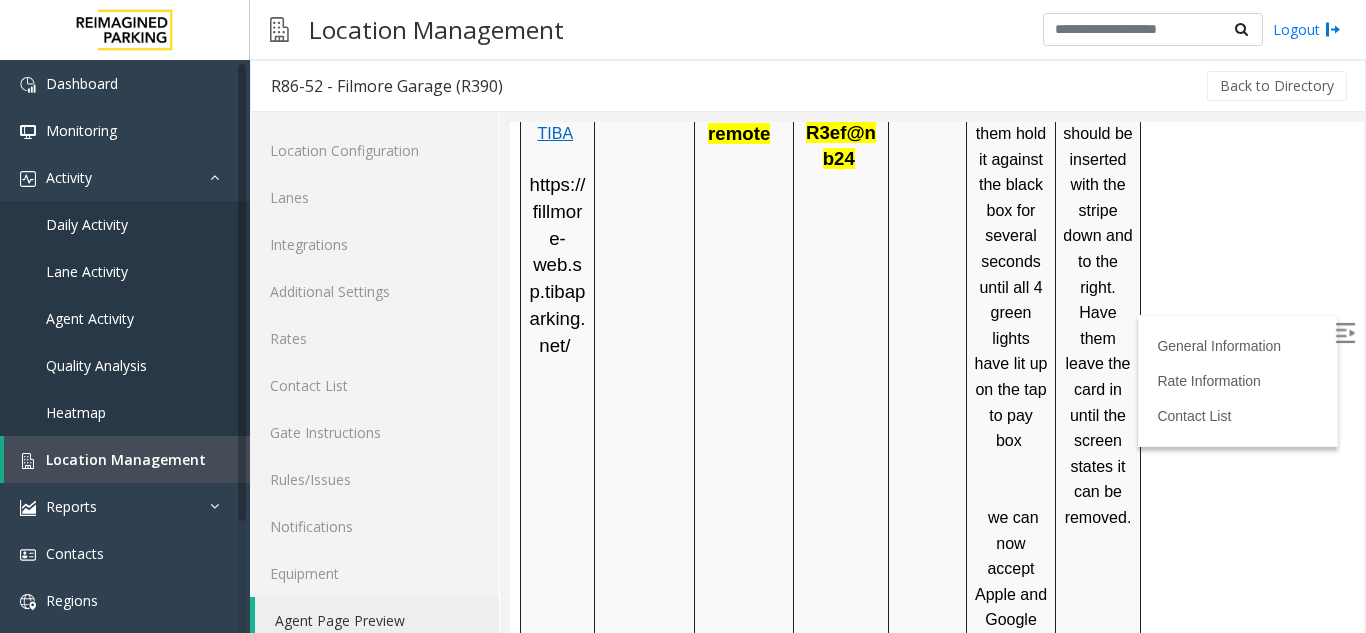 scroll, scrollTop: 900, scrollLeft: 0, axis: vertical 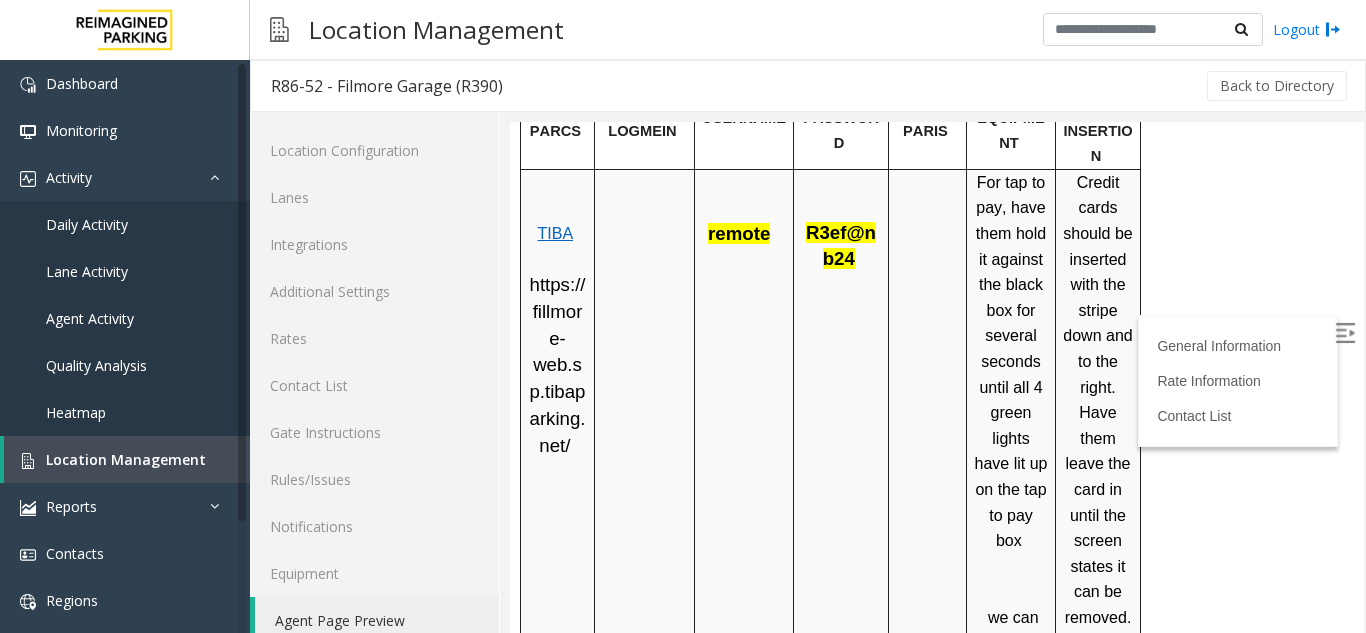 click on "remote" at bounding box center (739, 233) 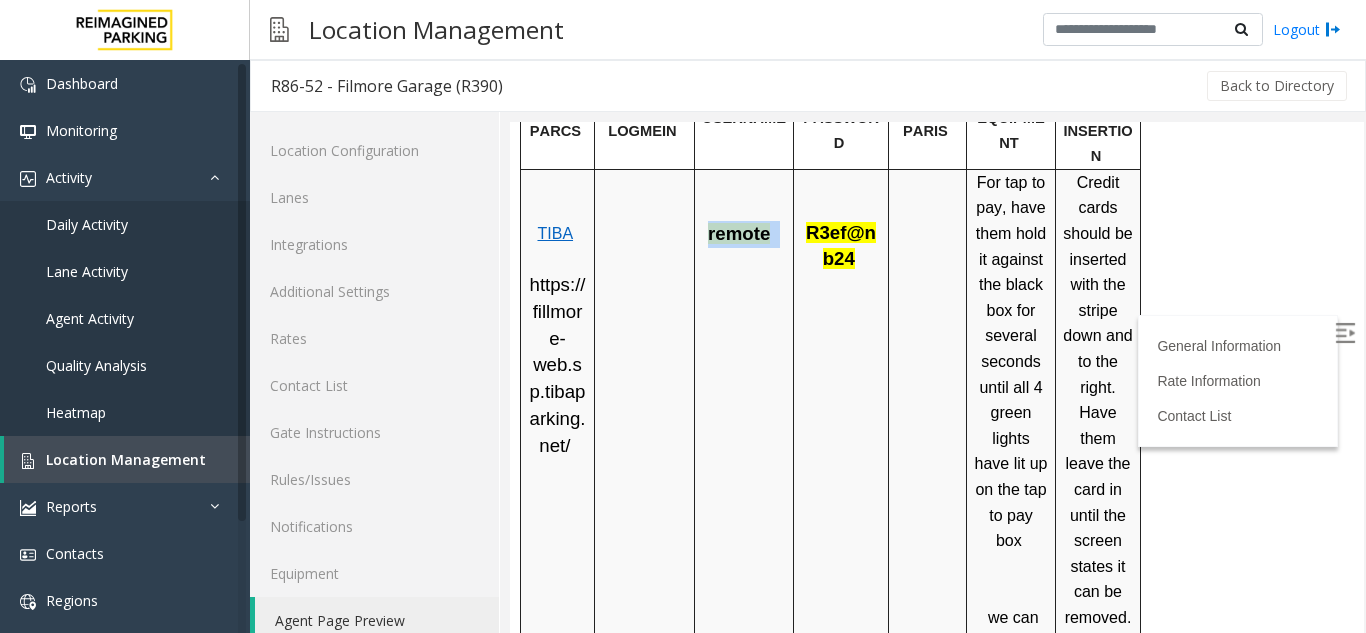 click on "remote" at bounding box center (739, 233) 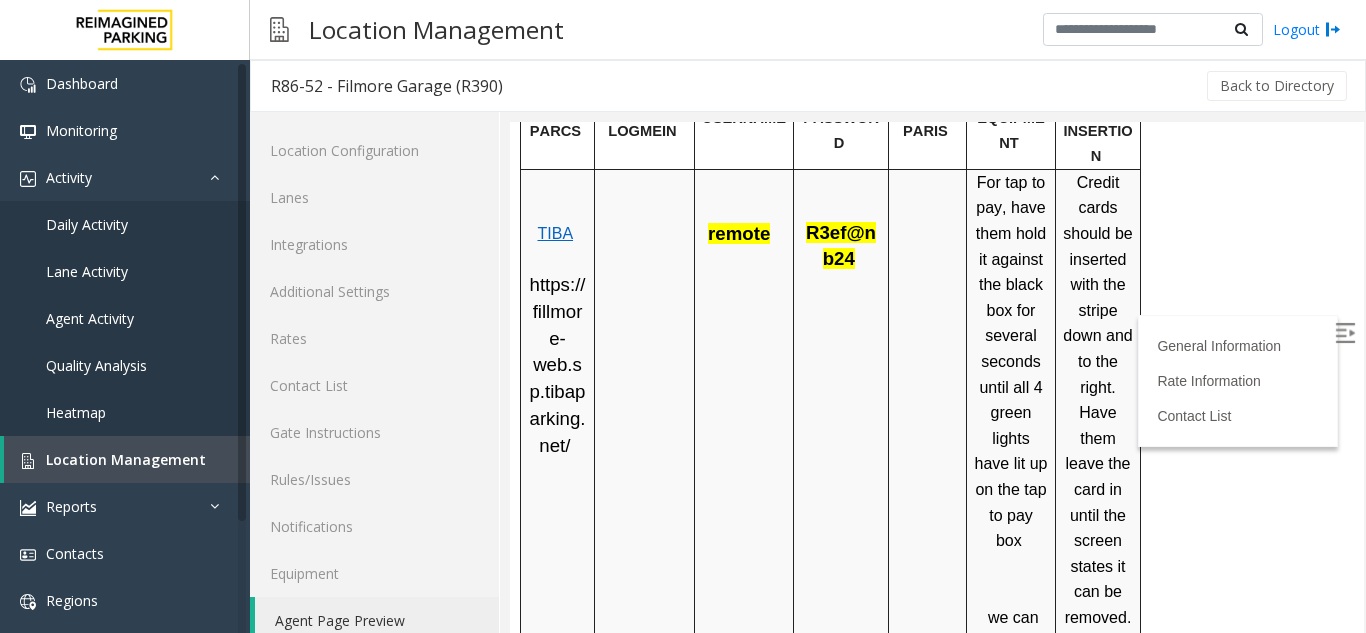 click on "R3ef@nb24" at bounding box center [841, 245] 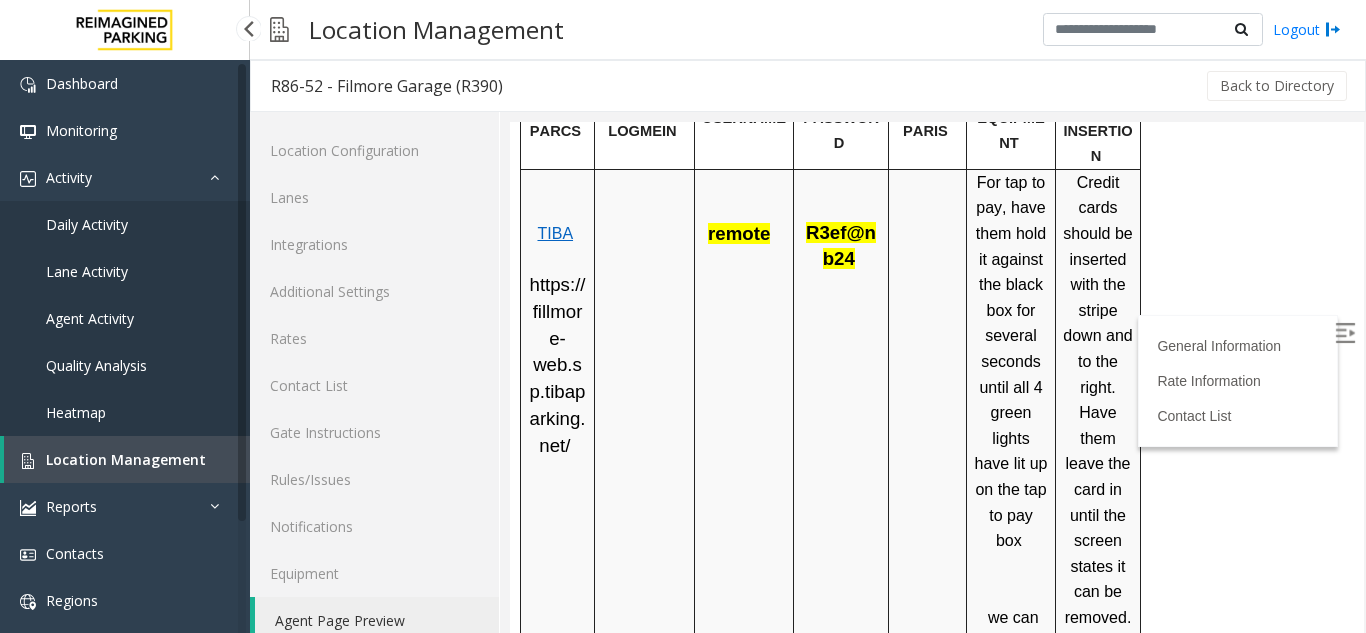 click on "Daily Activity" at bounding box center [125, 224] 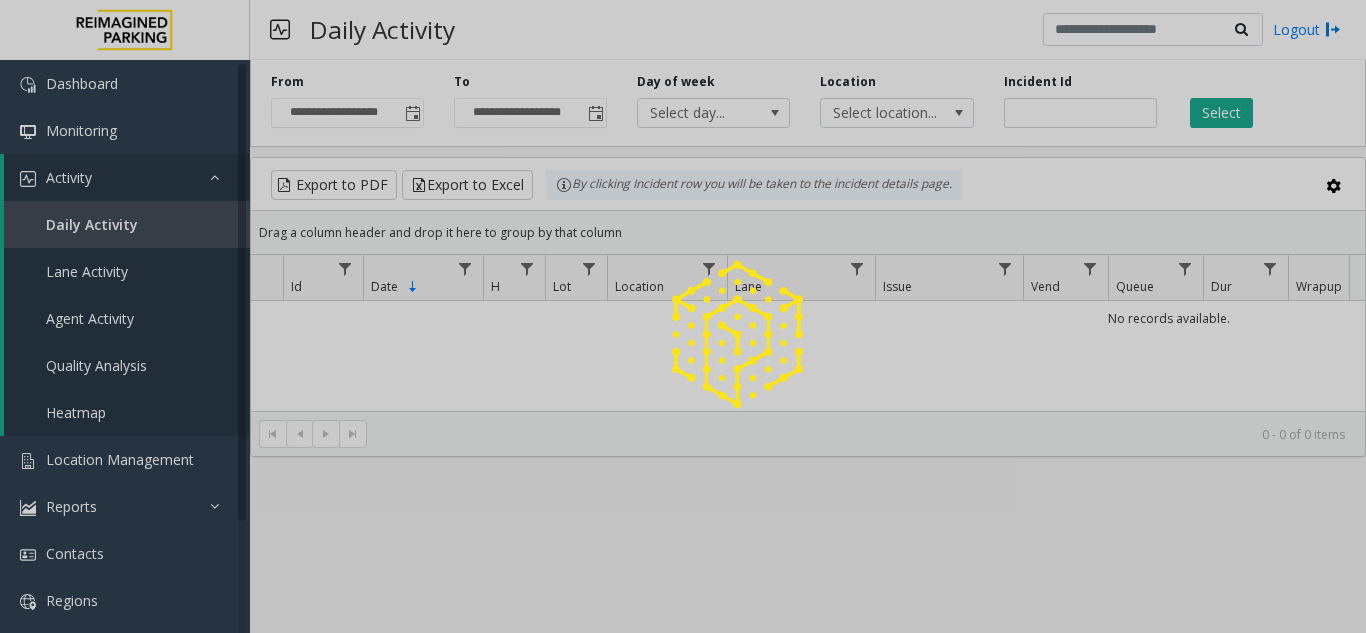 click 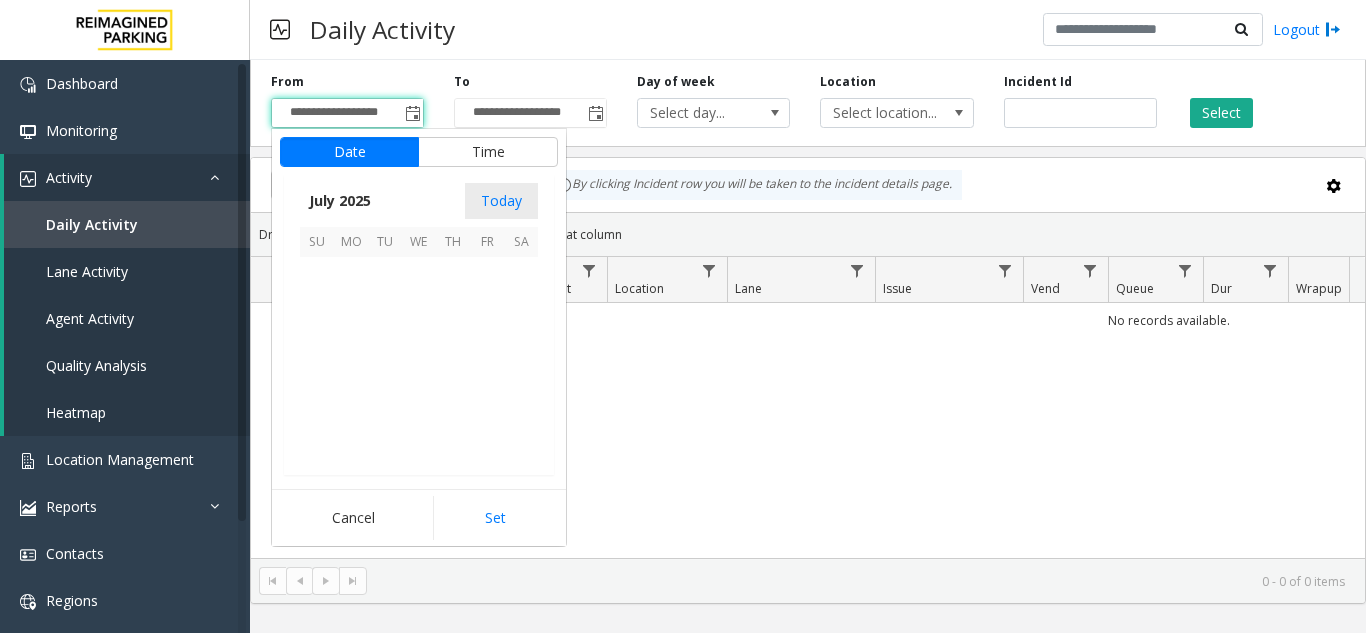 scroll, scrollTop: 358428, scrollLeft: 0, axis: vertical 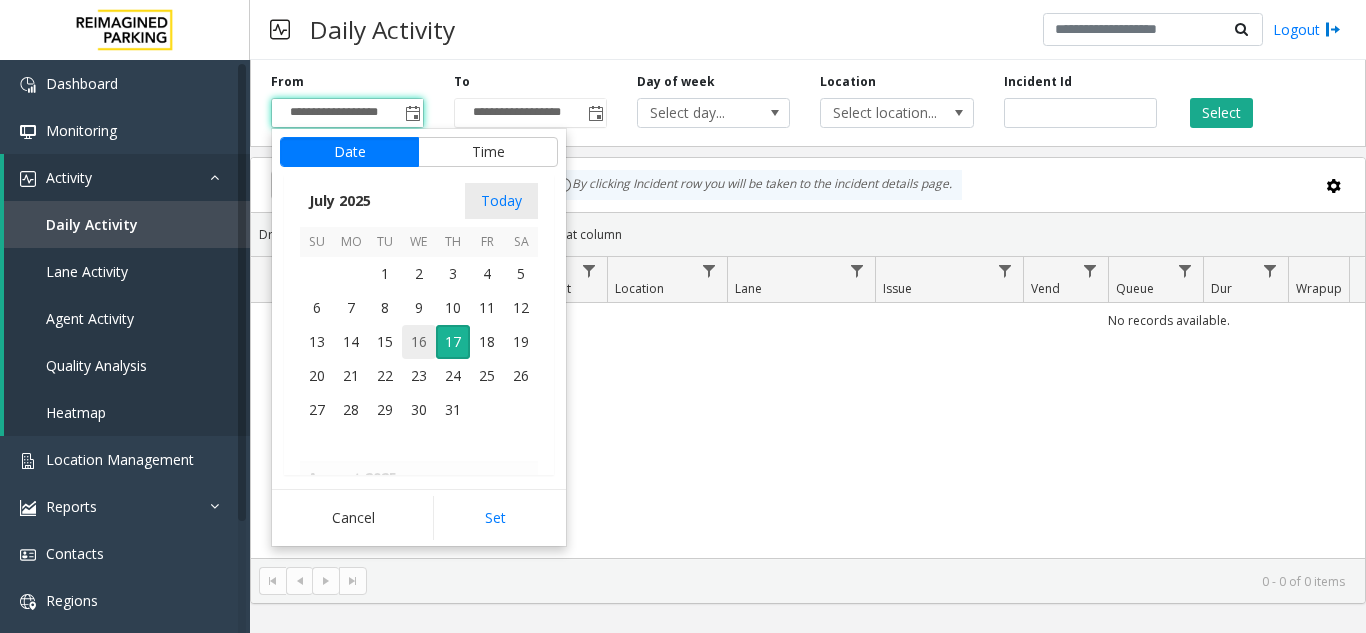 click on "16" at bounding box center (419, 342) 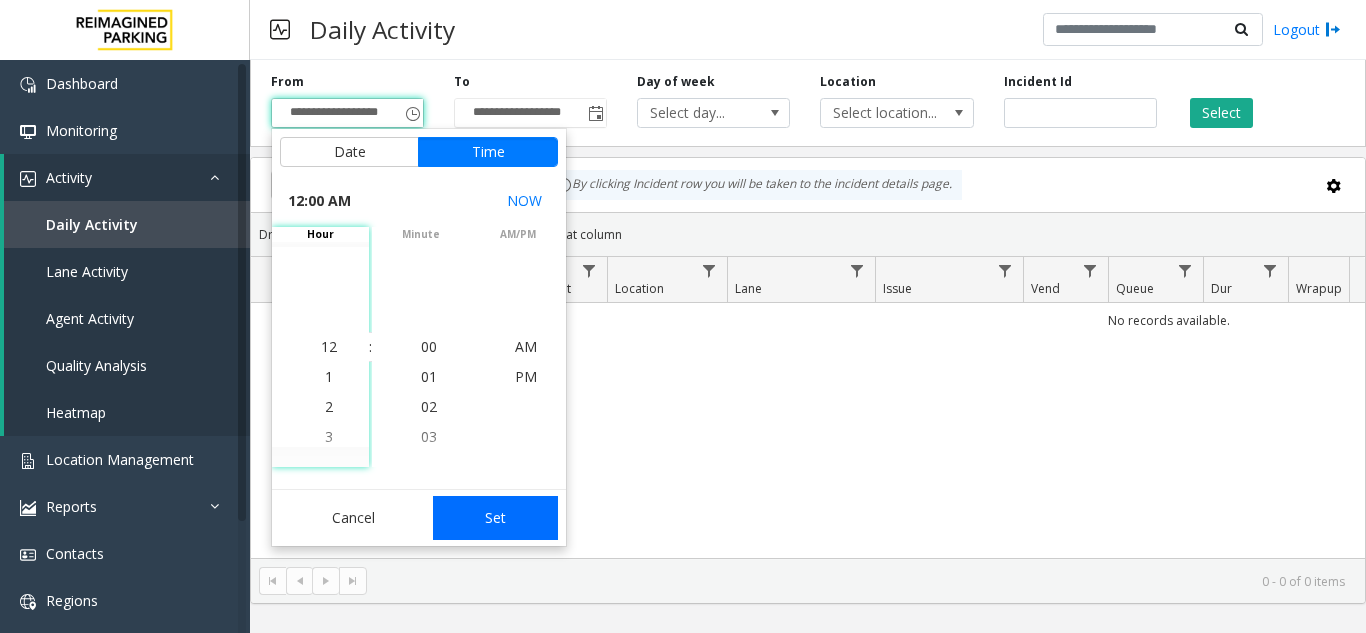 click on "Set" 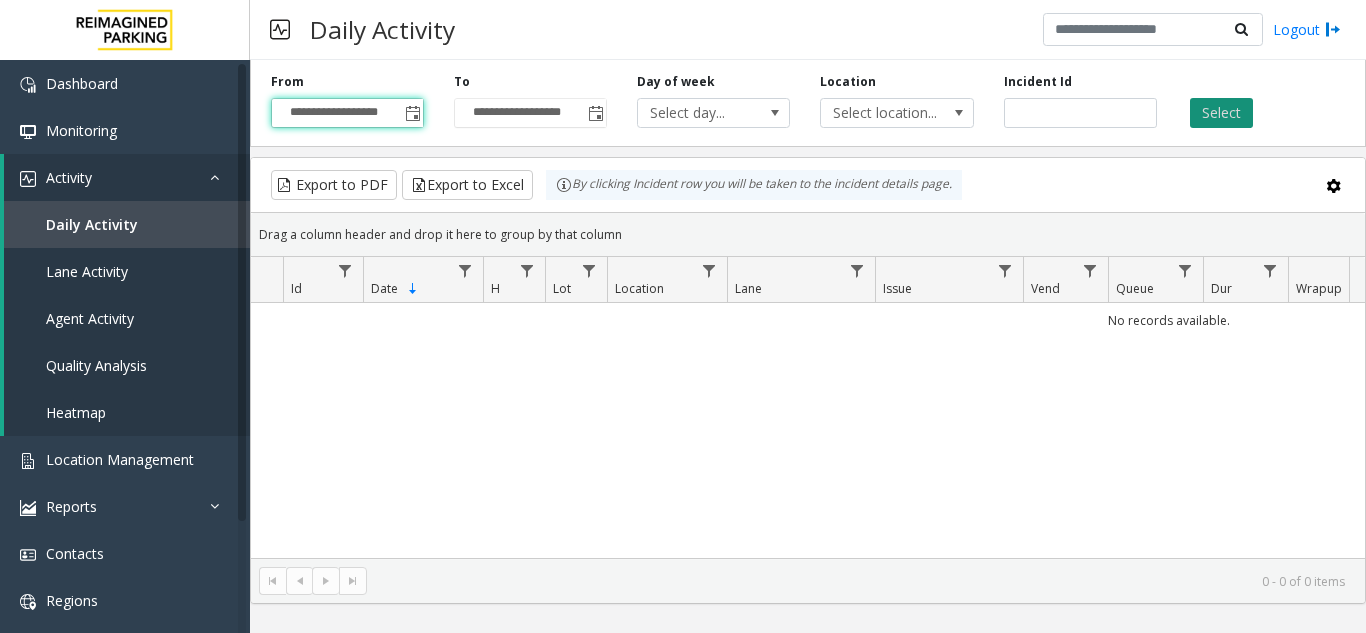 click on "Select" 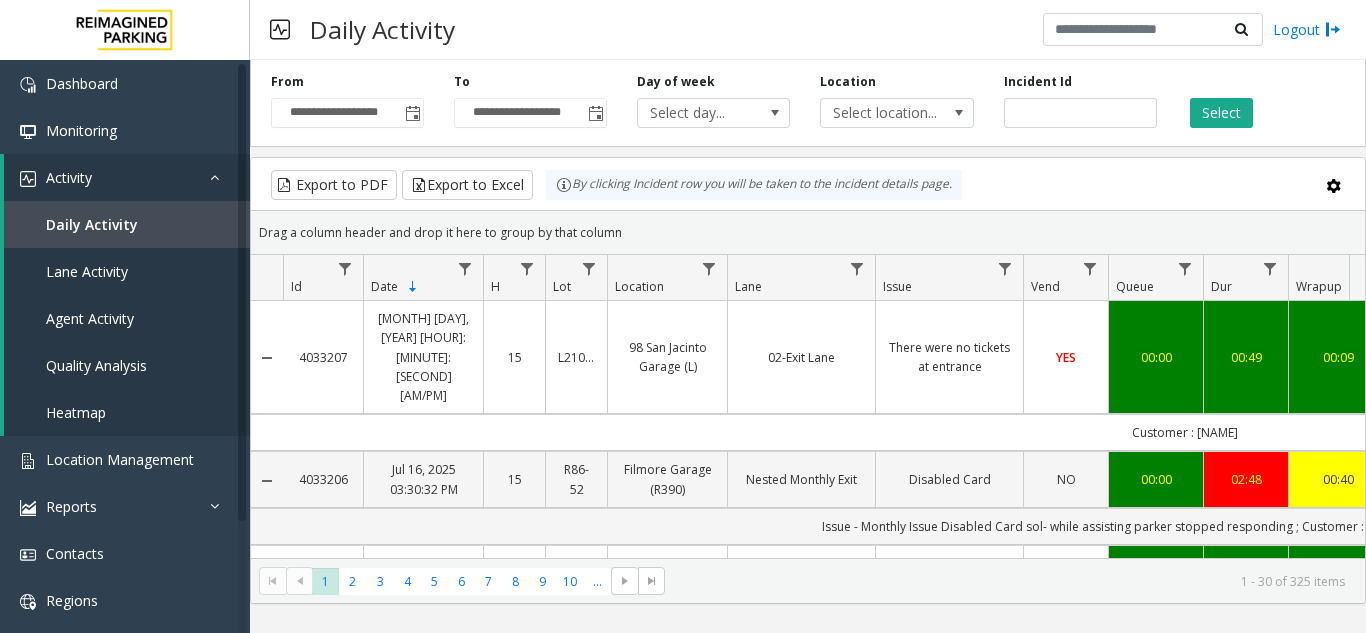 scroll, scrollTop: 0, scrollLeft: 247, axis: horizontal 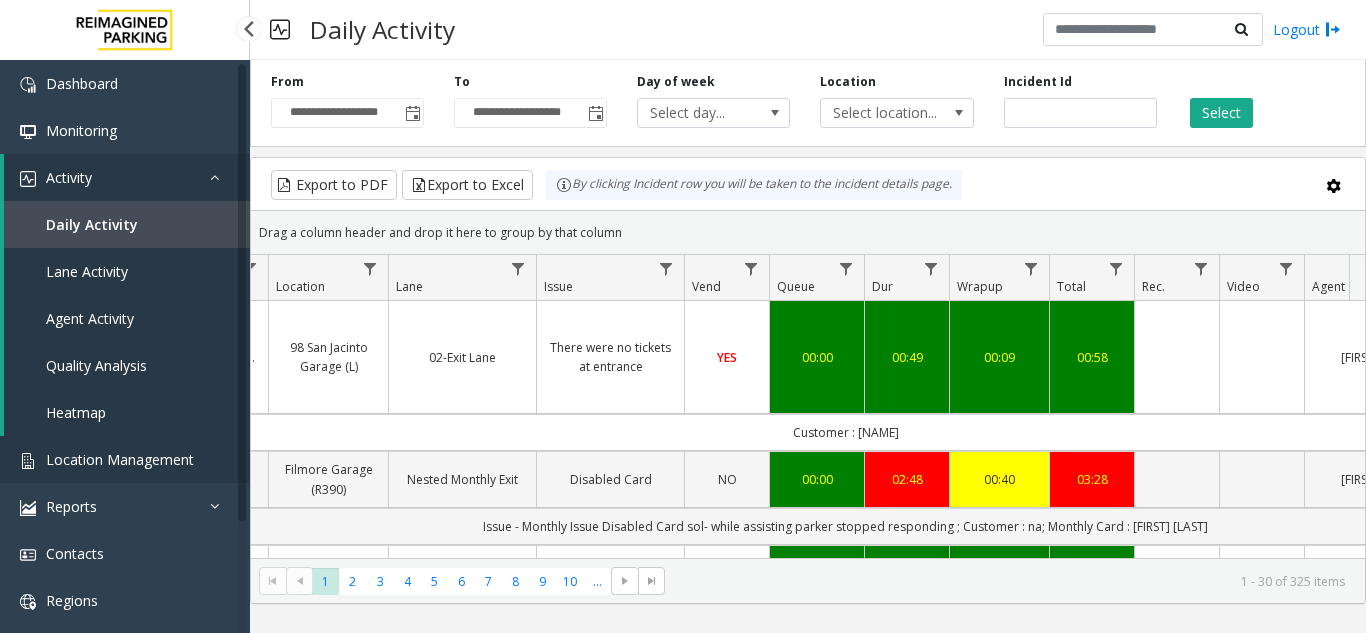 click on "Location Management" at bounding box center (120, 459) 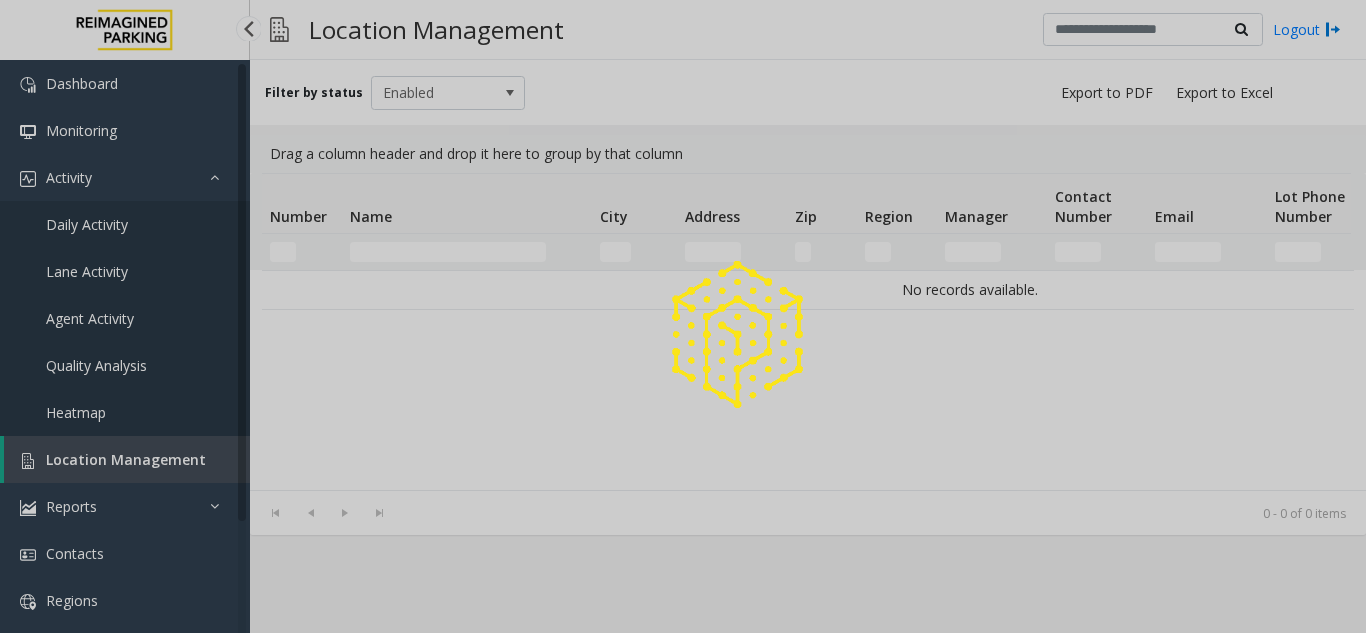 click 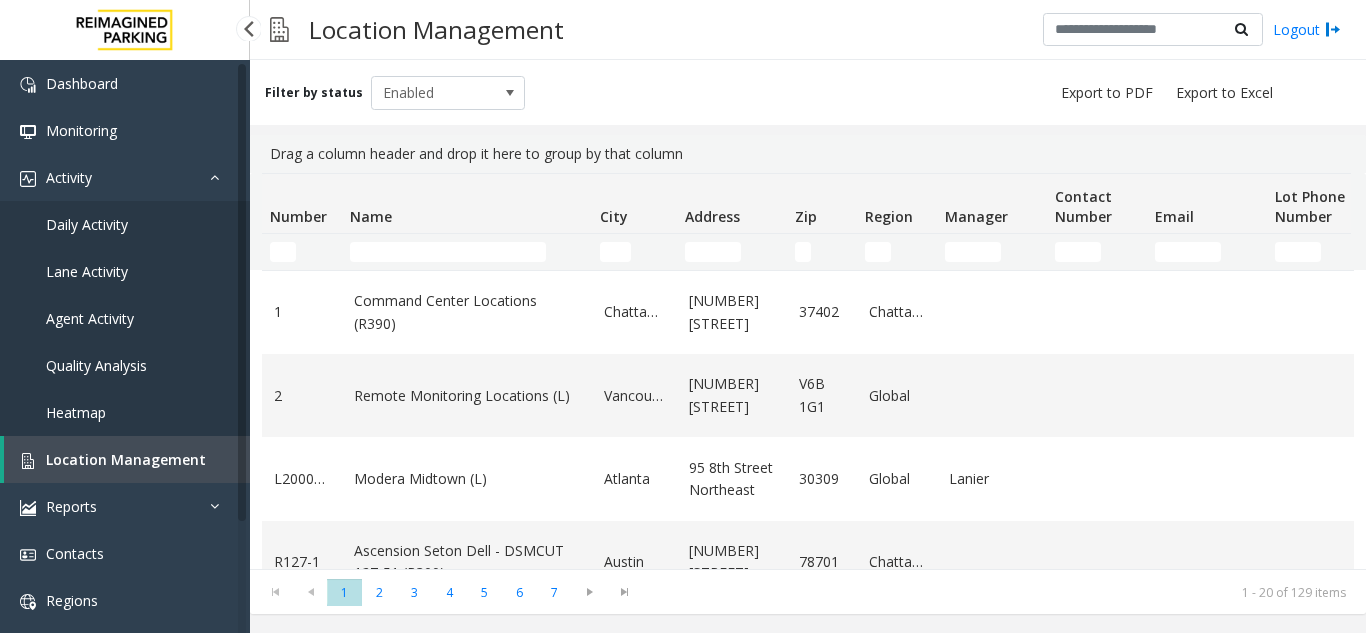 click on "Daily Activity" at bounding box center [125, 224] 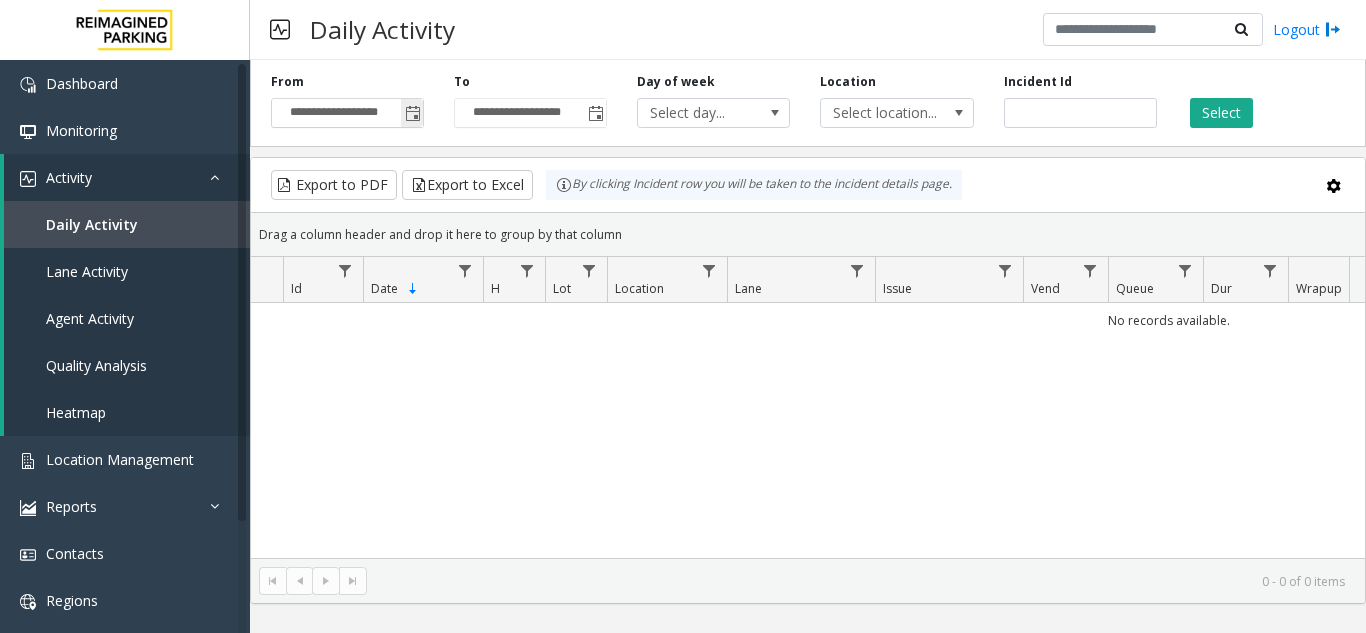 click 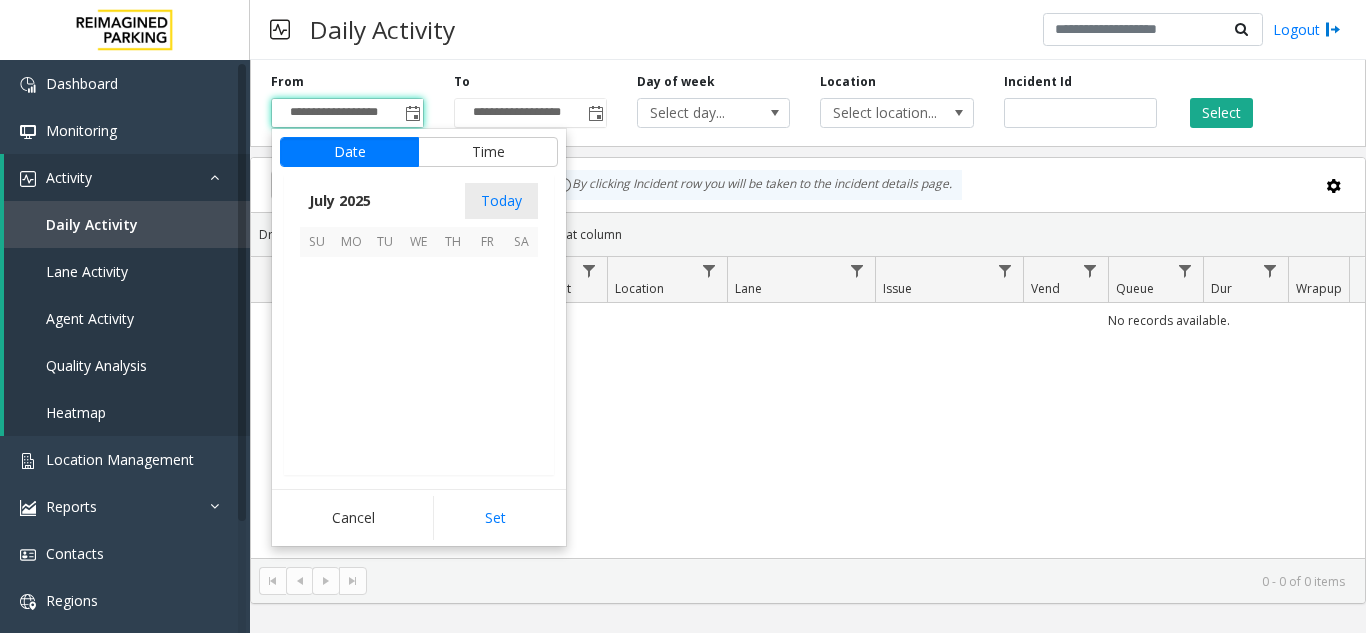 scroll, scrollTop: 358428, scrollLeft: 0, axis: vertical 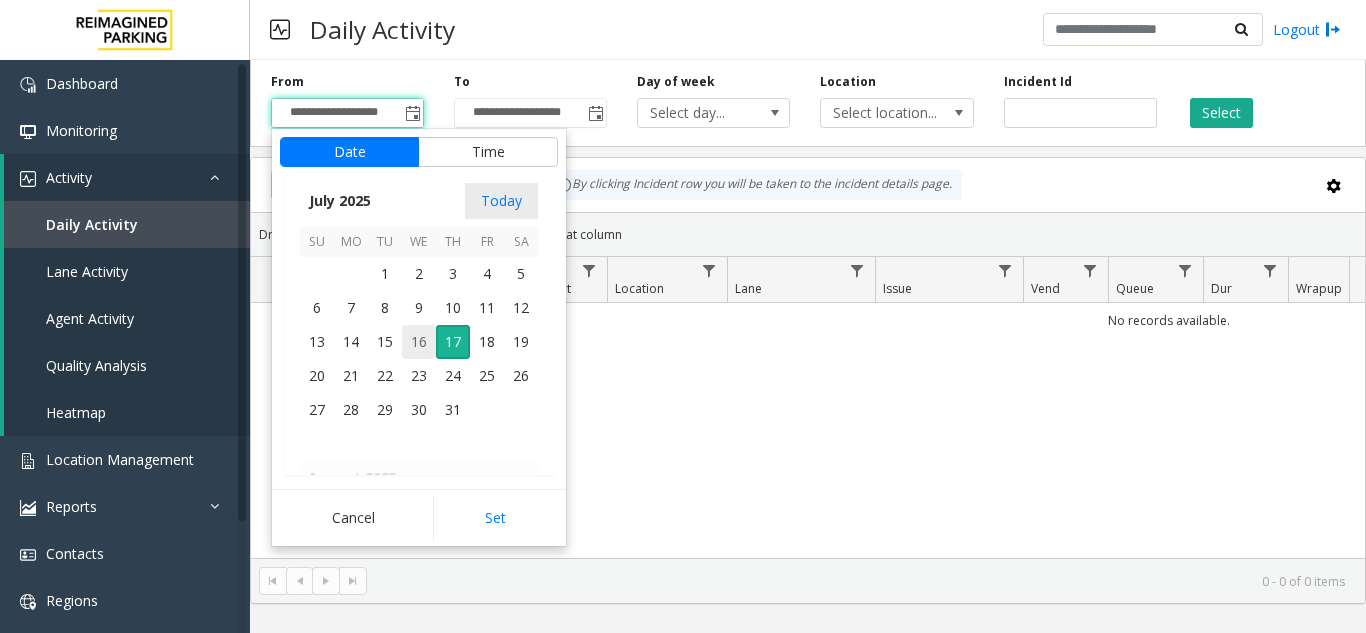 click on "16" at bounding box center (419, 342) 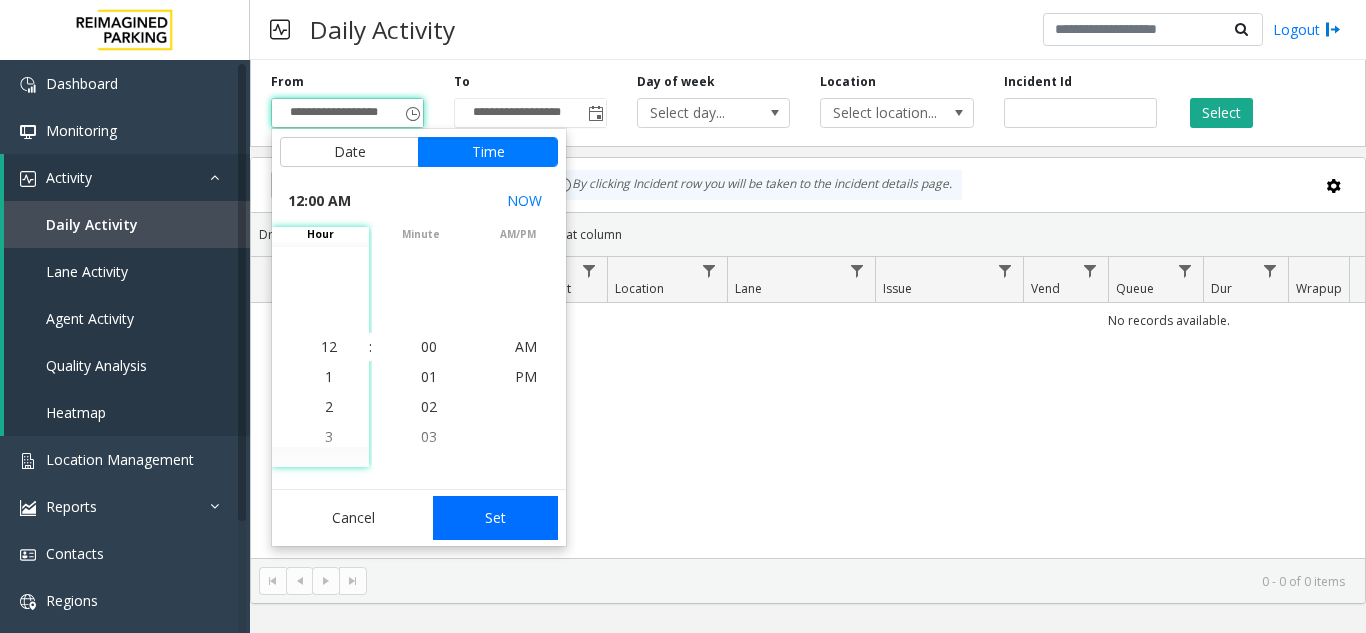 click on "Set" 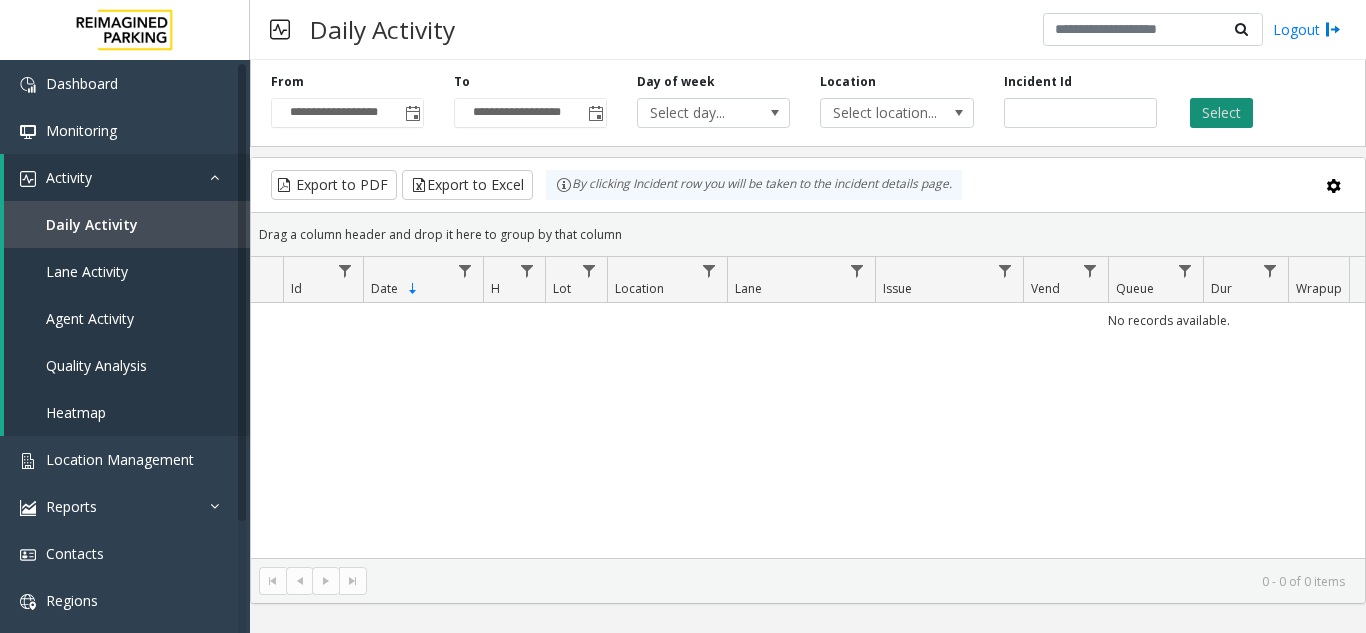 click on "Select" 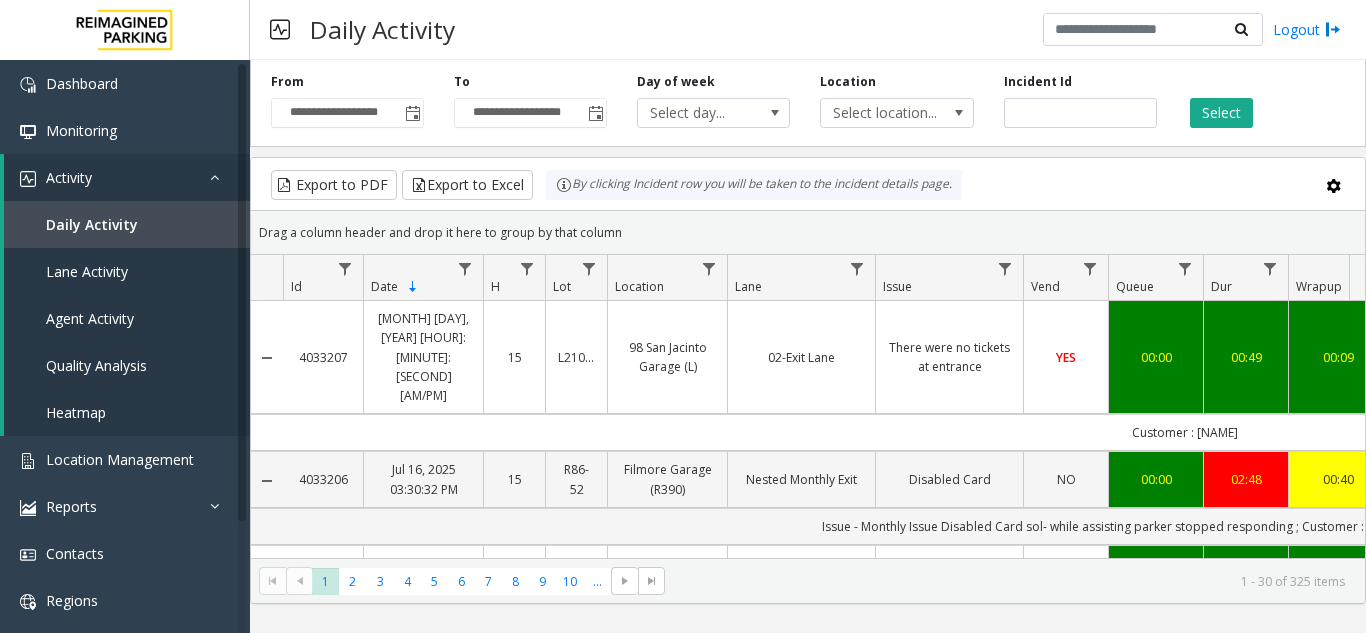 scroll, scrollTop: 0, scrollLeft: 213, axis: horizontal 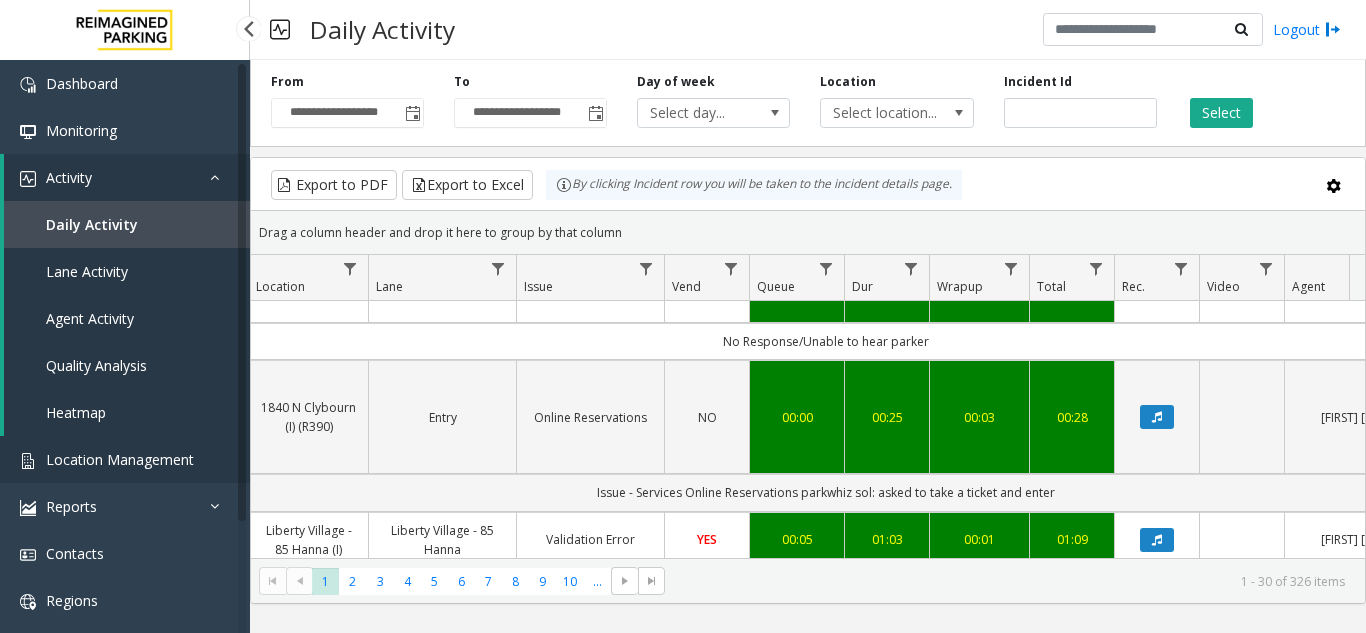 click on "Location Management" at bounding box center [120, 459] 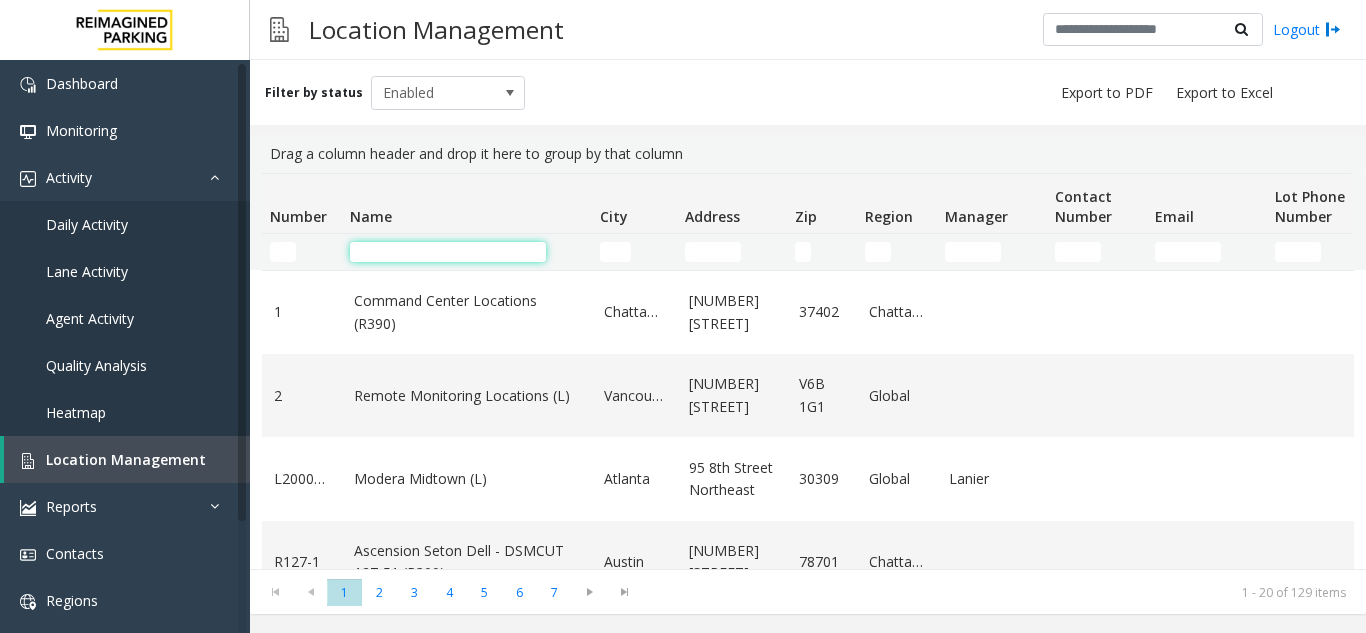 click 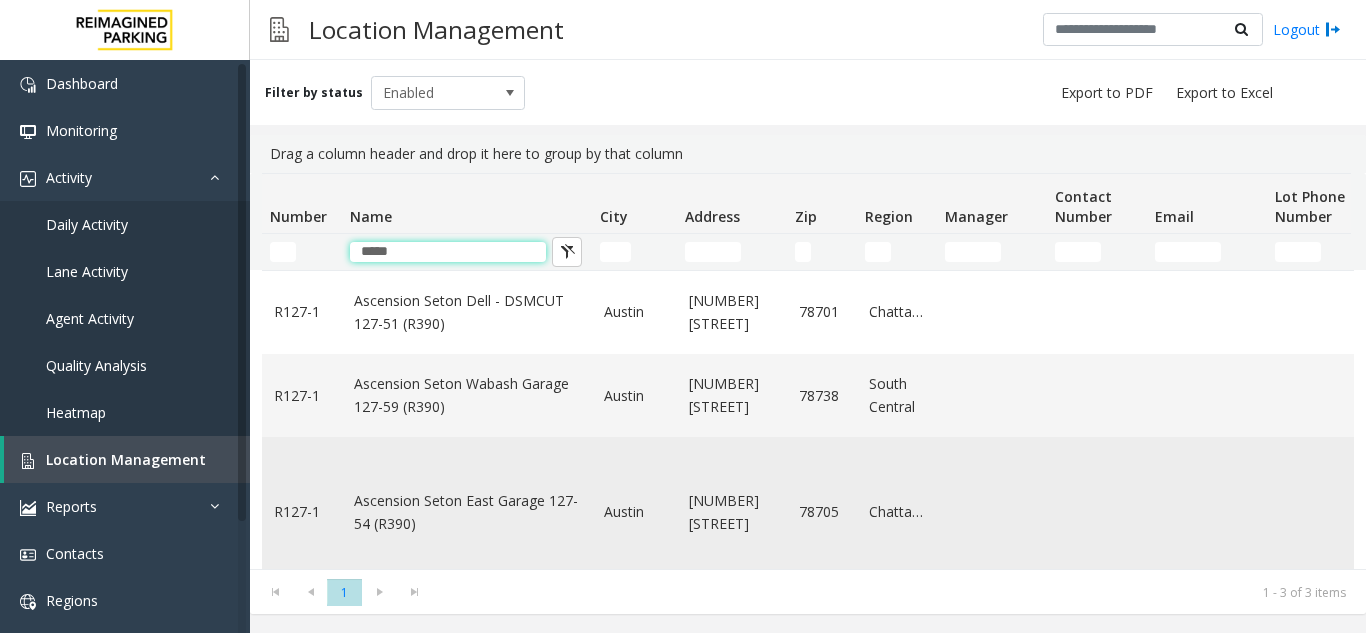 type on "*****" 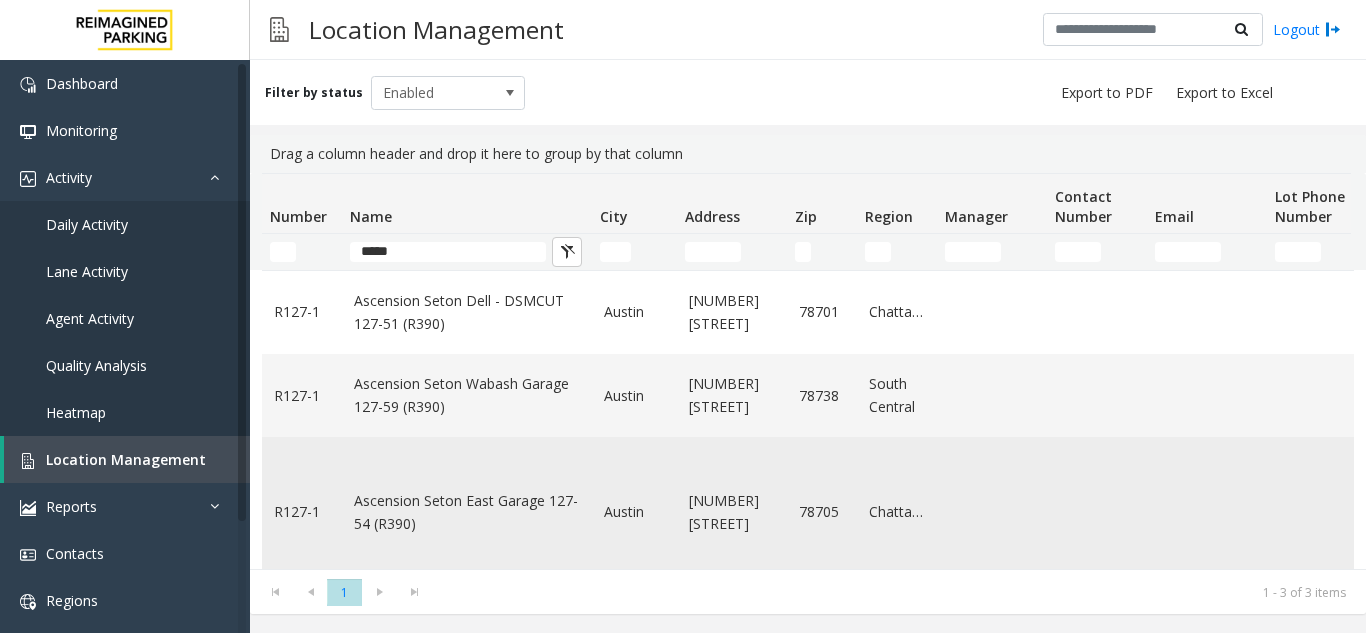 click on "Ascension Seton East Garage 127-54 (R390)" 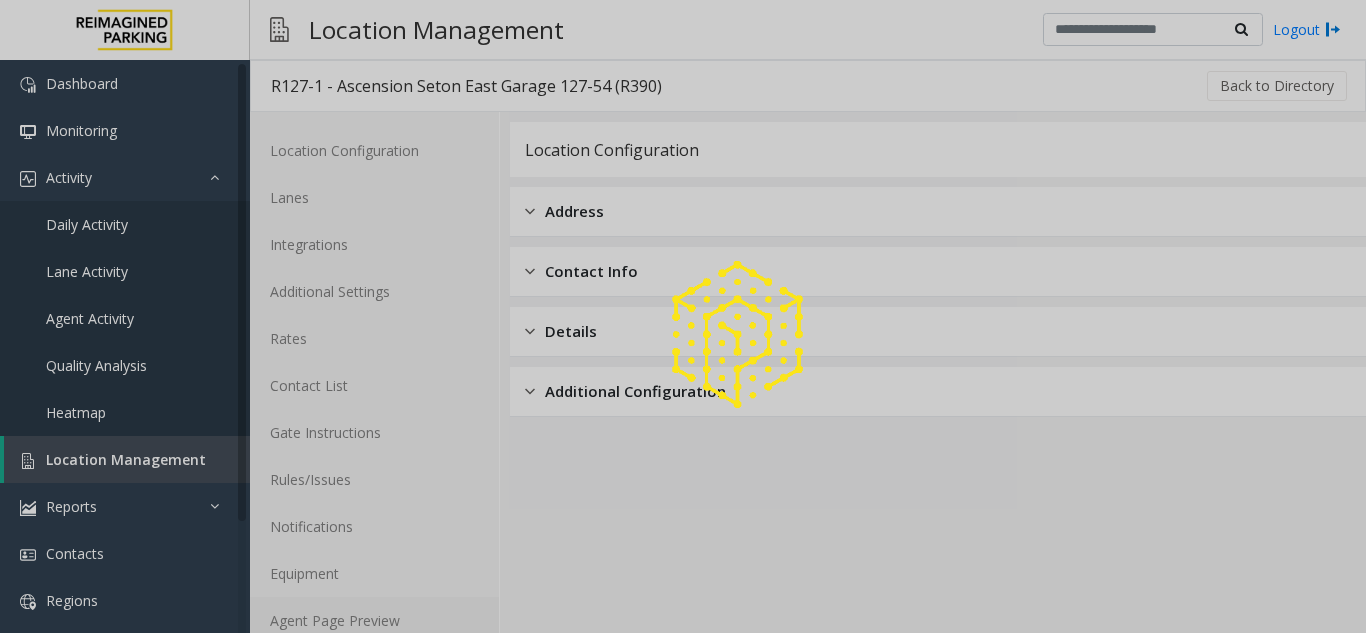 click on "Agent Page Preview" 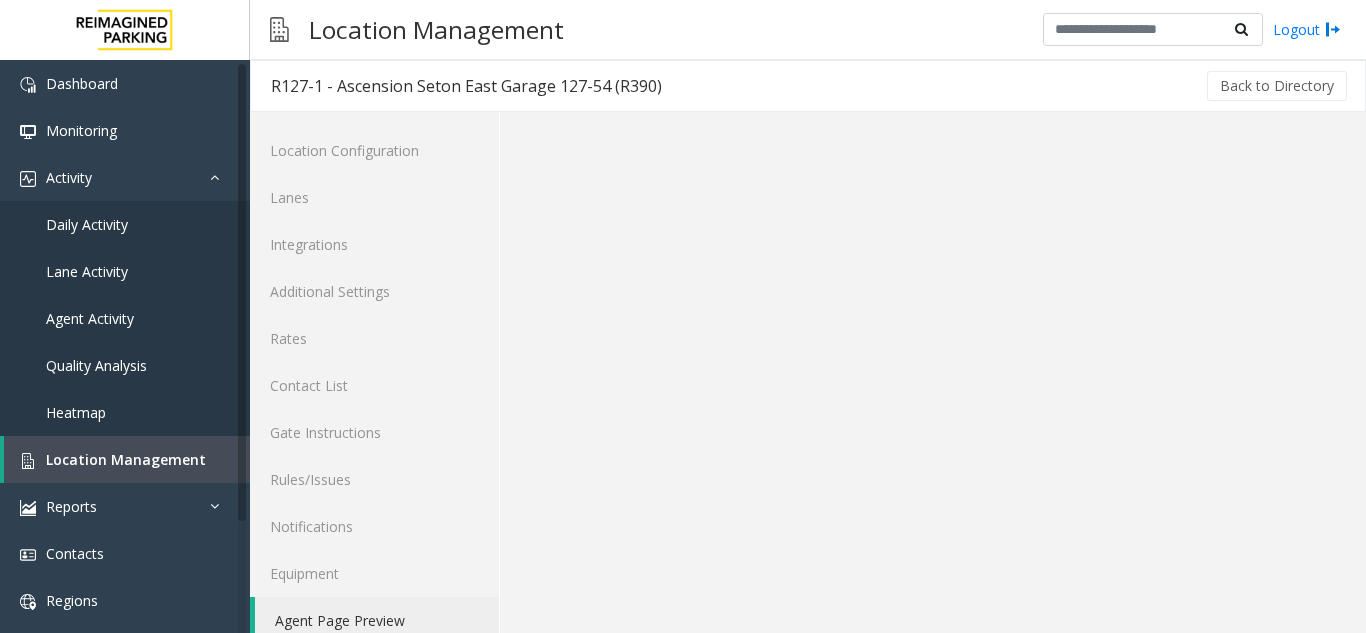 click on "Agent Page Preview" 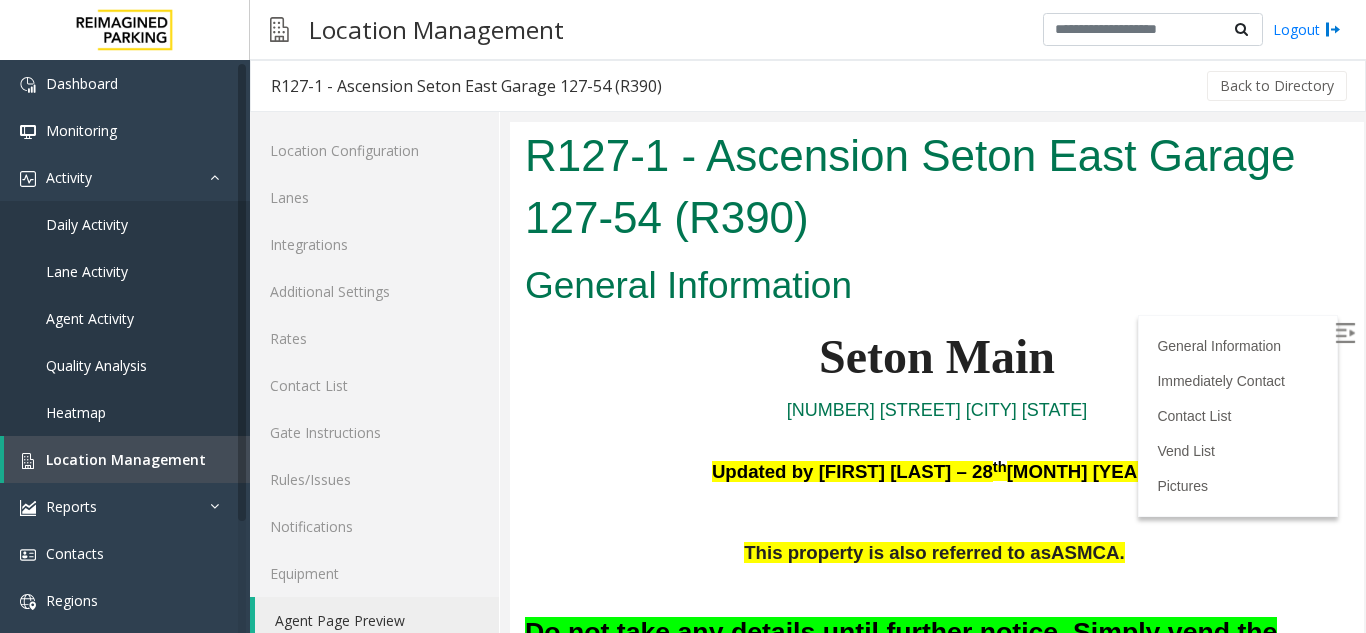 scroll, scrollTop: 0, scrollLeft: 0, axis: both 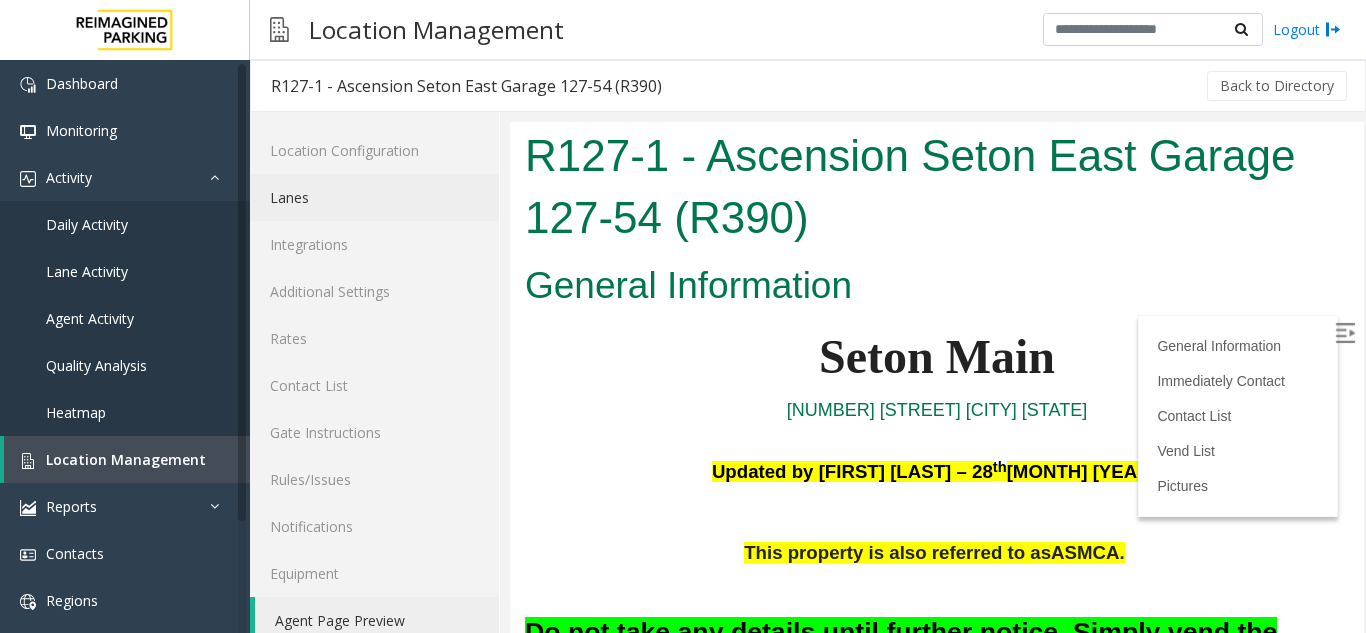 click on "Lanes" 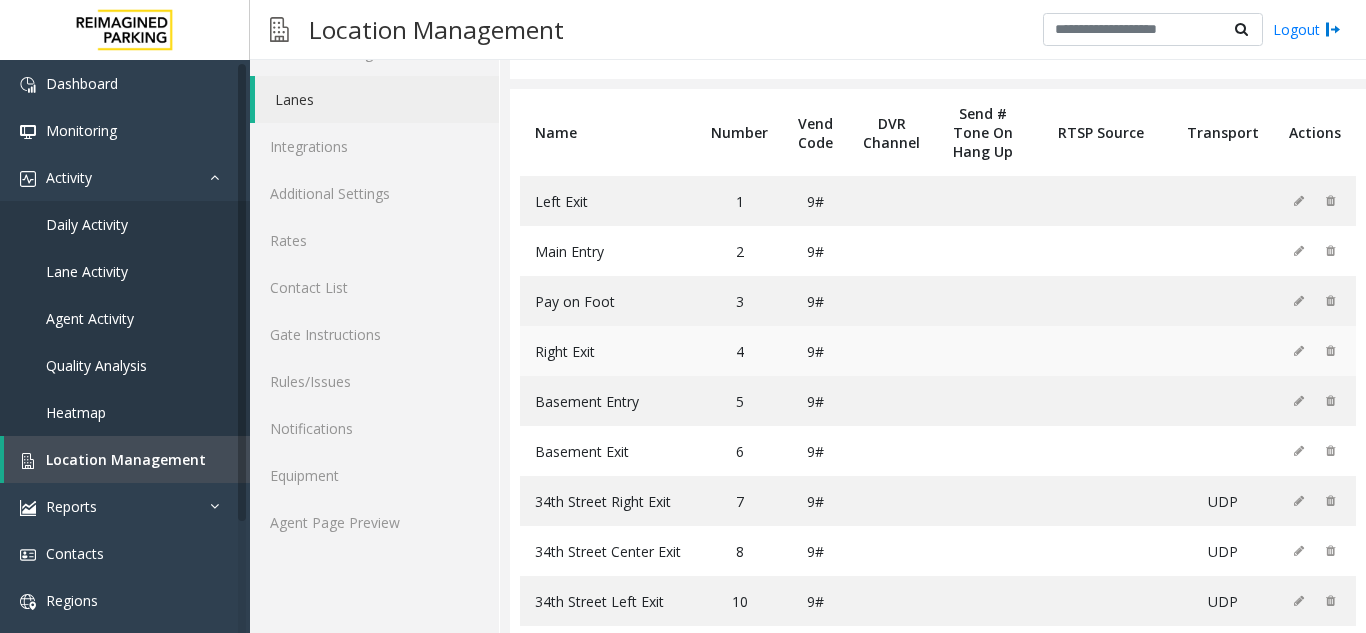 scroll, scrollTop: 0, scrollLeft: 0, axis: both 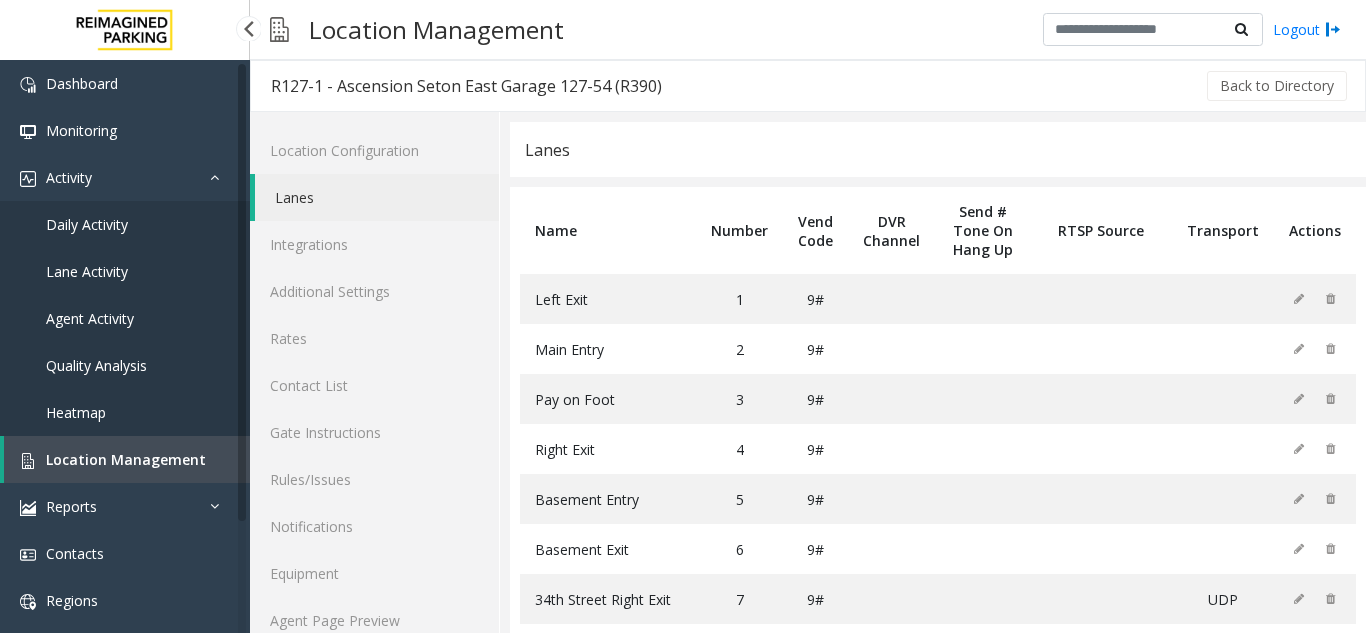 click on "Location Management" at bounding box center [127, 459] 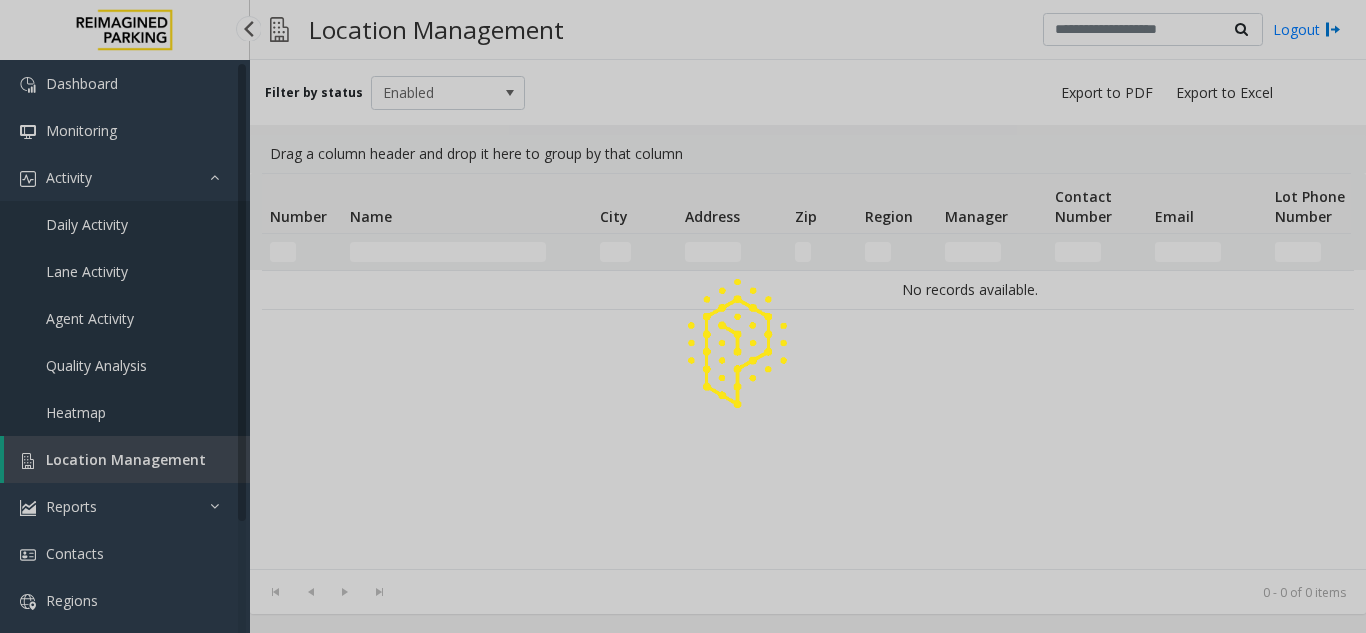 click 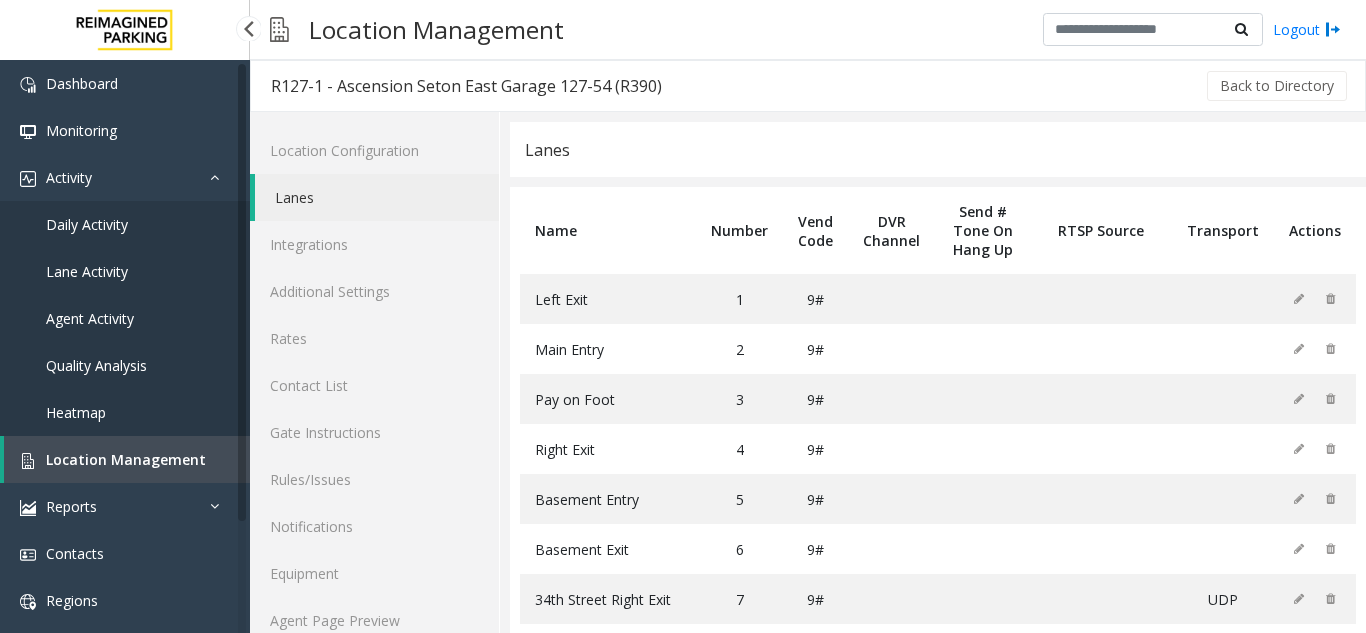 click on "Location Management" at bounding box center [126, 459] 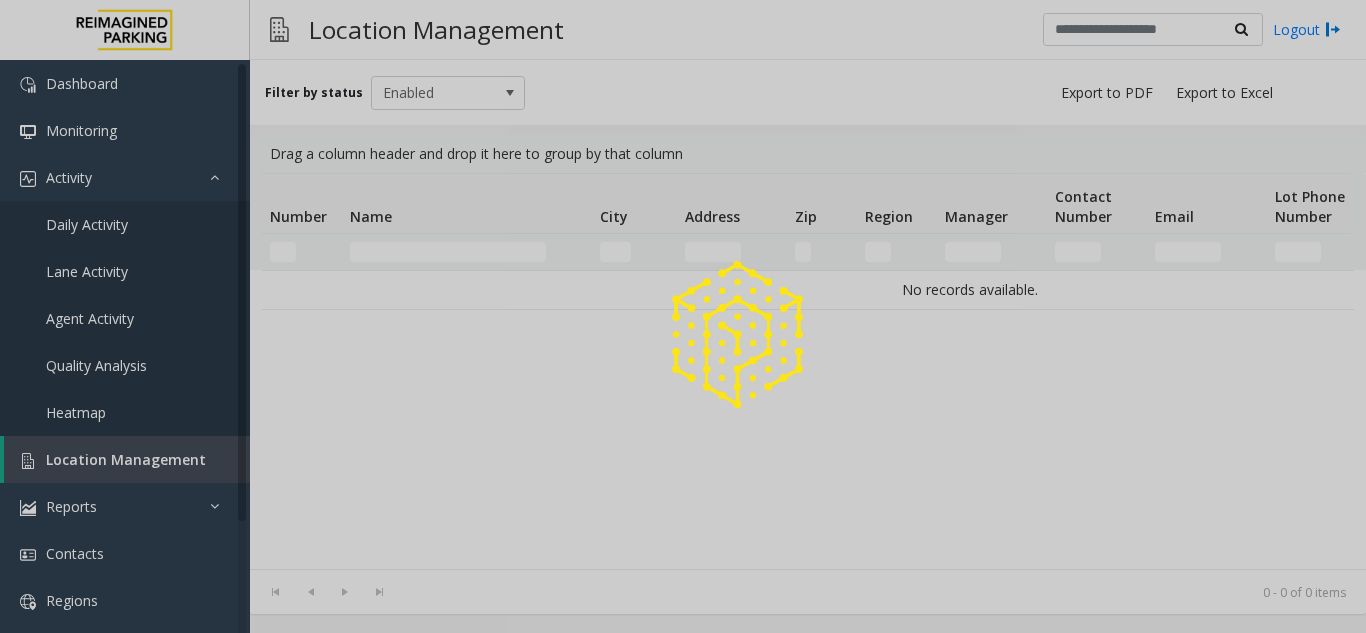 click 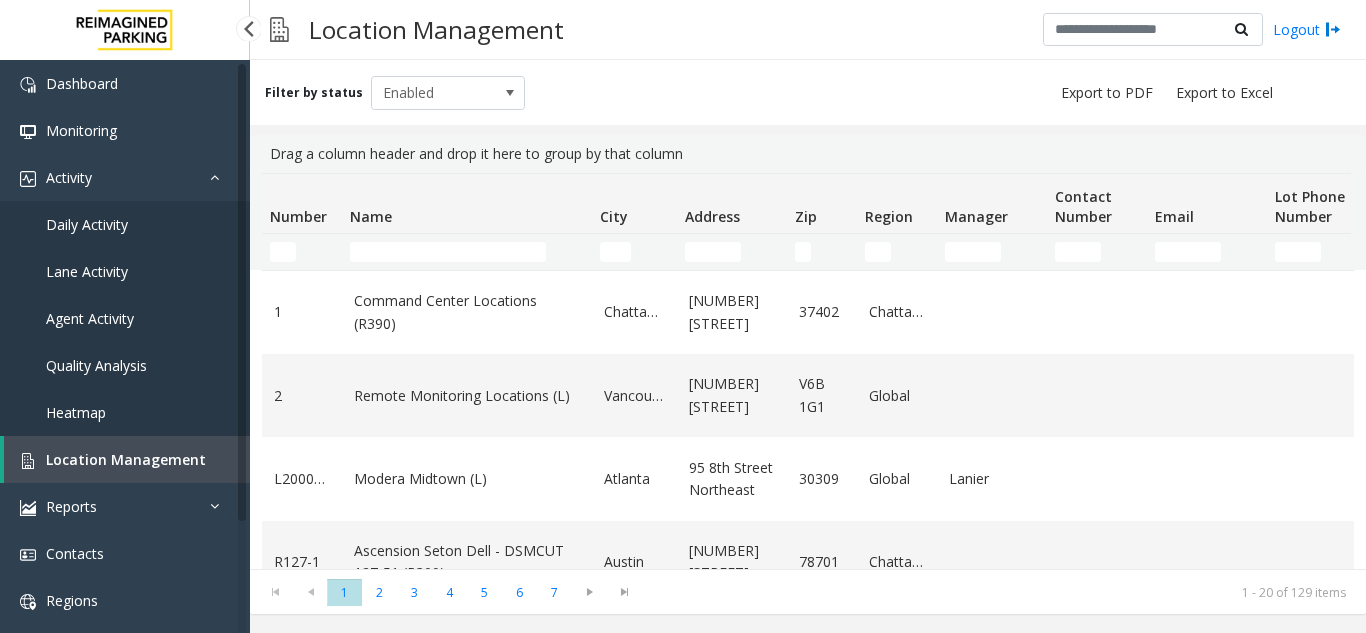 click on "Daily Activity" at bounding box center [125, 224] 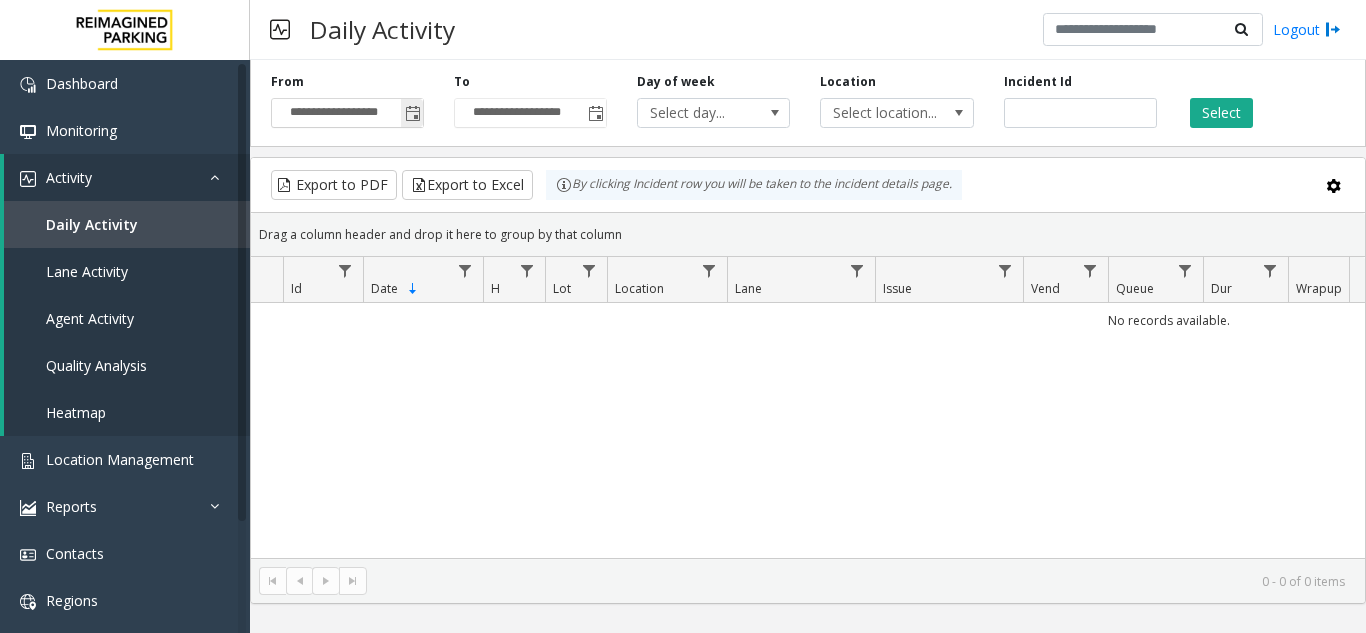click 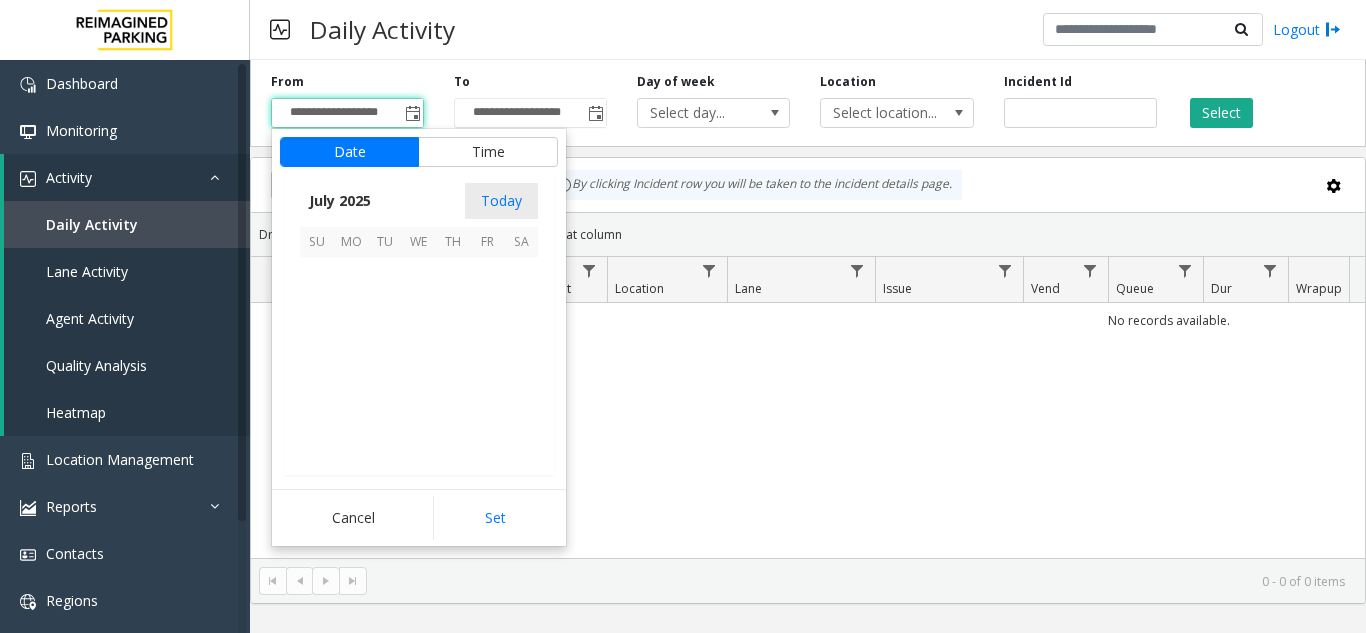 scroll, scrollTop: 358428, scrollLeft: 0, axis: vertical 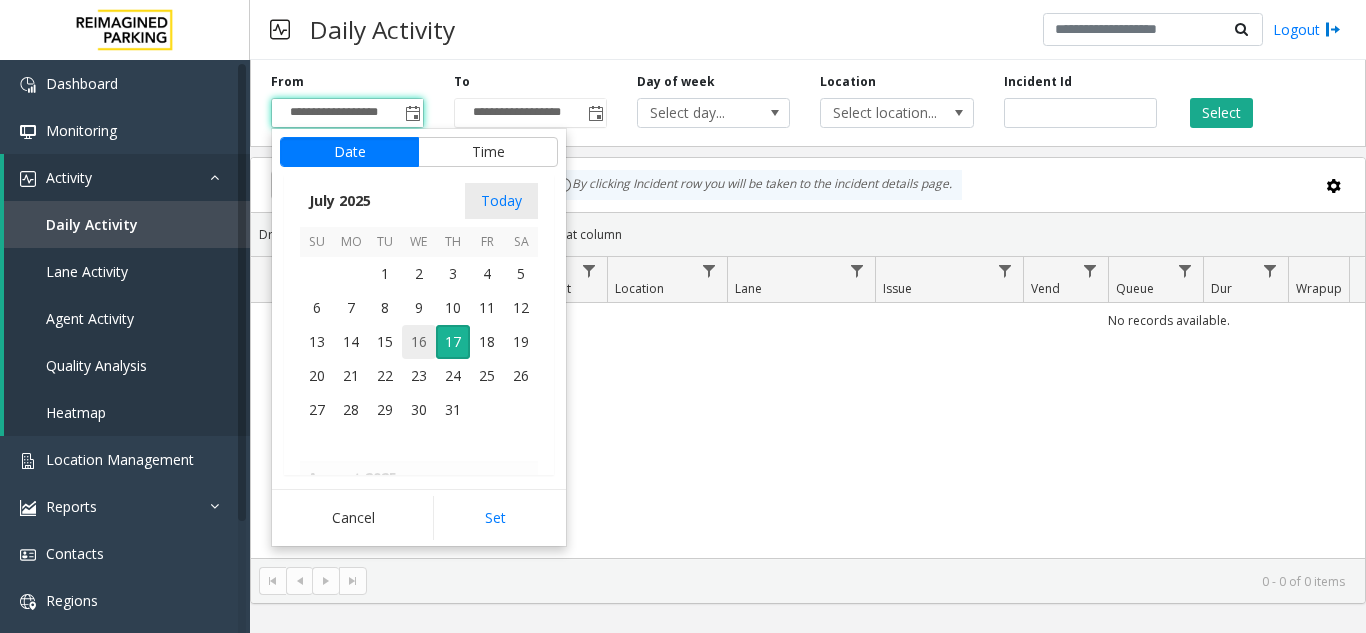 click on "16" at bounding box center [419, 342] 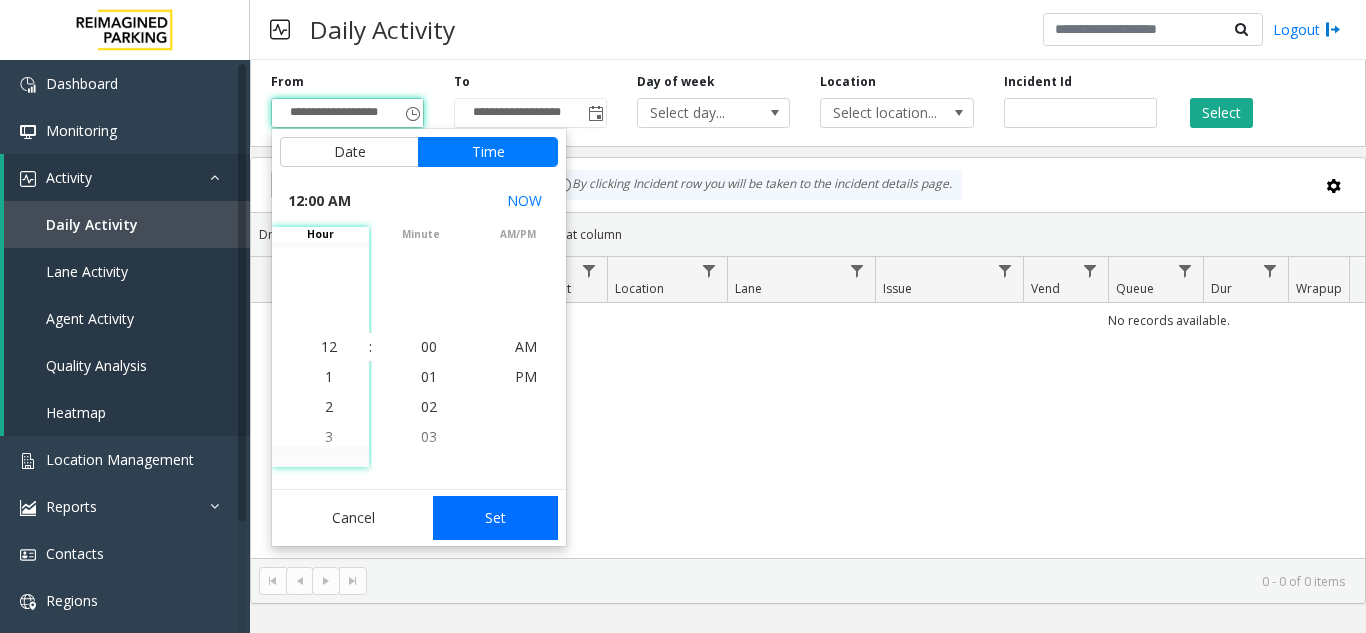 click on "Set" 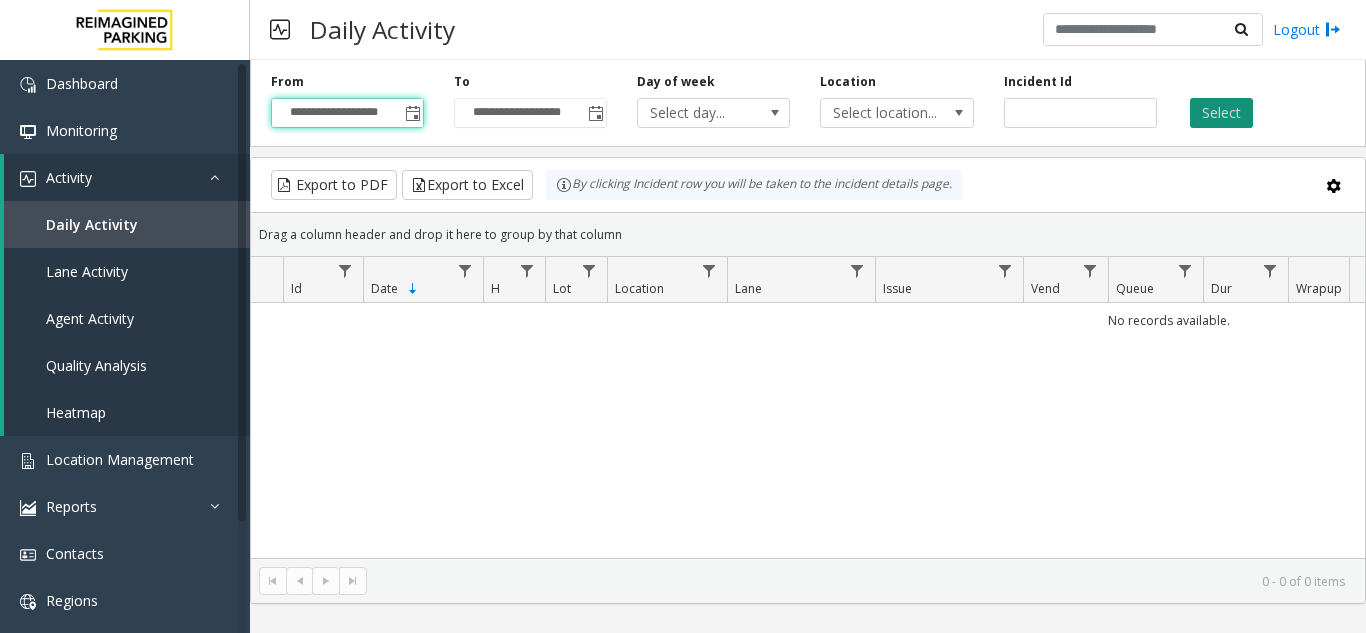 click on "Select" 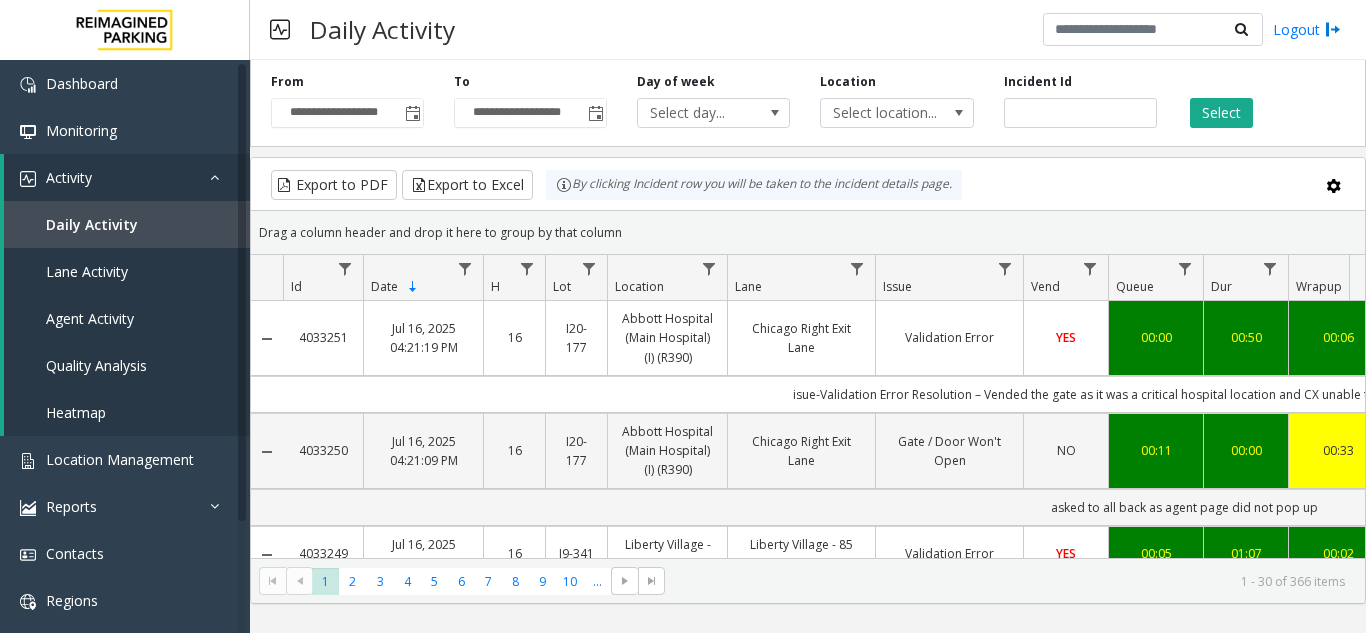 scroll, scrollTop: 0, scrollLeft: 485, axis: horizontal 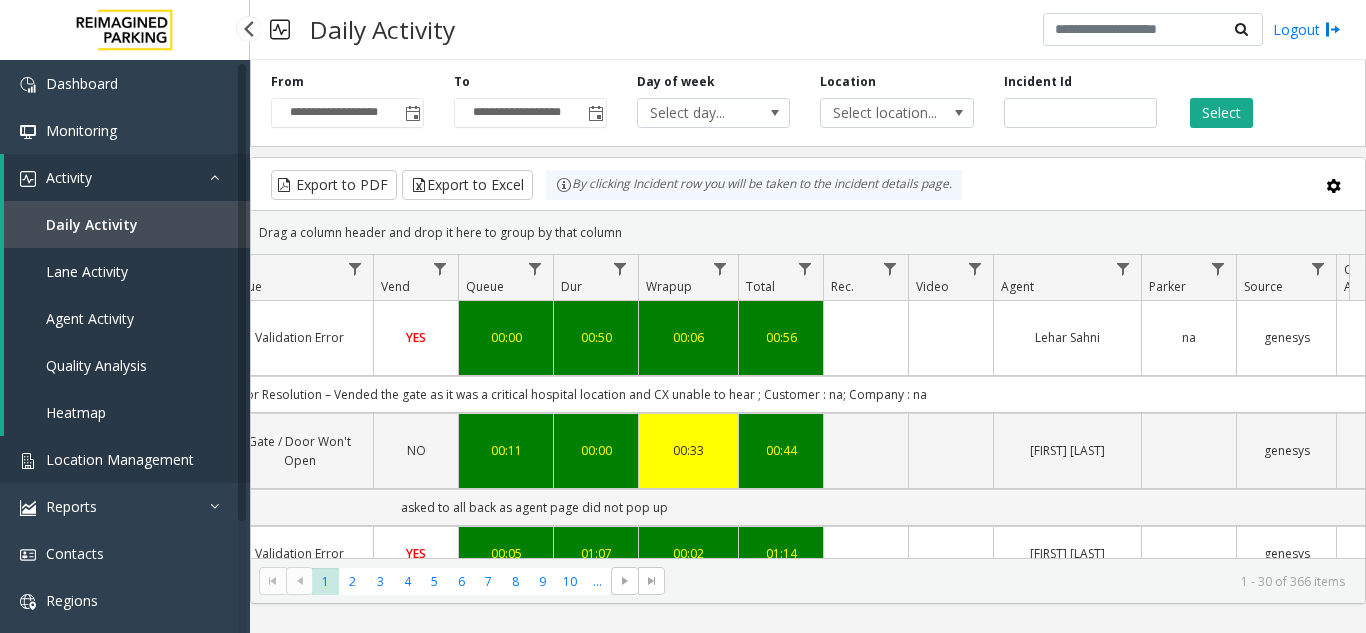 click on "Location Management" at bounding box center (120, 459) 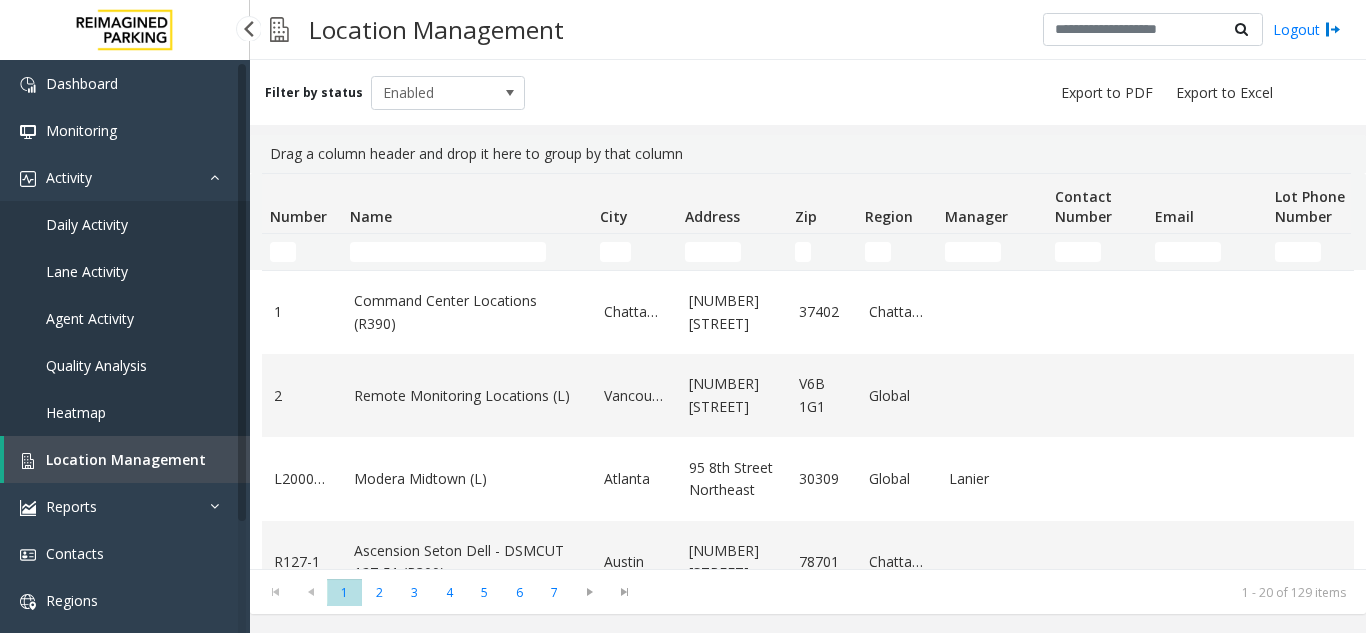 click on "Daily Activity" at bounding box center (125, 224) 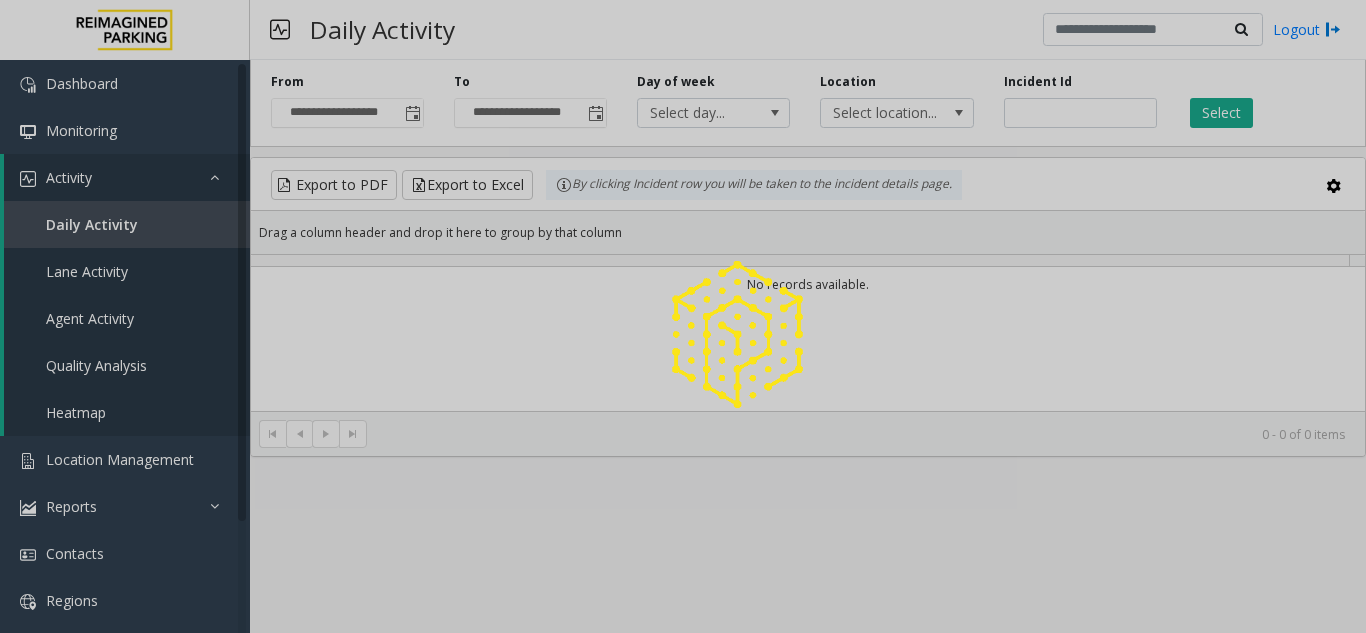 click 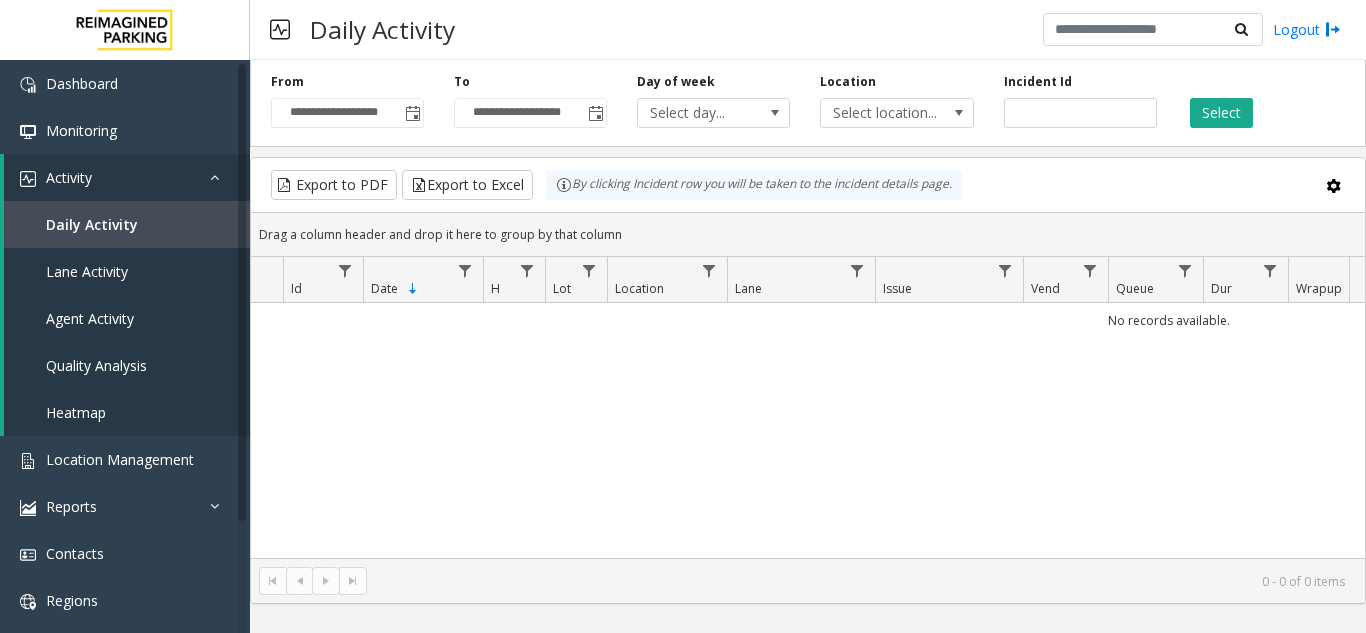 click 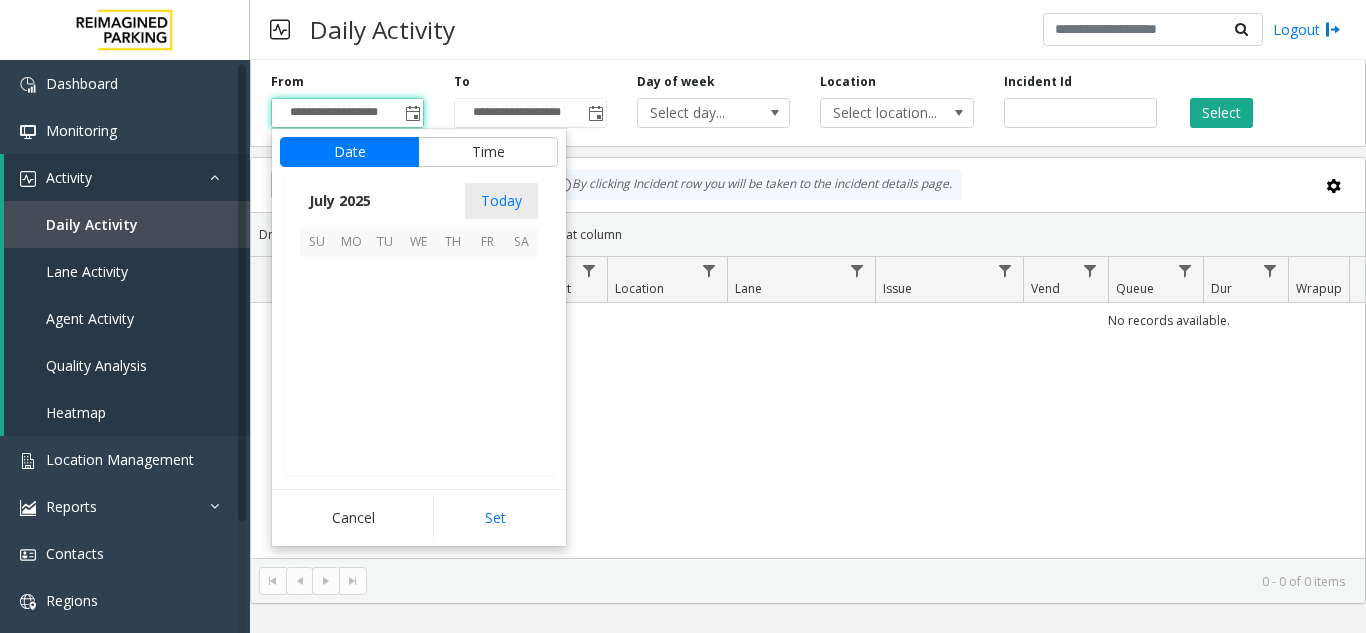 scroll, scrollTop: 358428, scrollLeft: 0, axis: vertical 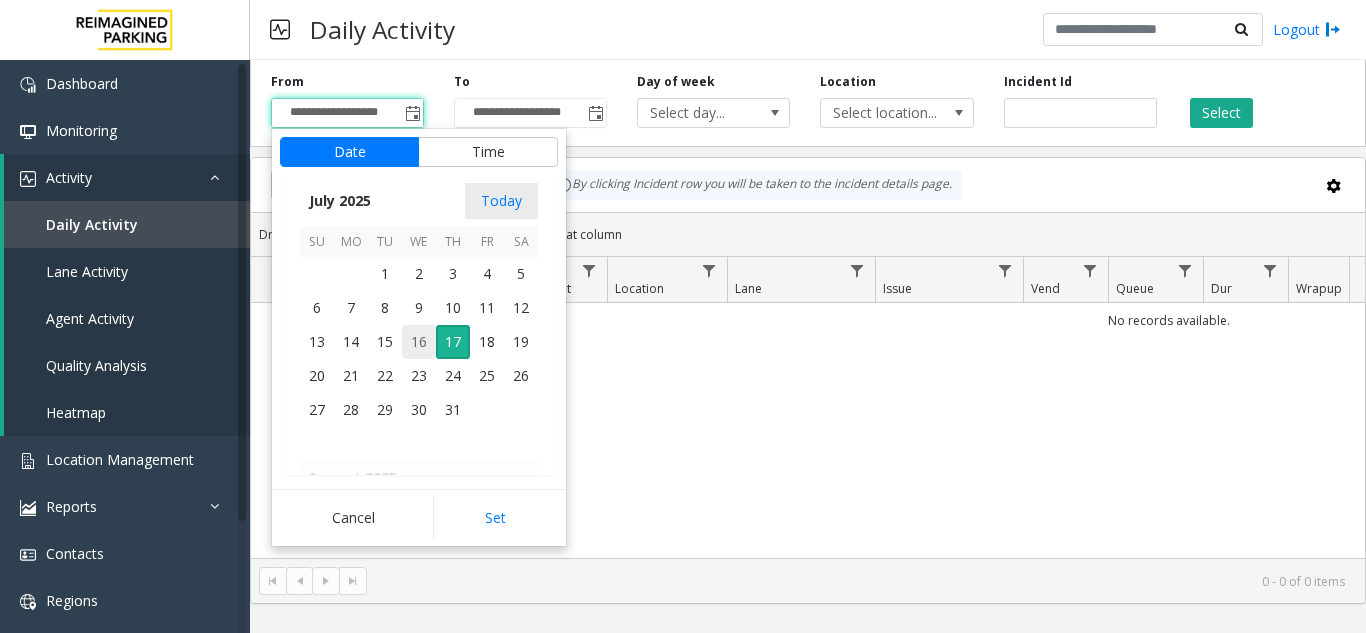 click on "16" at bounding box center (419, 342) 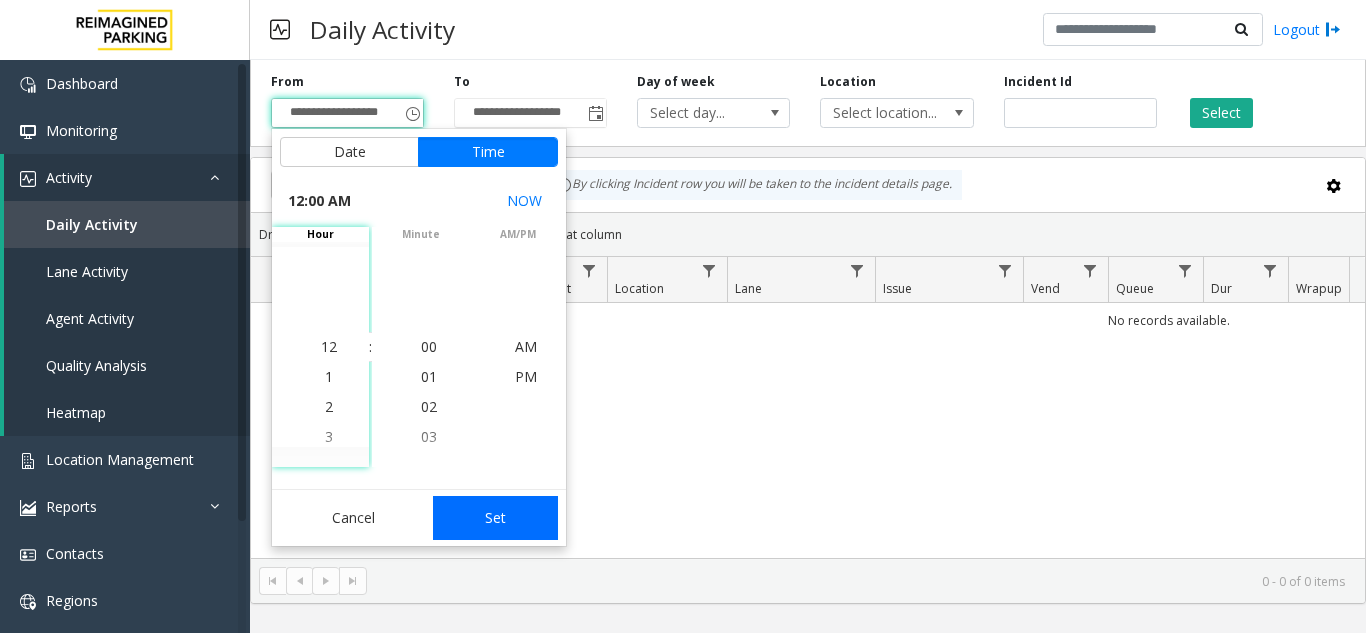 click on "Set" 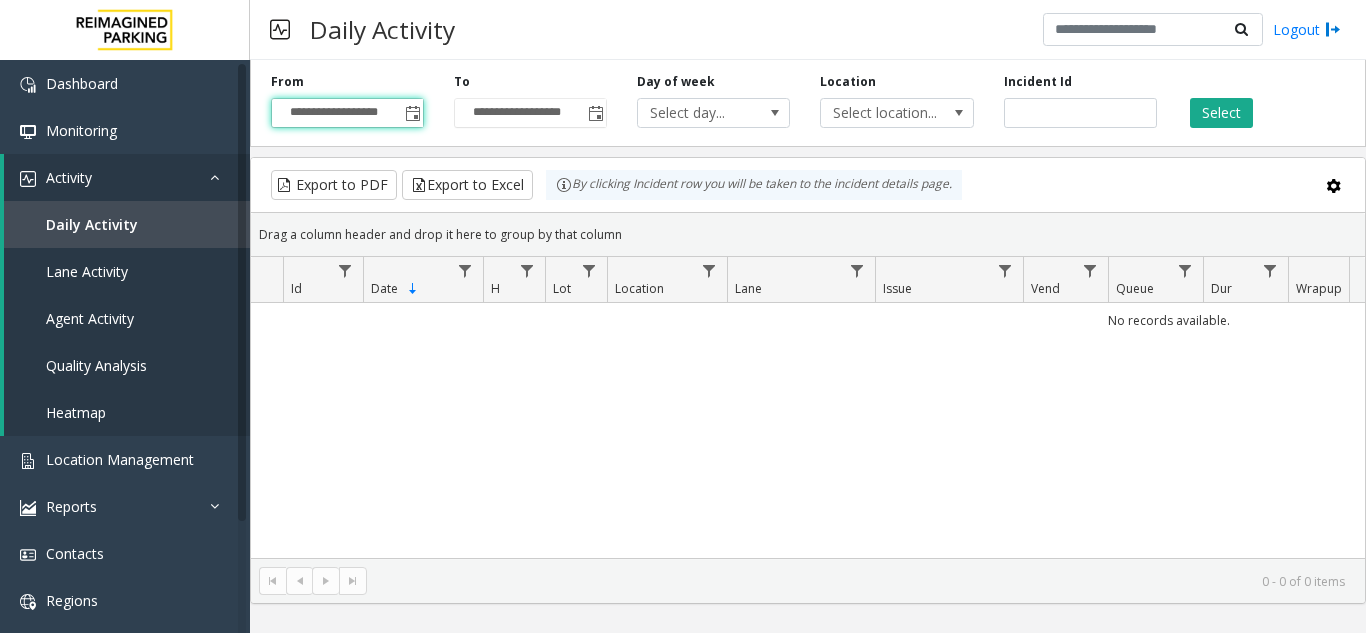 click on "Select" 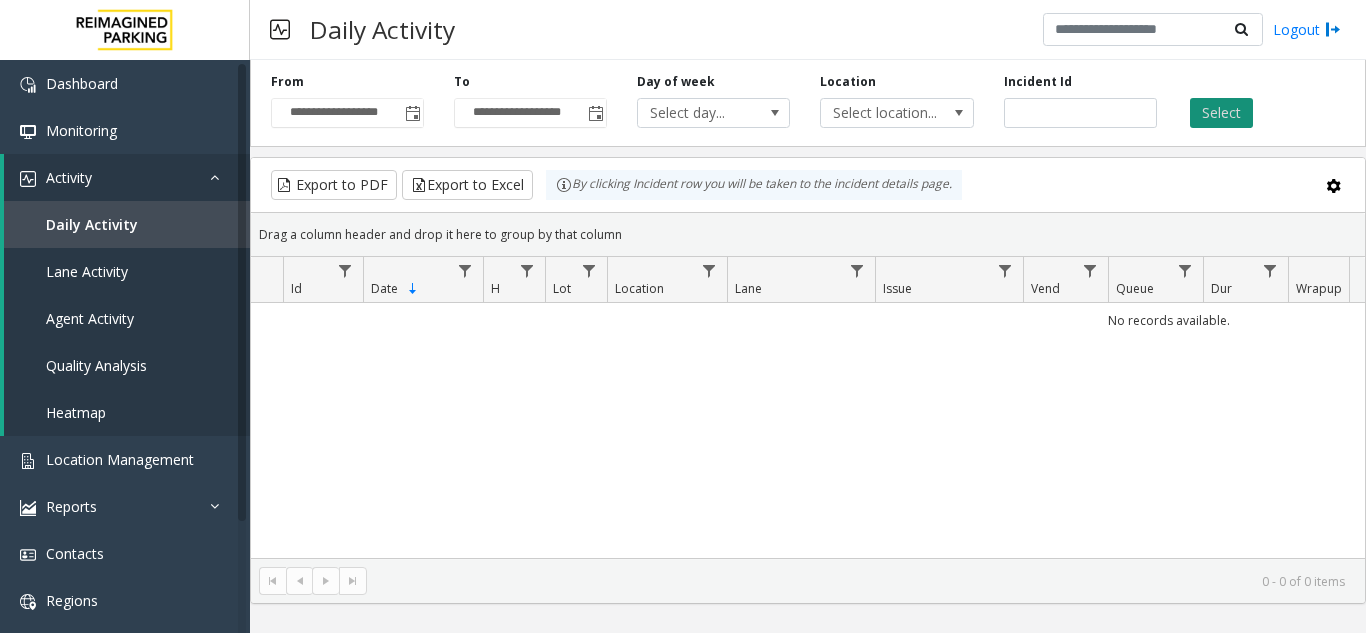 click on "Select" 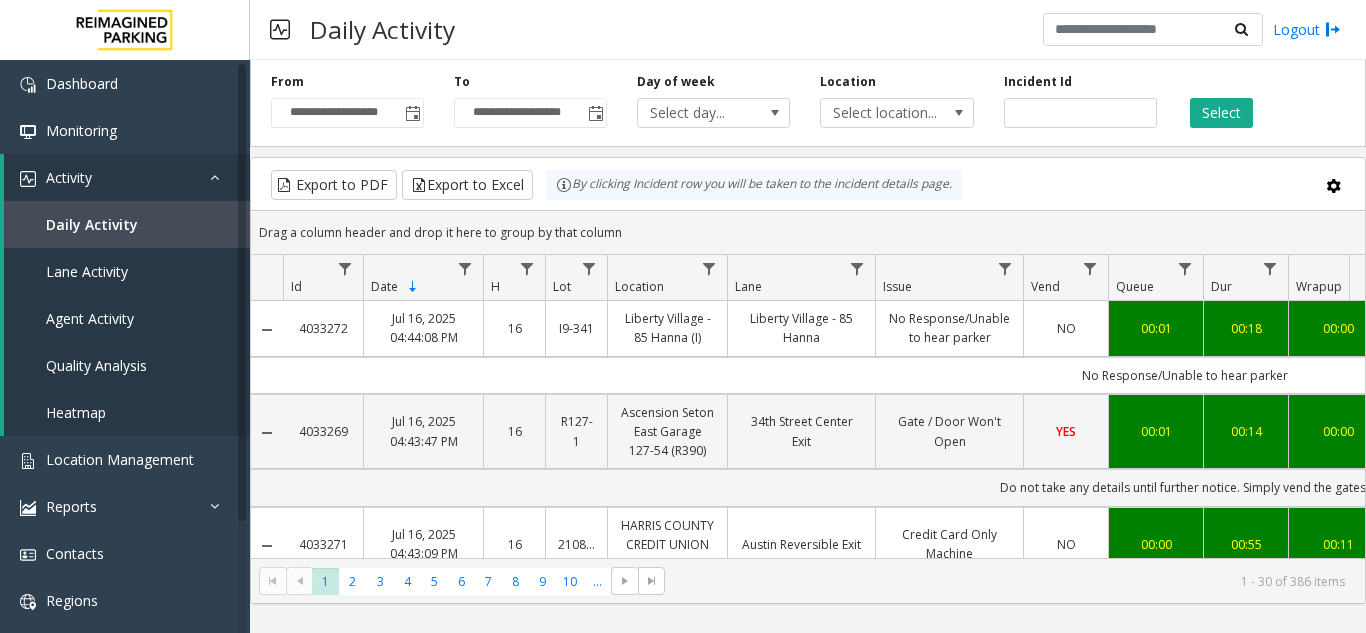 scroll, scrollTop: 0, scrollLeft: 199, axis: horizontal 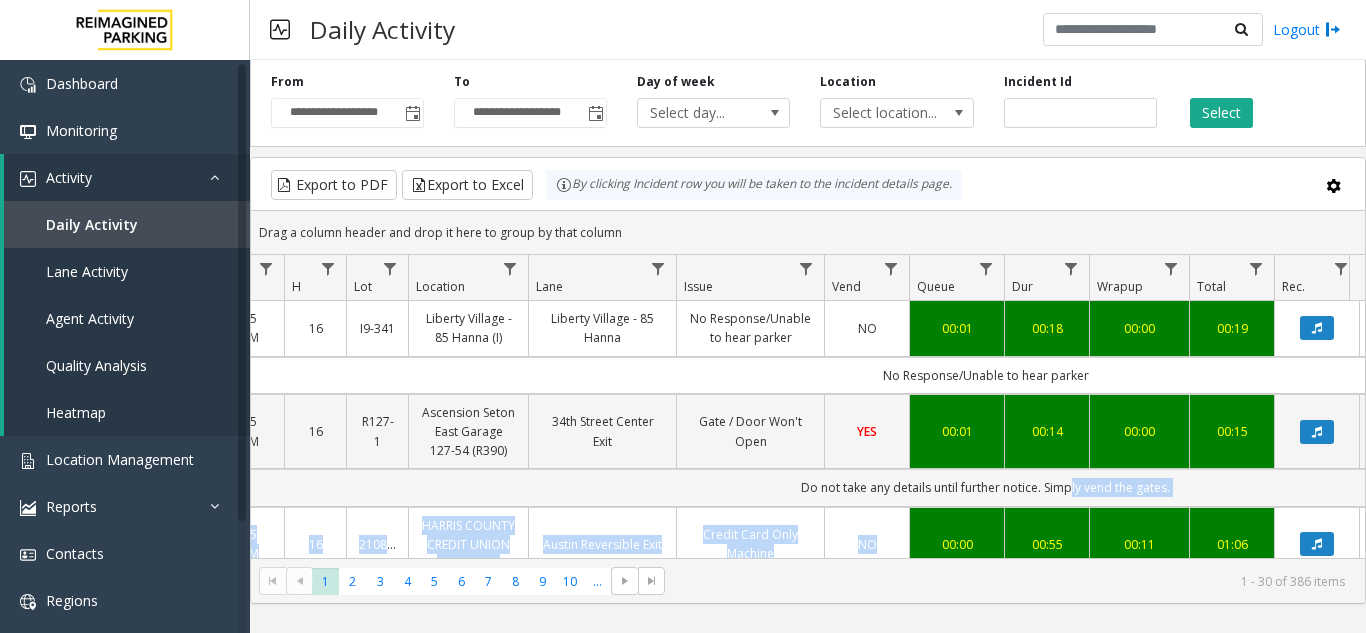 drag, startPoint x: 935, startPoint y: 515, endPoint x: 1065, endPoint y: 488, distance: 132.77425 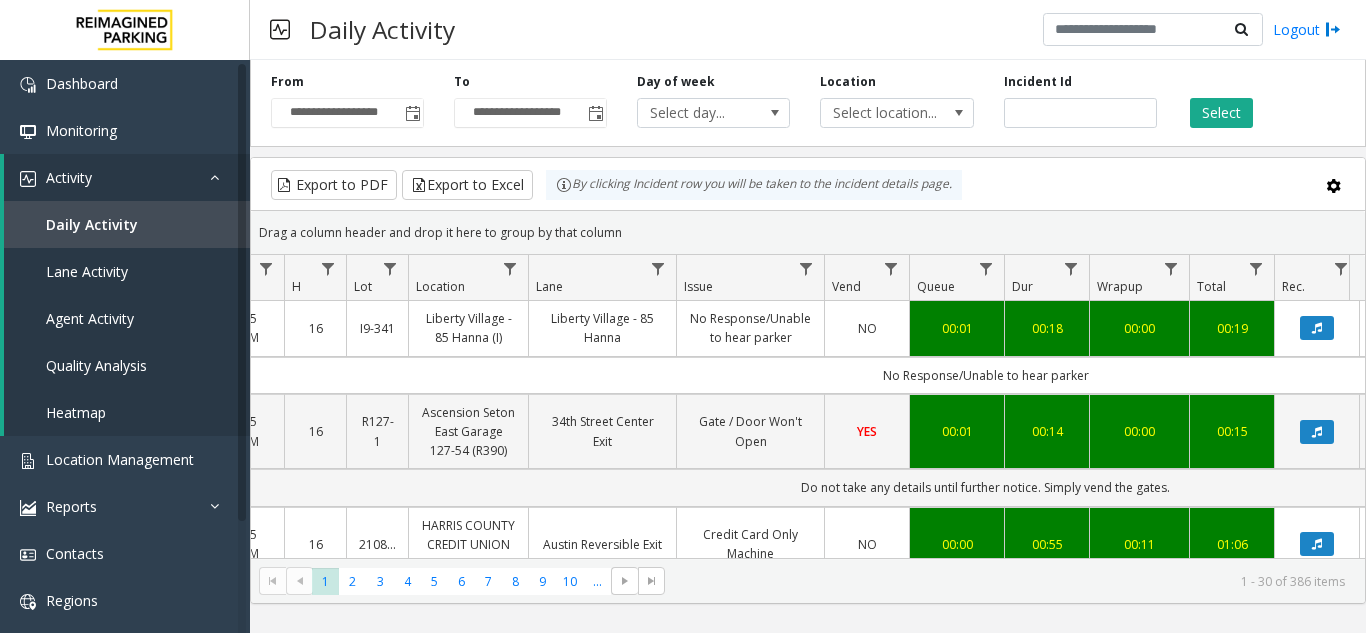click on "Drag a column header and drop it here to group by that column" 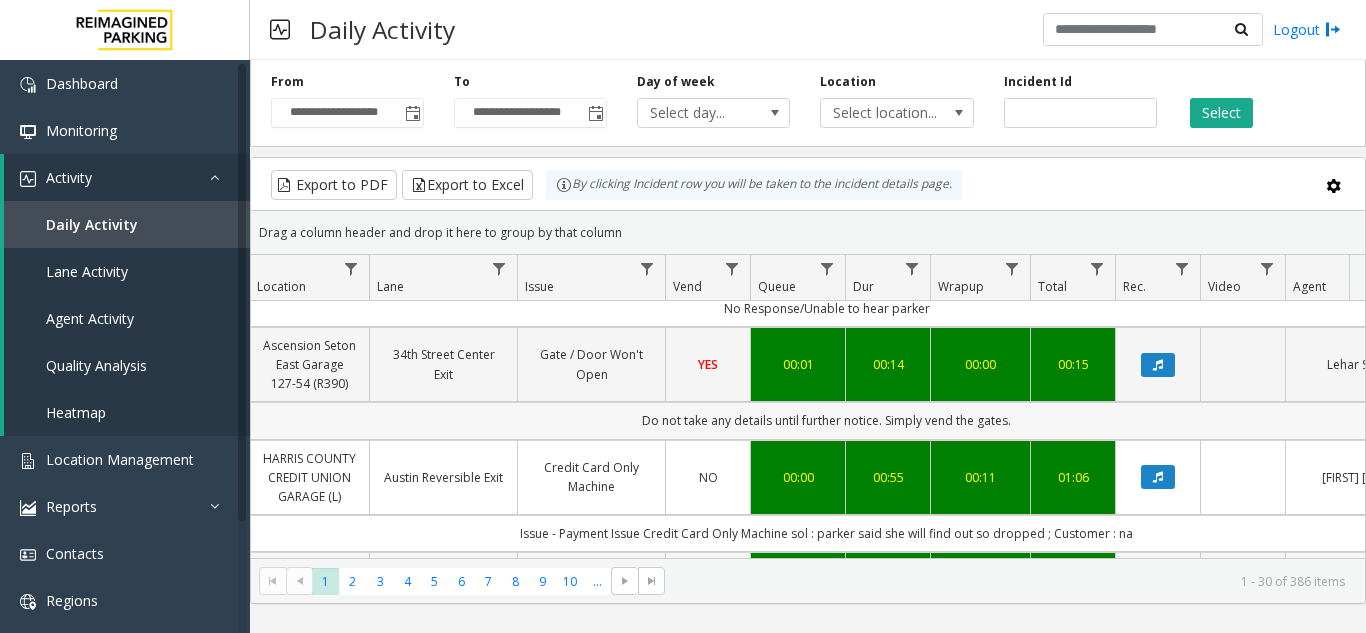 scroll, scrollTop: 100, scrollLeft: 358, axis: both 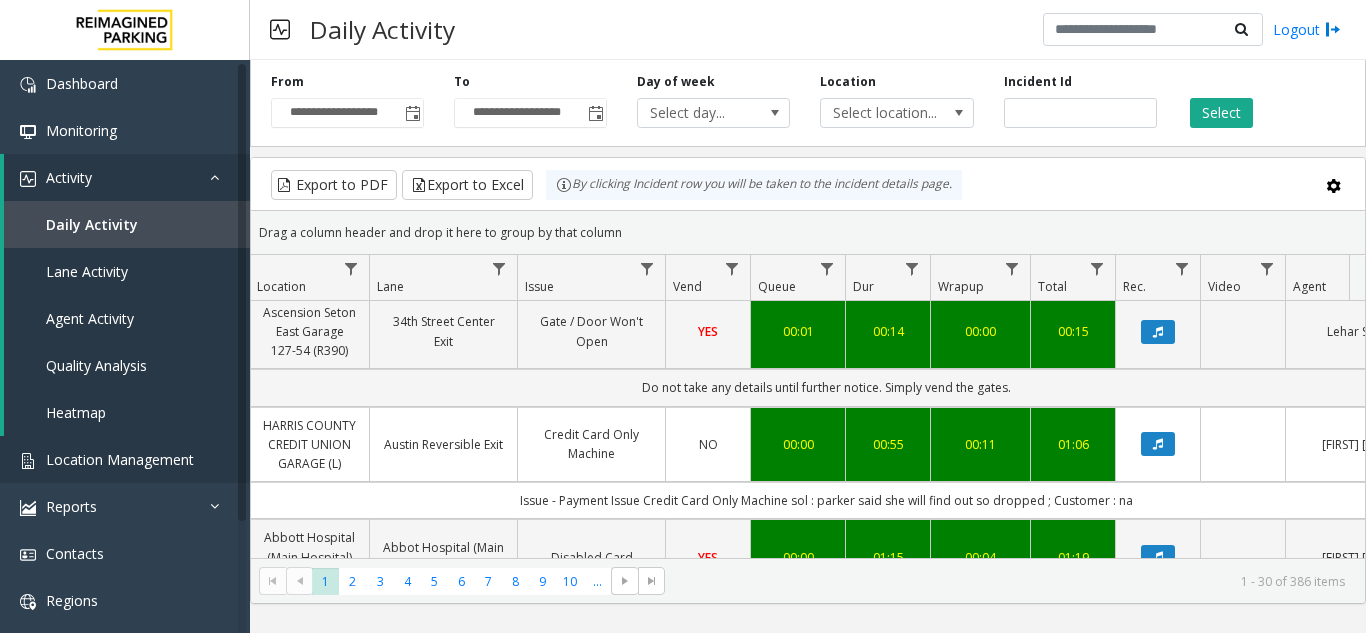 click on "Location Management" at bounding box center [125, 459] 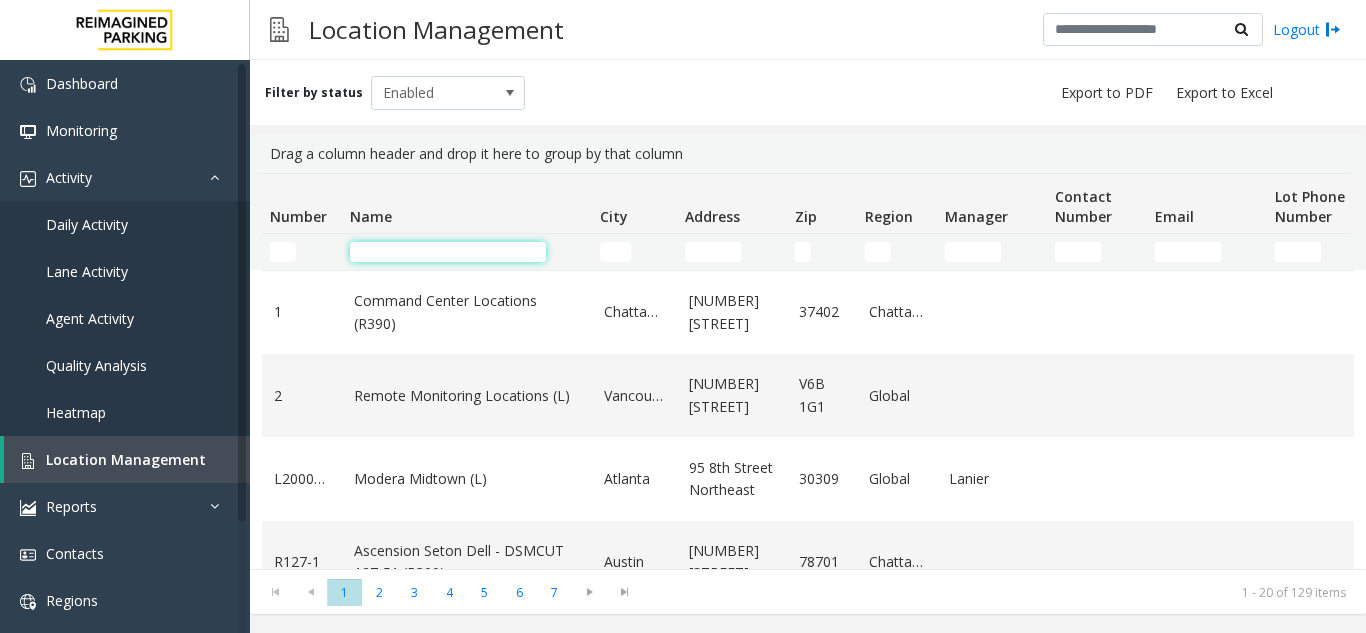 click 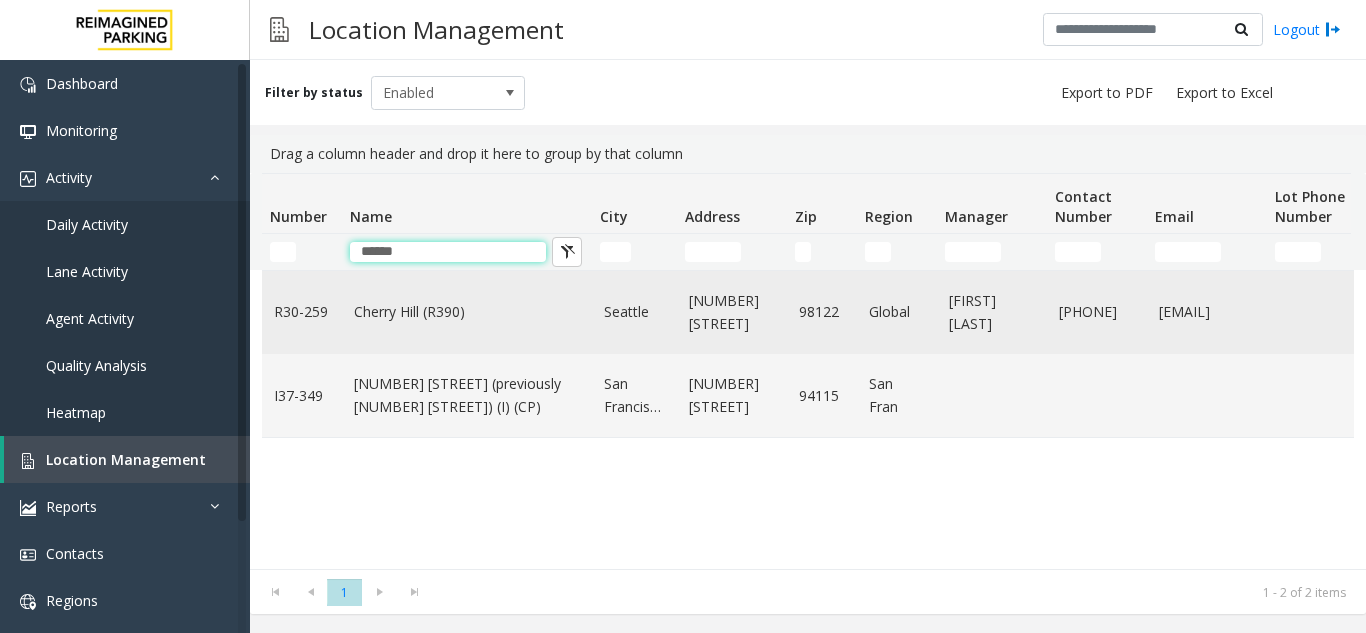 type on "******" 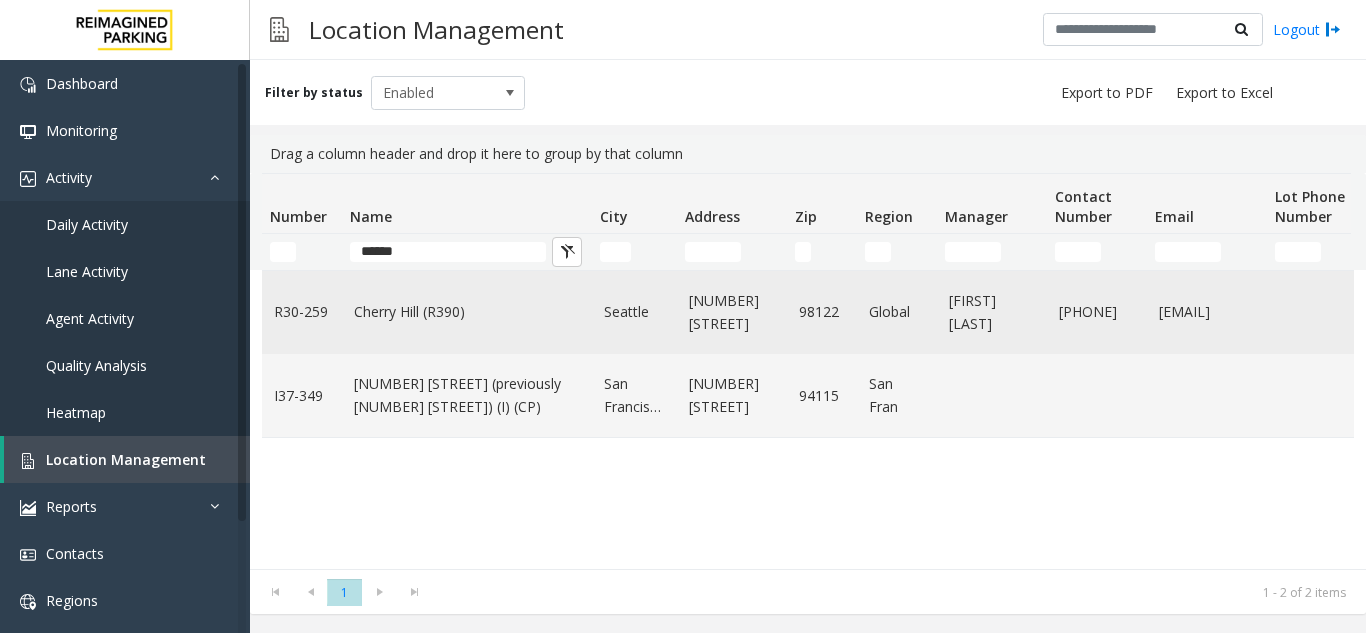 click on "Cherry Hill (R390)" 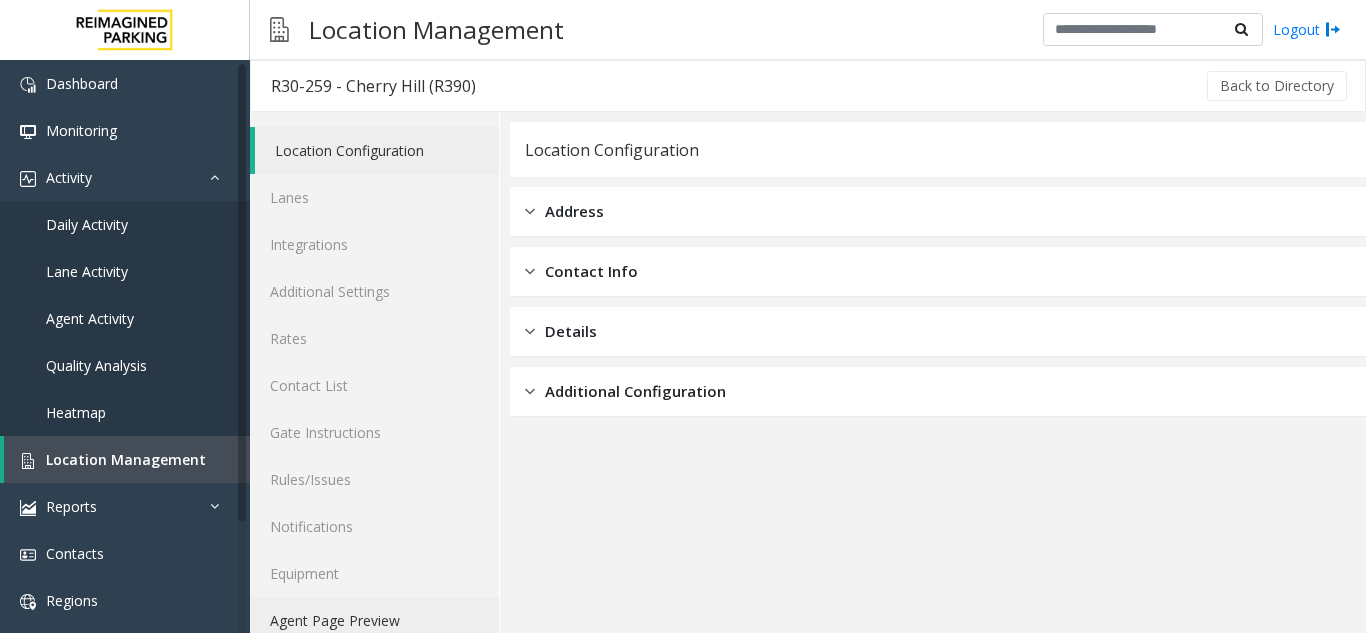 click on "Agent Page Preview" 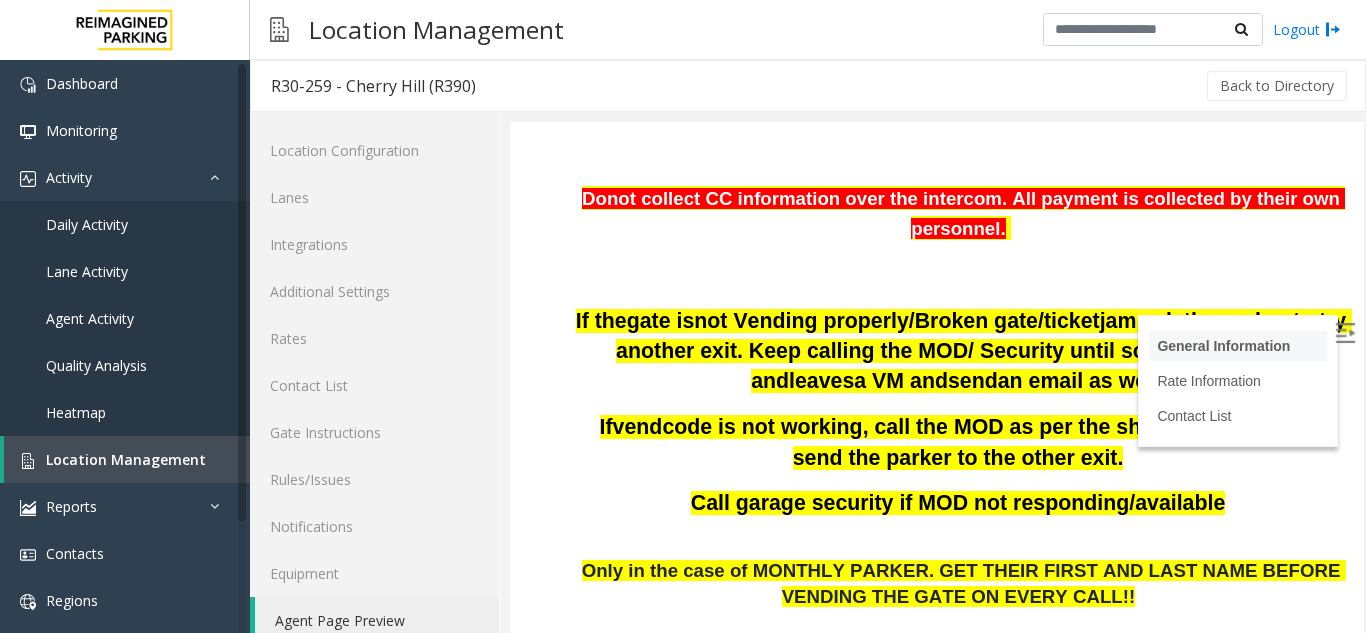 scroll, scrollTop: 400, scrollLeft: 0, axis: vertical 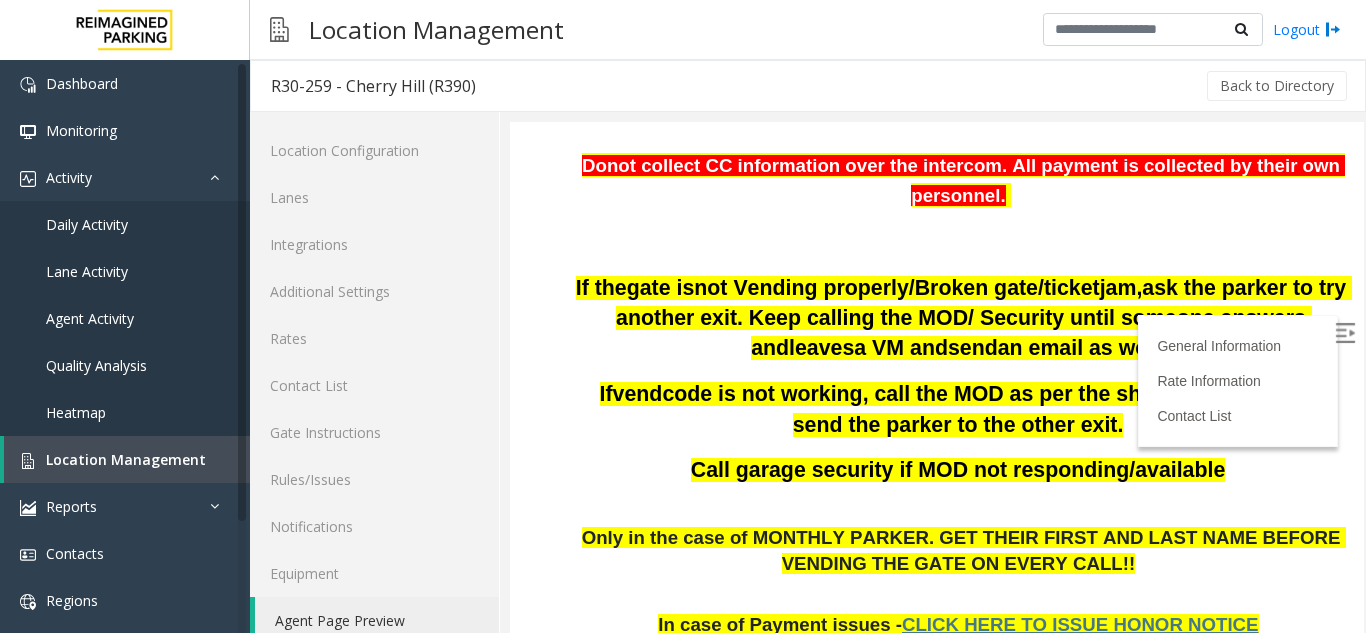 click at bounding box center (1345, 333) 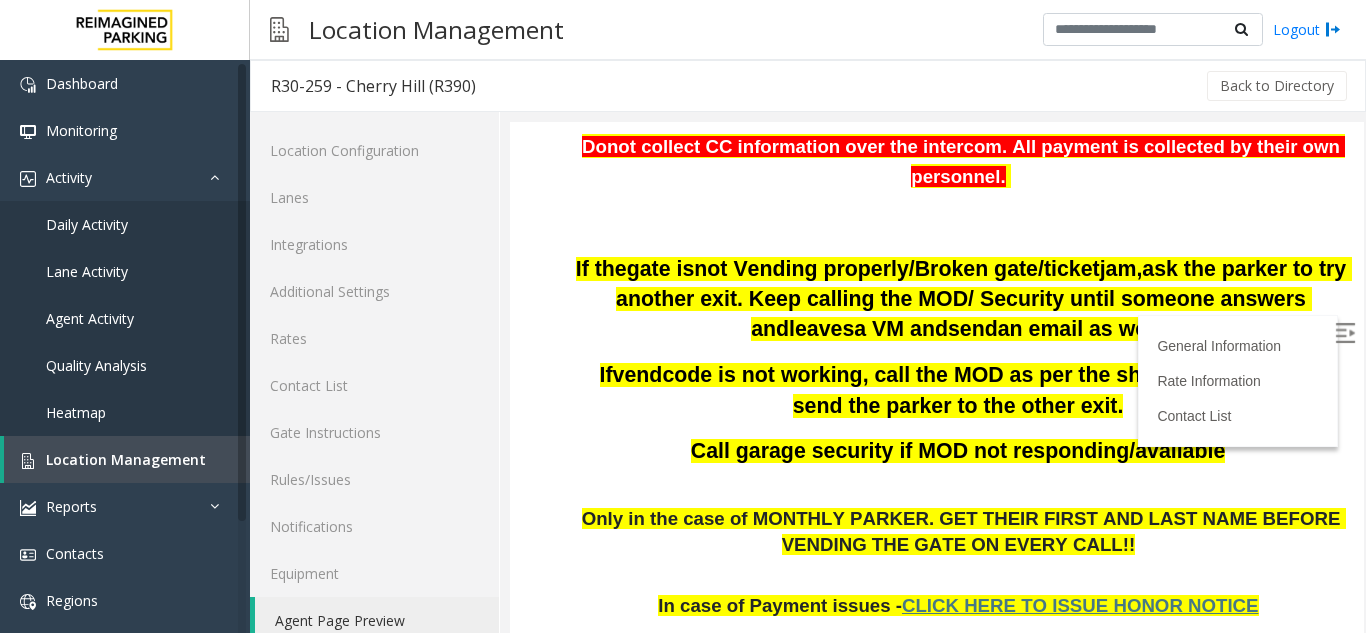 scroll, scrollTop: 400, scrollLeft: 0, axis: vertical 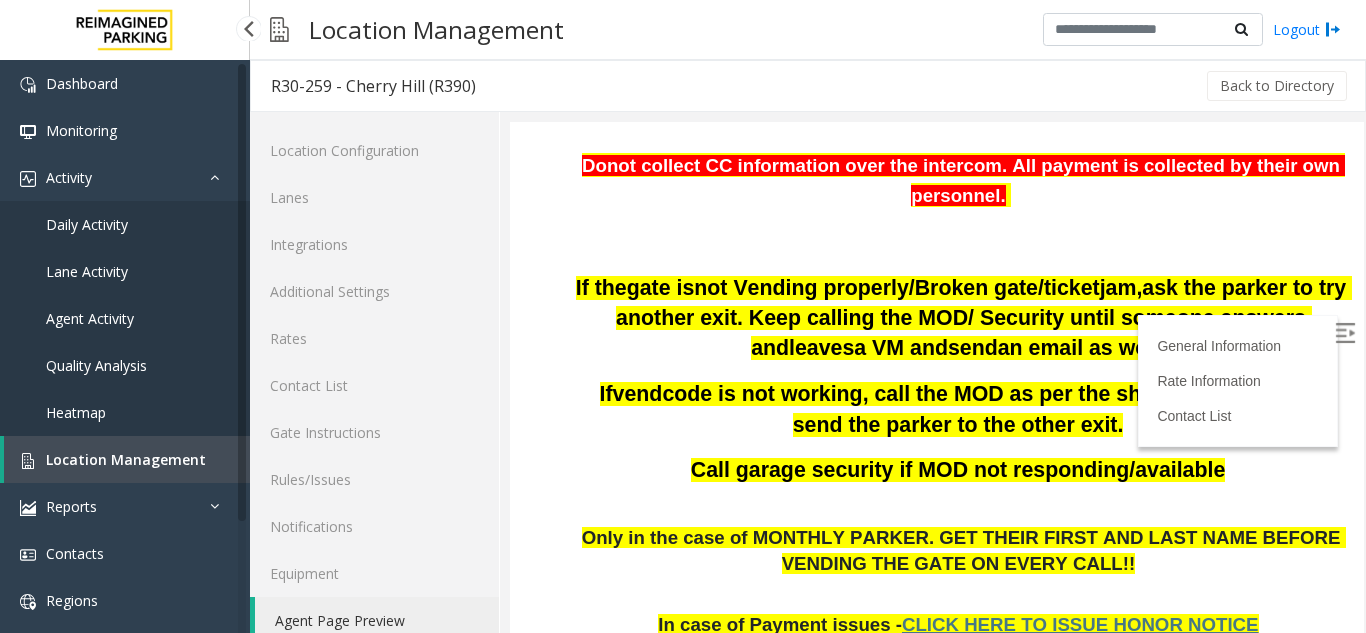 click on "Location Management" at bounding box center [126, 459] 